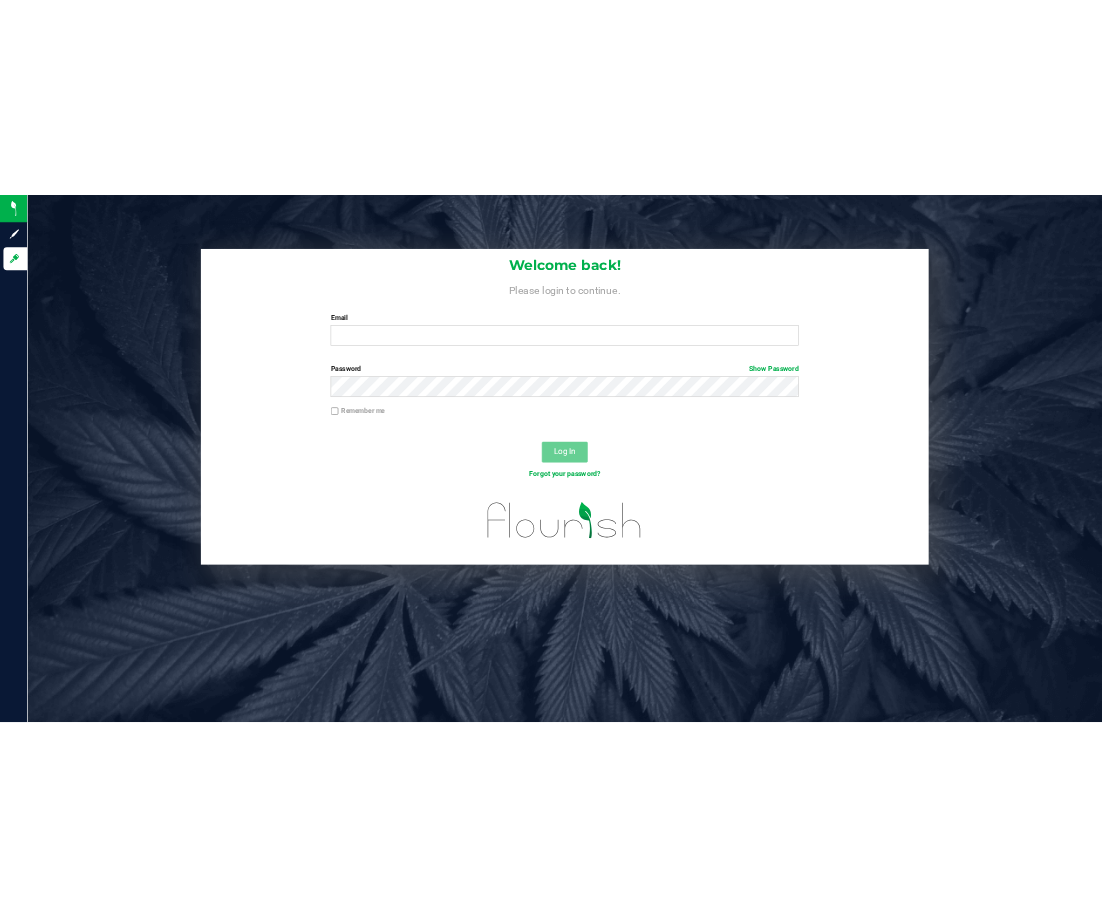 scroll, scrollTop: 0, scrollLeft: 0, axis: both 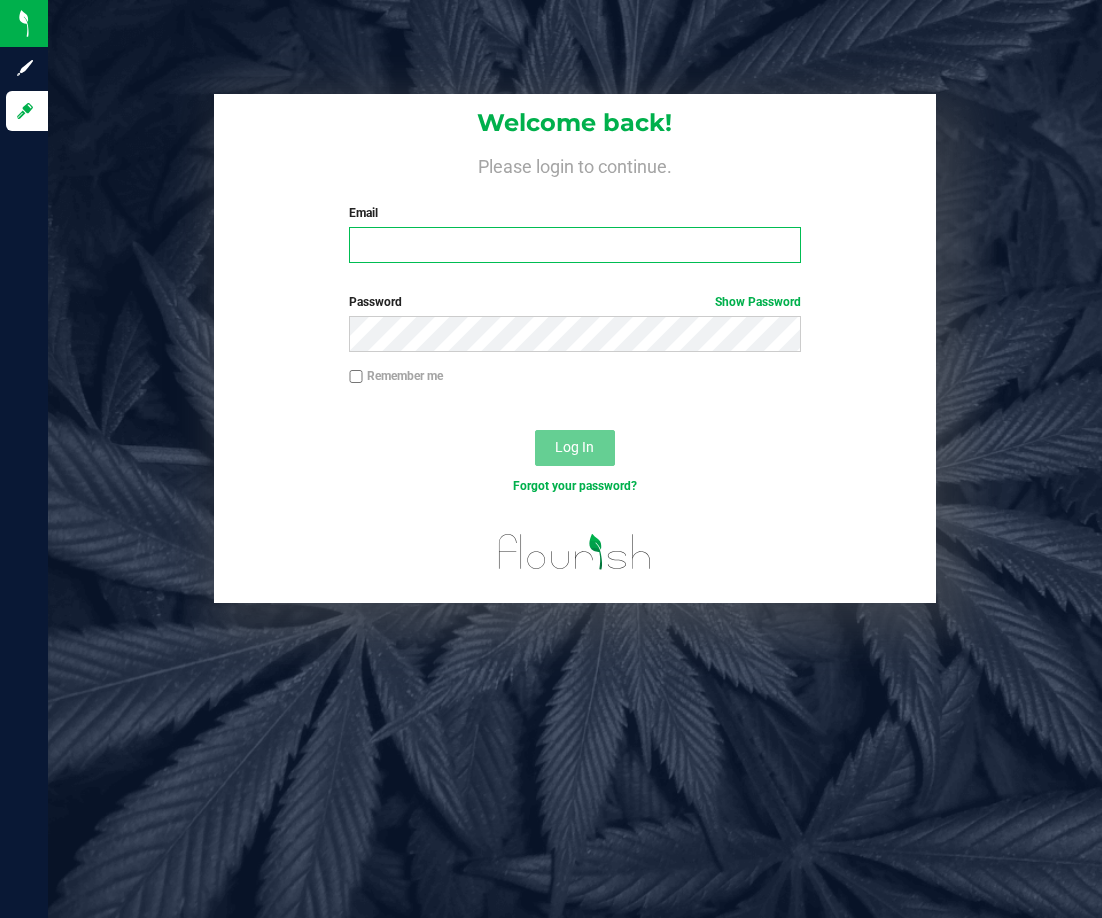click on "Email" at bounding box center (575, 245) 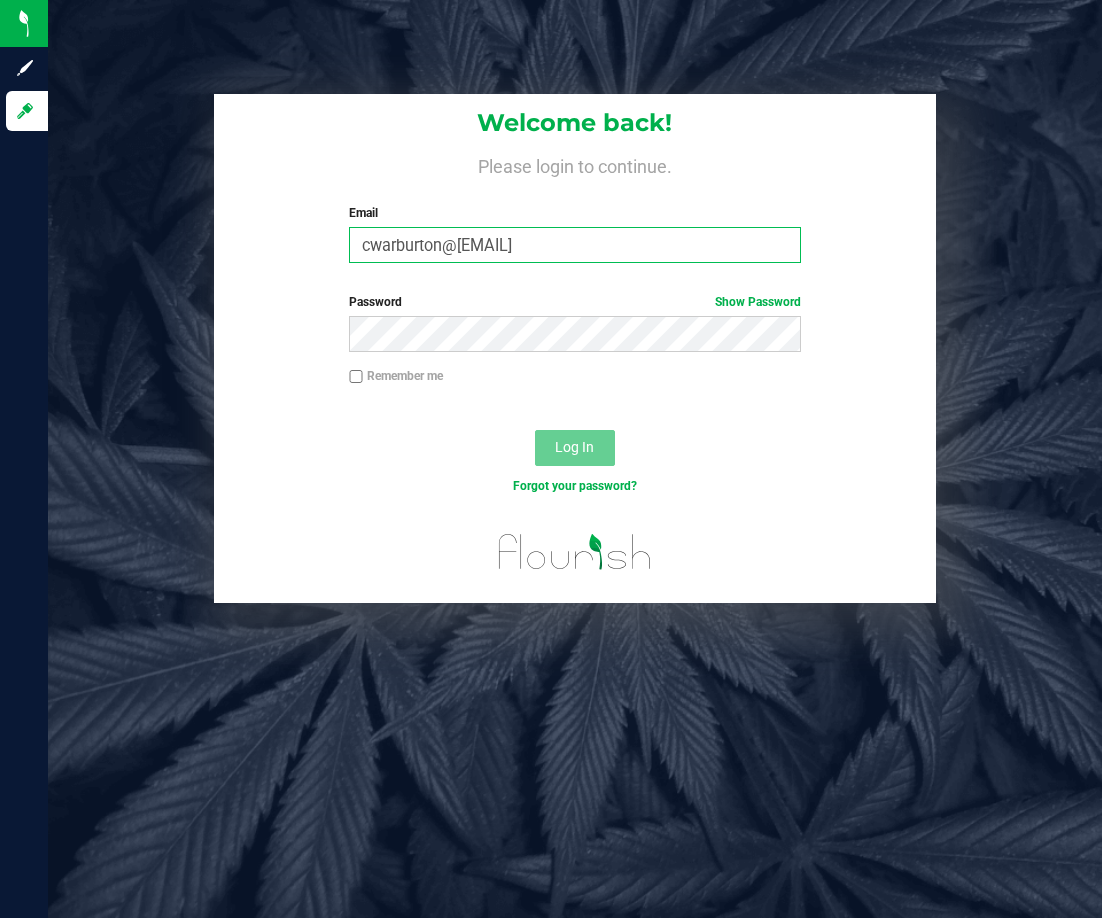 type on "cwarburton@[EMAIL]" 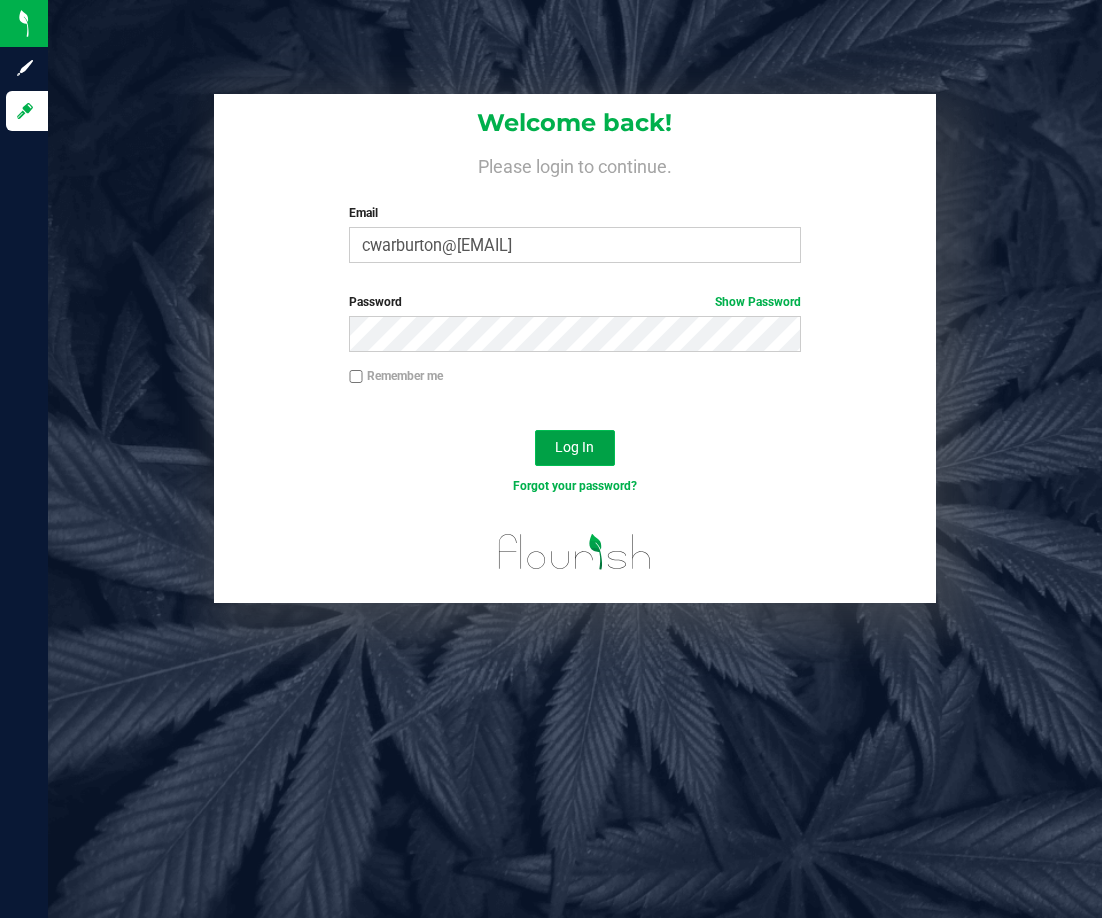 click on "Log In" at bounding box center [574, 447] 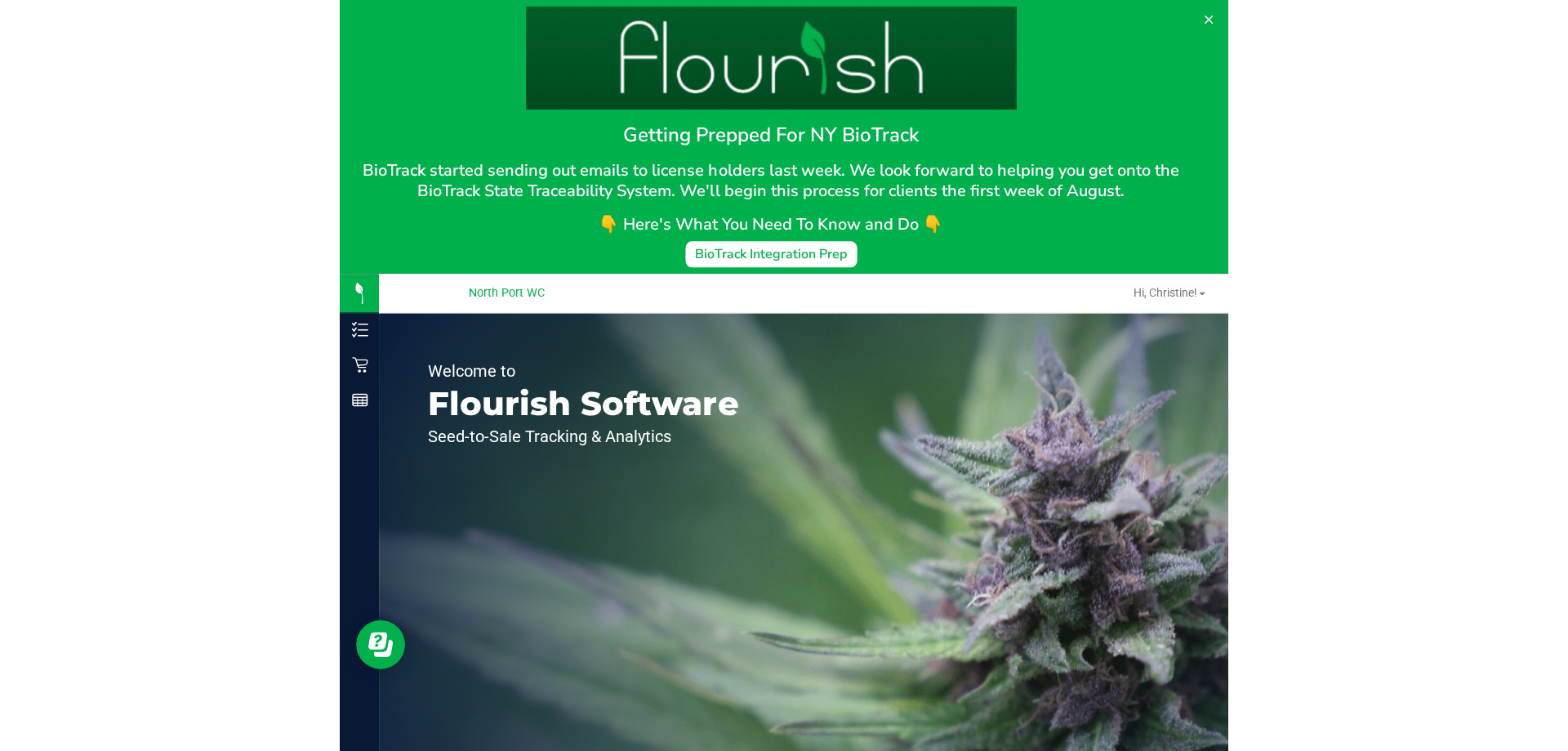 scroll, scrollTop: 0, scrollLeft: 0, axis: both 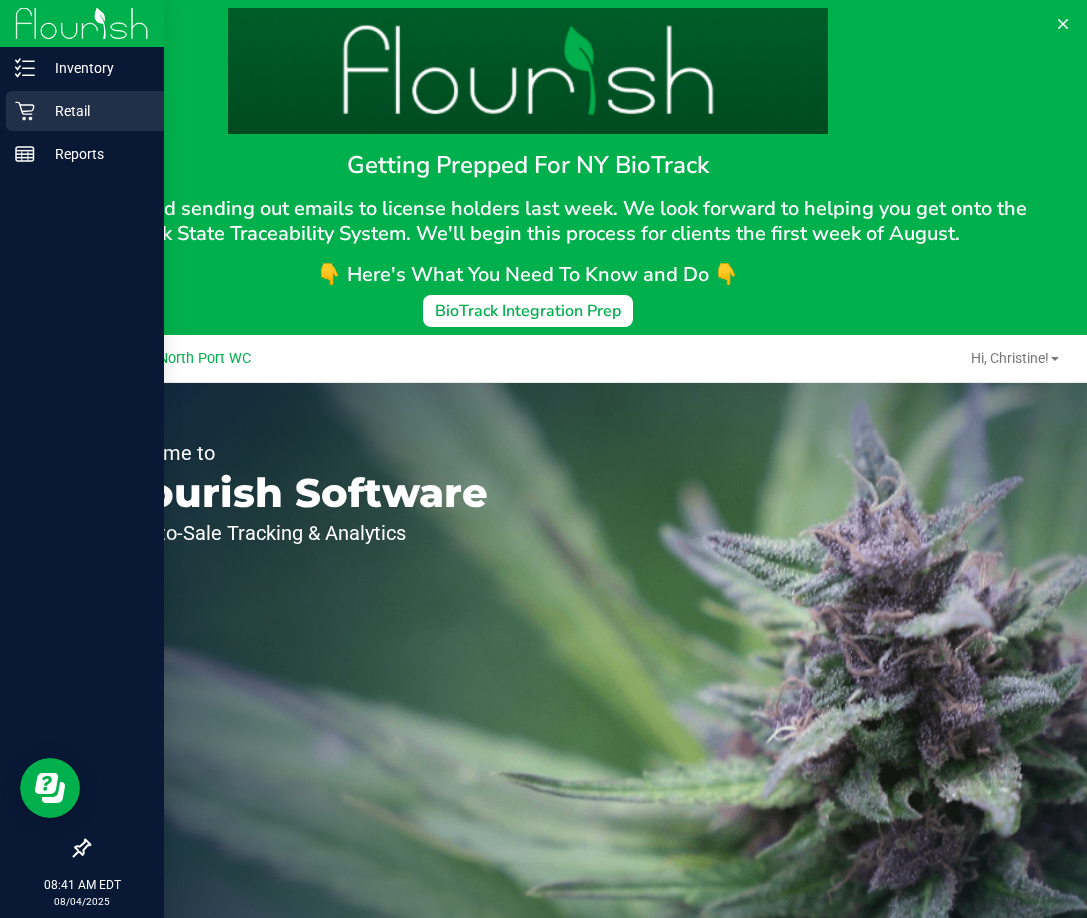 click on "Retail" at bounding box center [85, 111] 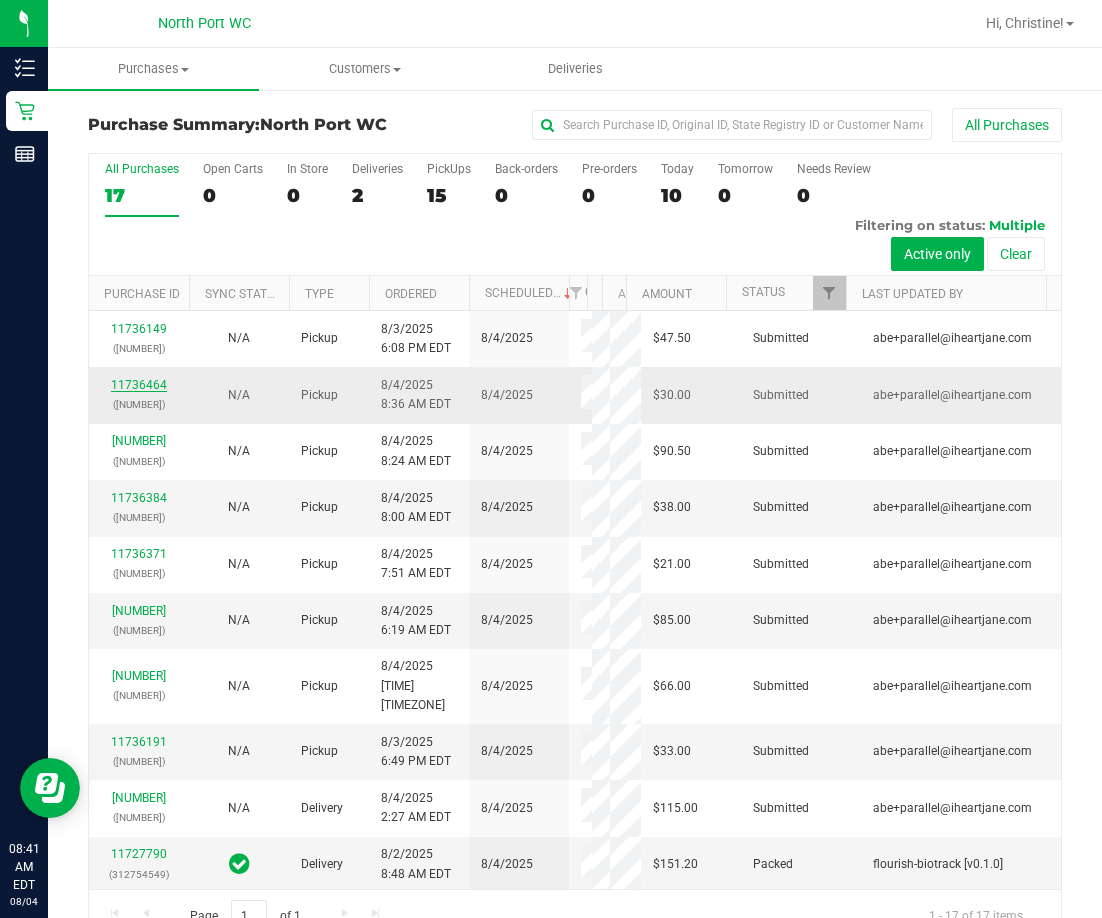click on "11736464" at bounding box center (139, 385) 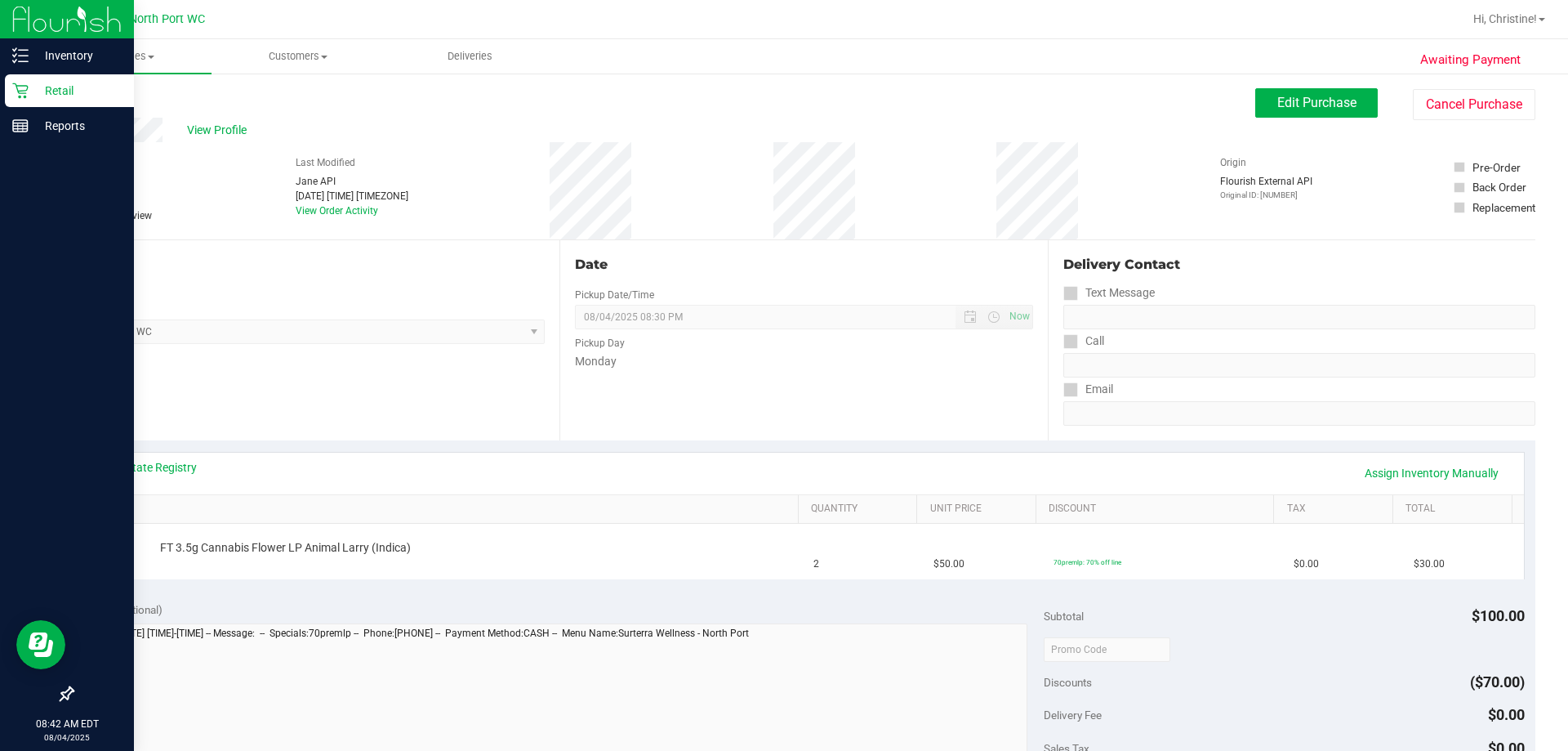 click on "Retail" at bounding box center [78, 91] 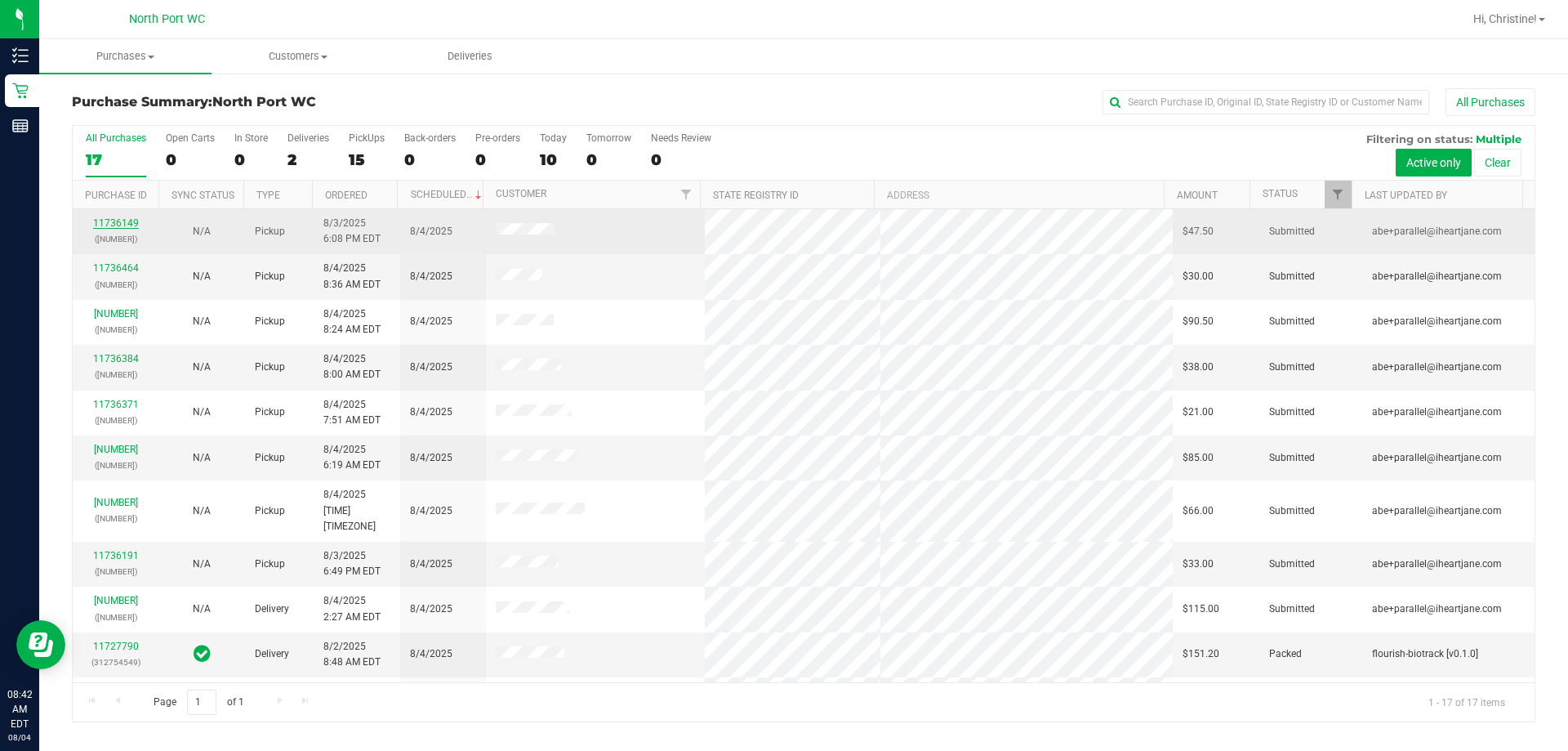 click on "11736149" at bounding box center (116, 223) 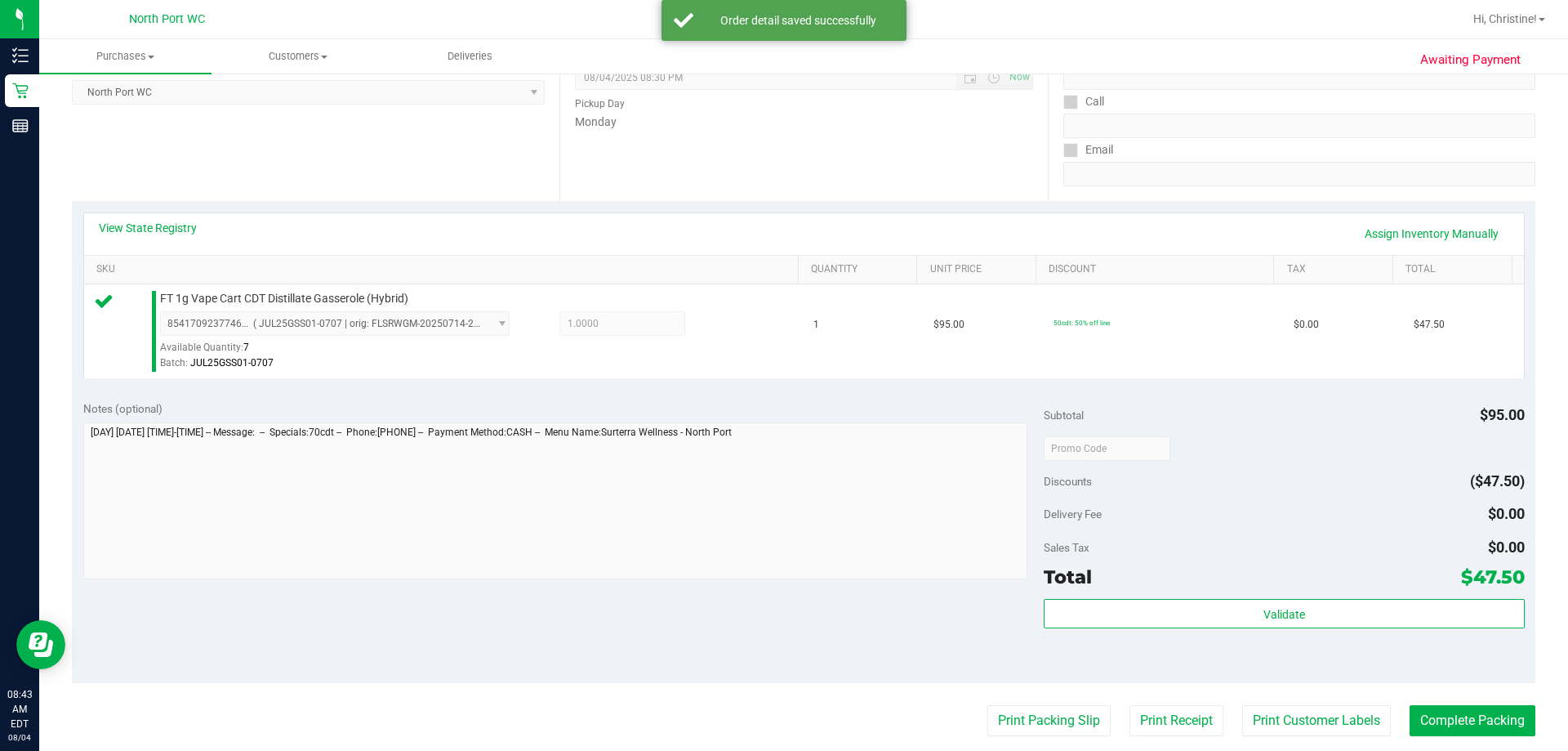 scroll, scrollTop: 327, scrollLeft: 0, axis: vertical 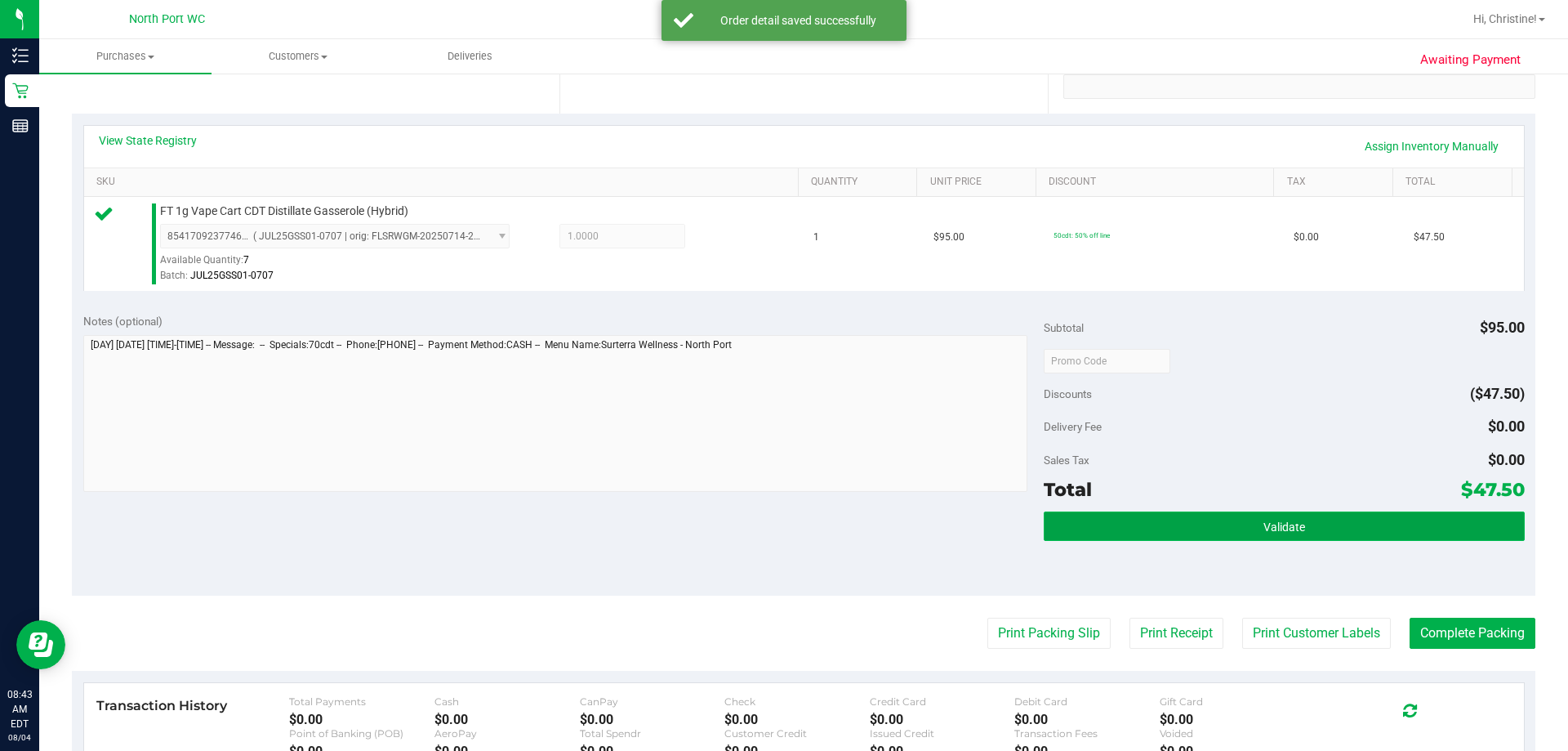 click on "Validate" at bounding box center [1284, 526] 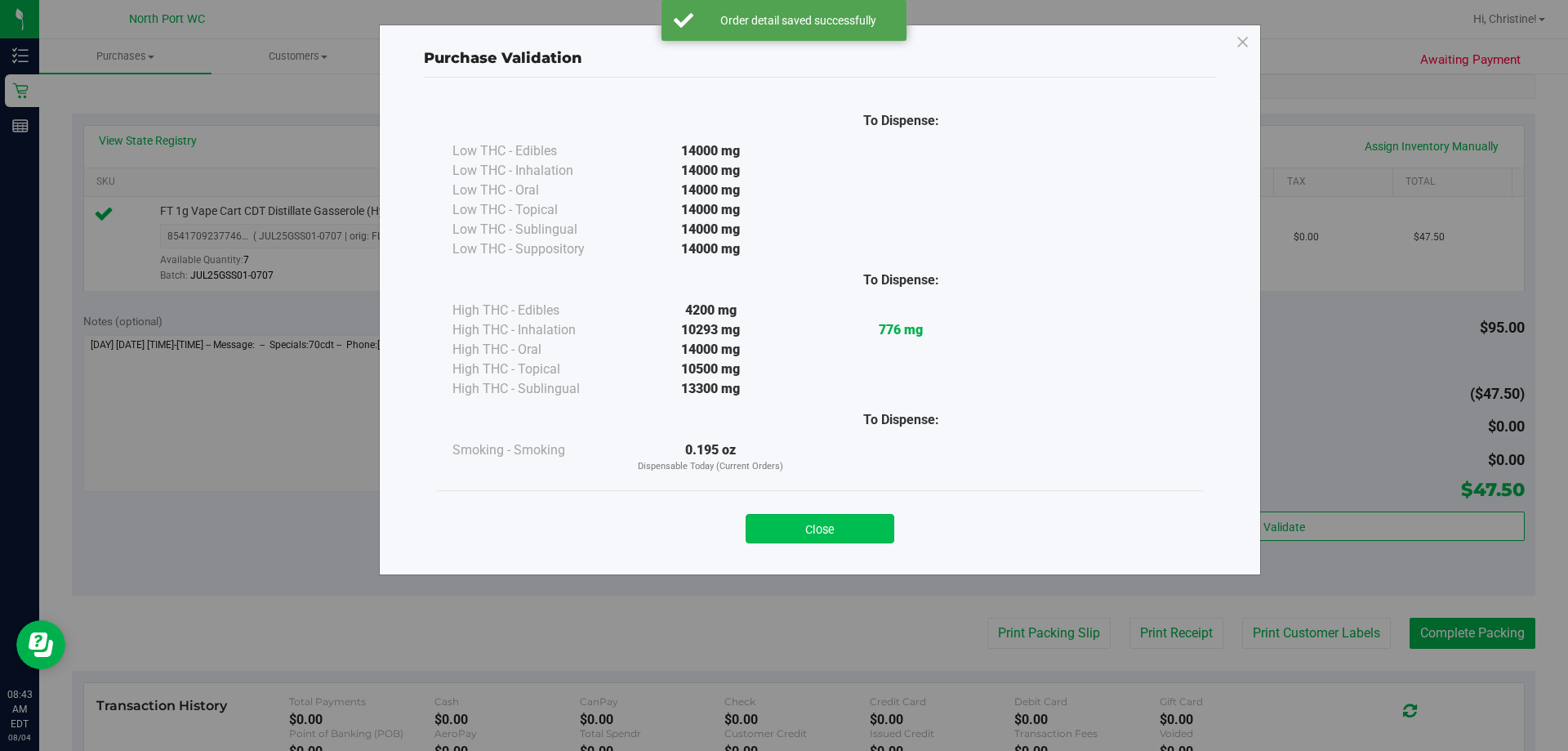 click on "Close" at bounding box center [820, 529] 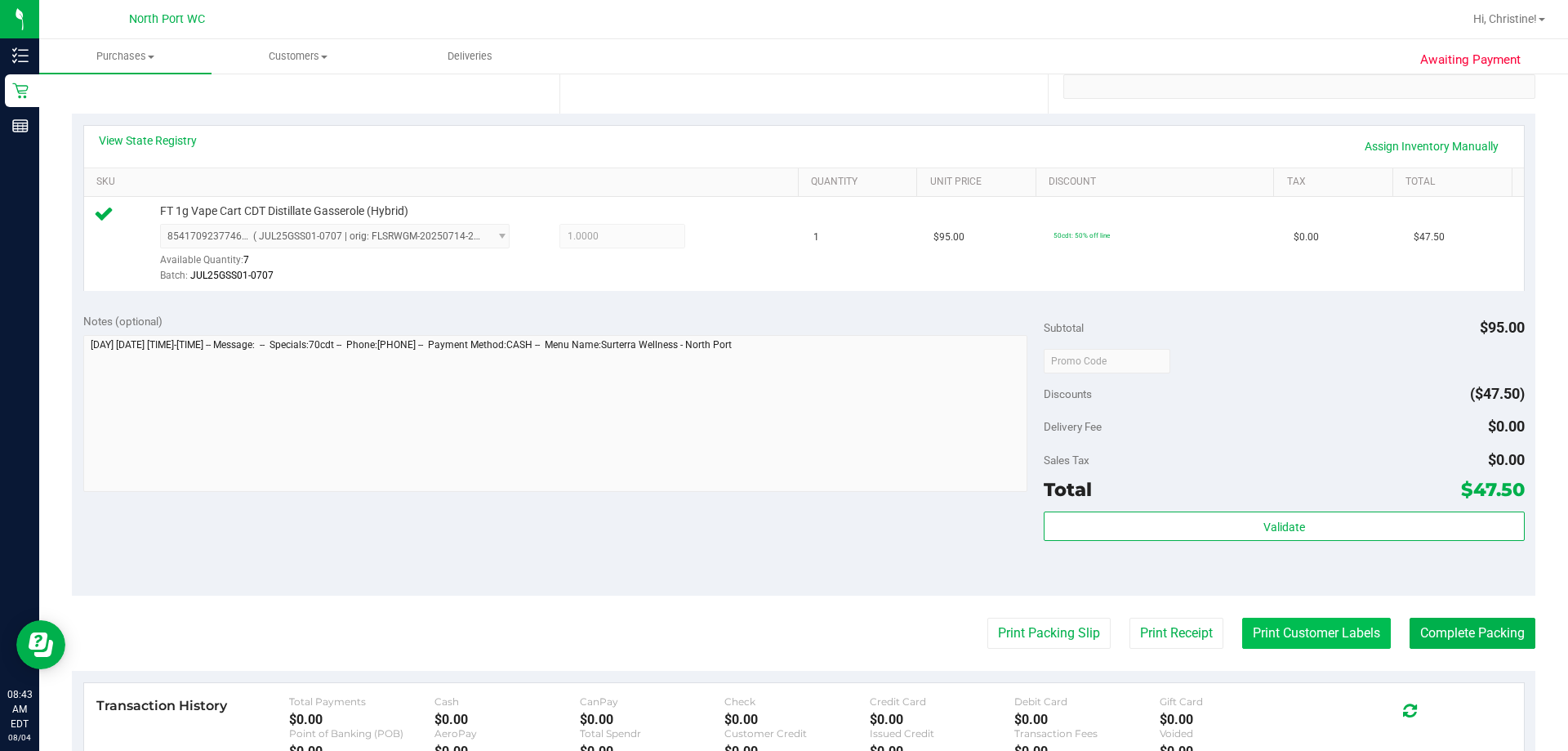 click on "Print Customer Labels" at bounding box center [1316, 633] 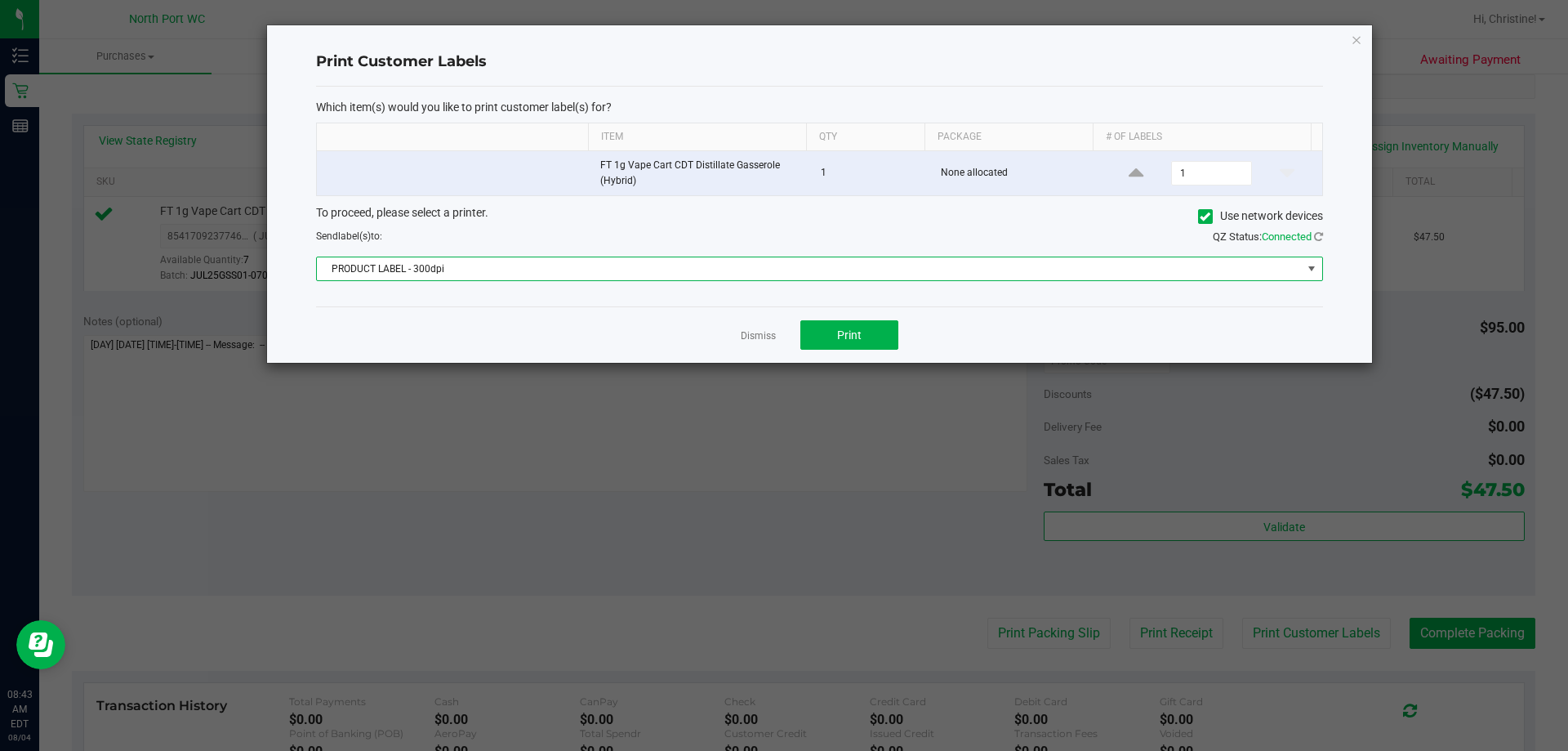 click at bounding box center (1312, 269) 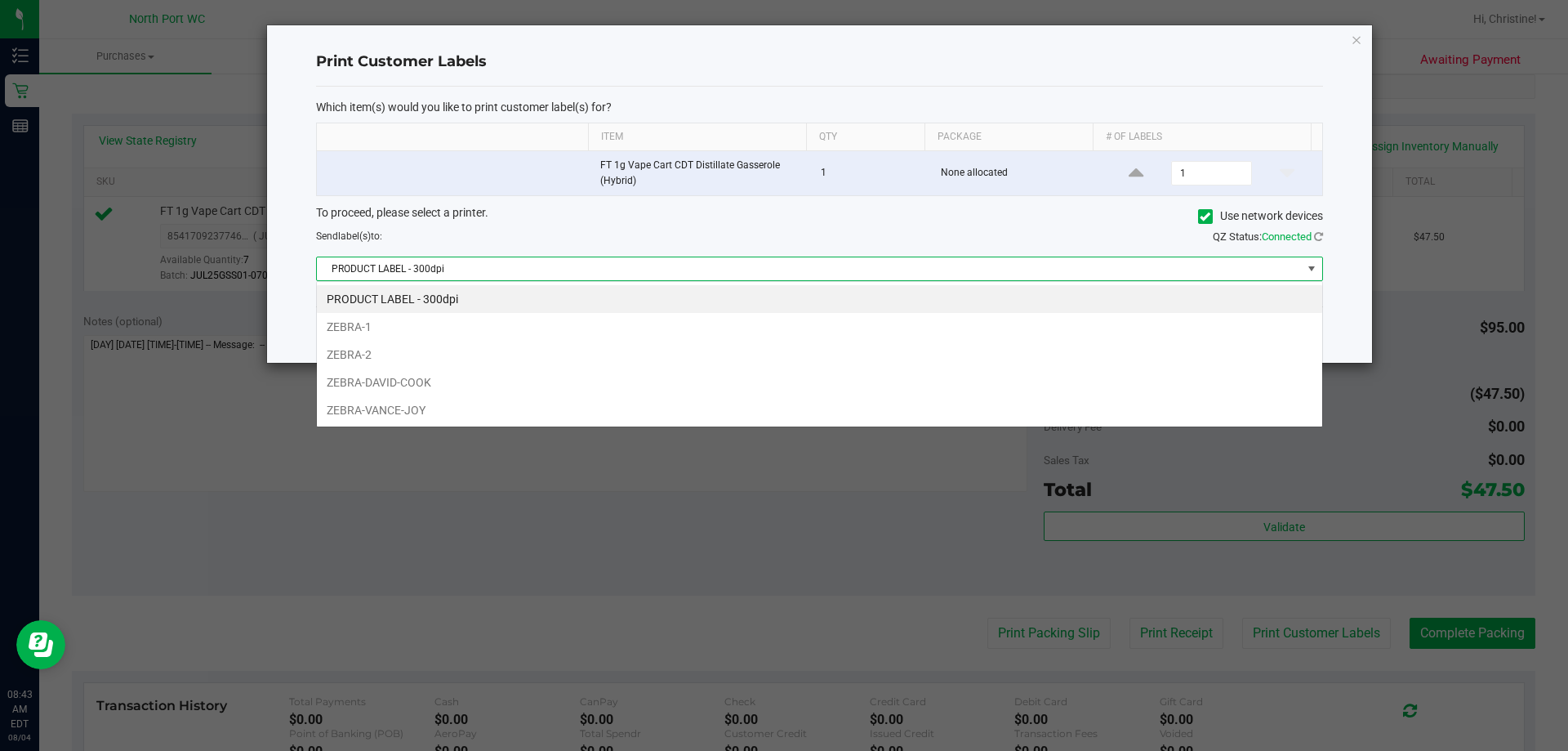 scroll, scrollTop: 81695, scrollLeft: 80660, axis: both 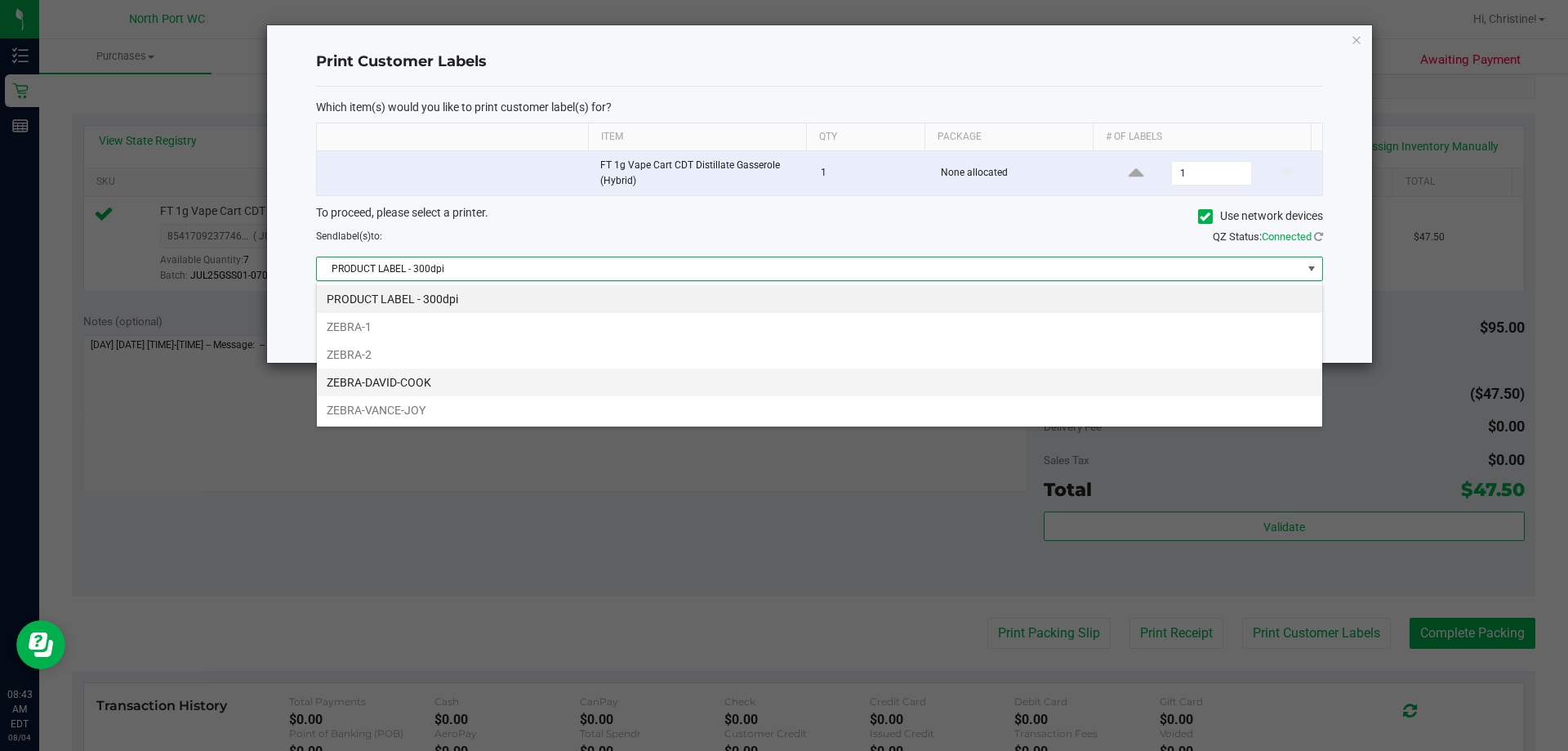 click on "ZEBRA-DAVID-COOK" at bounding box center [819, 382] 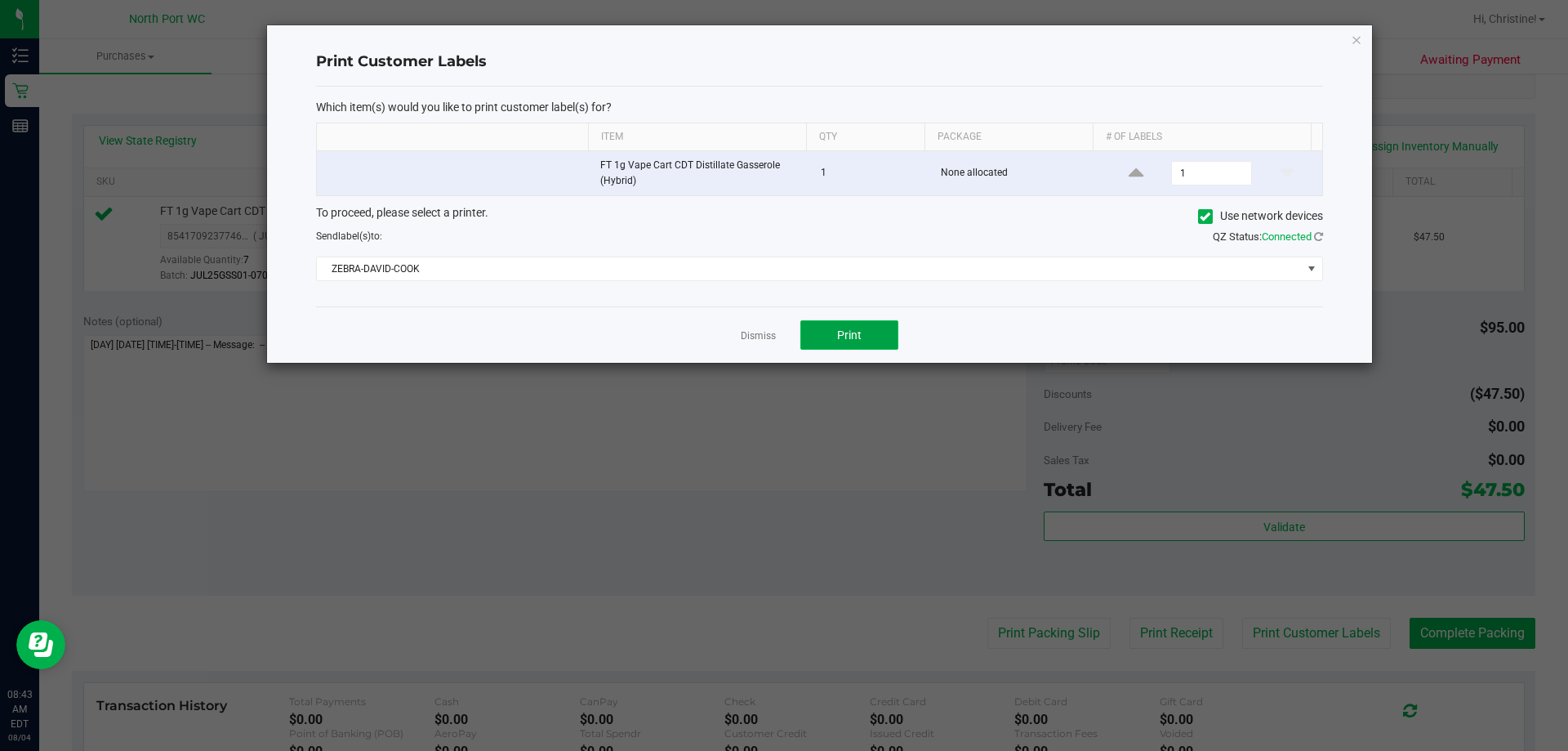 click on "Print" 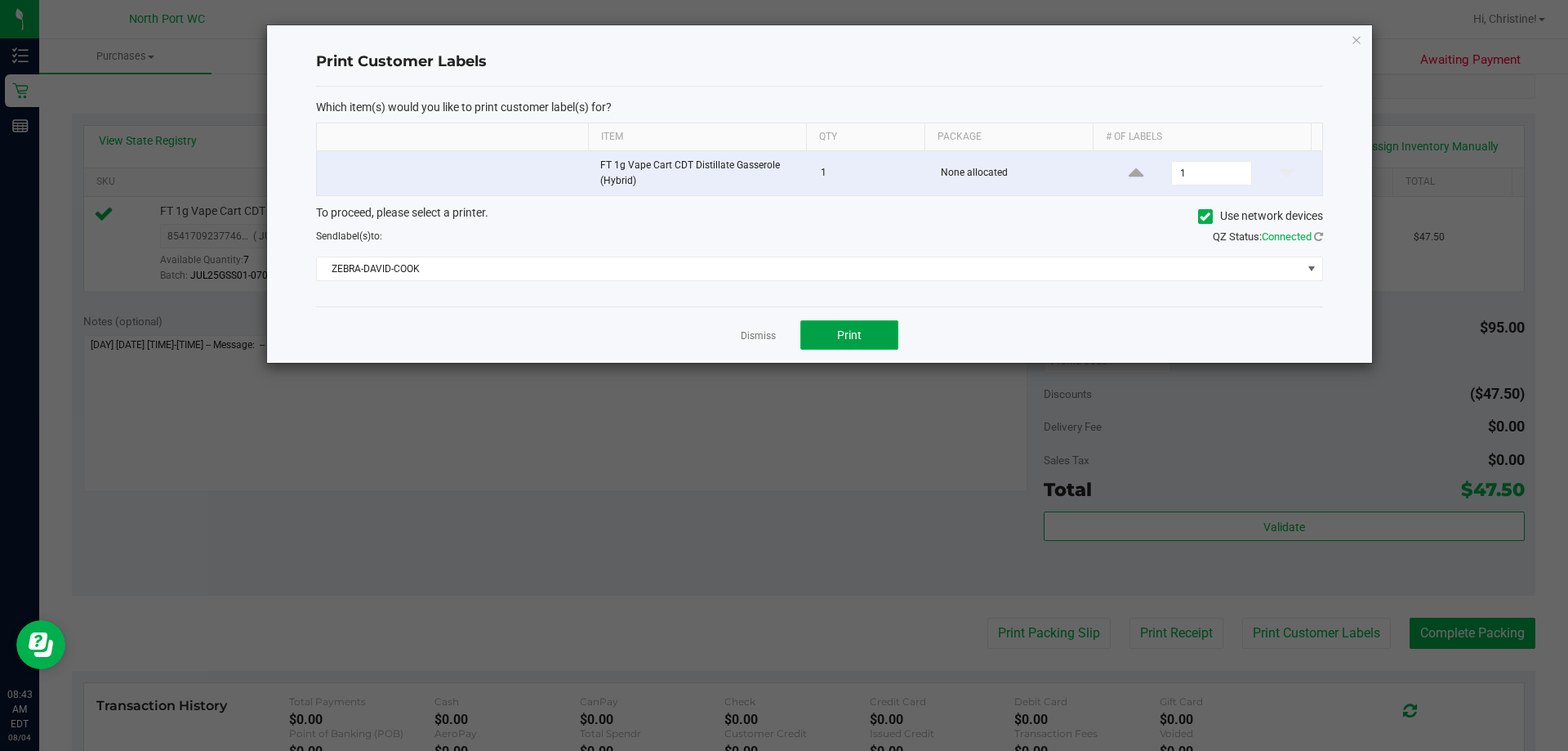 click on "Print" 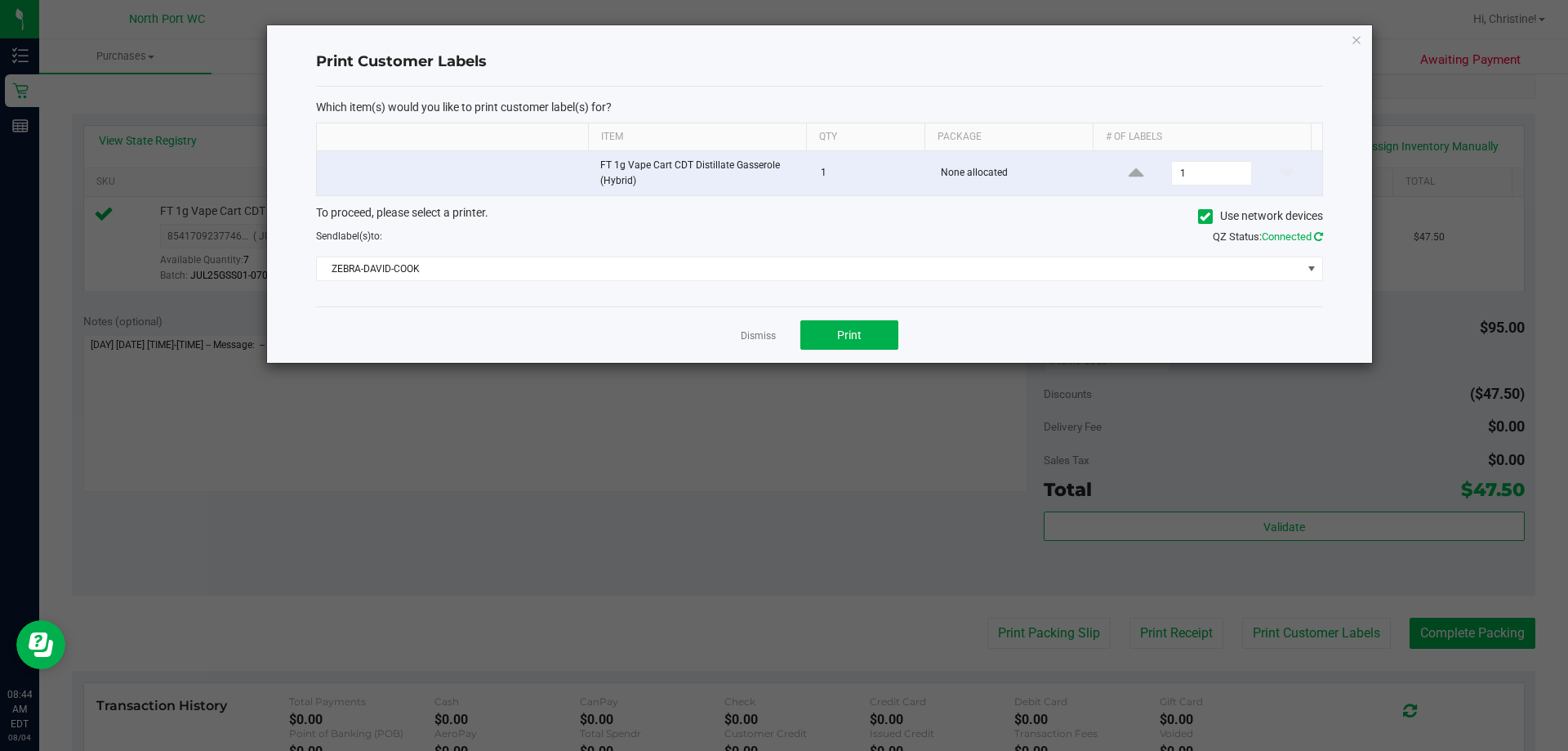 click 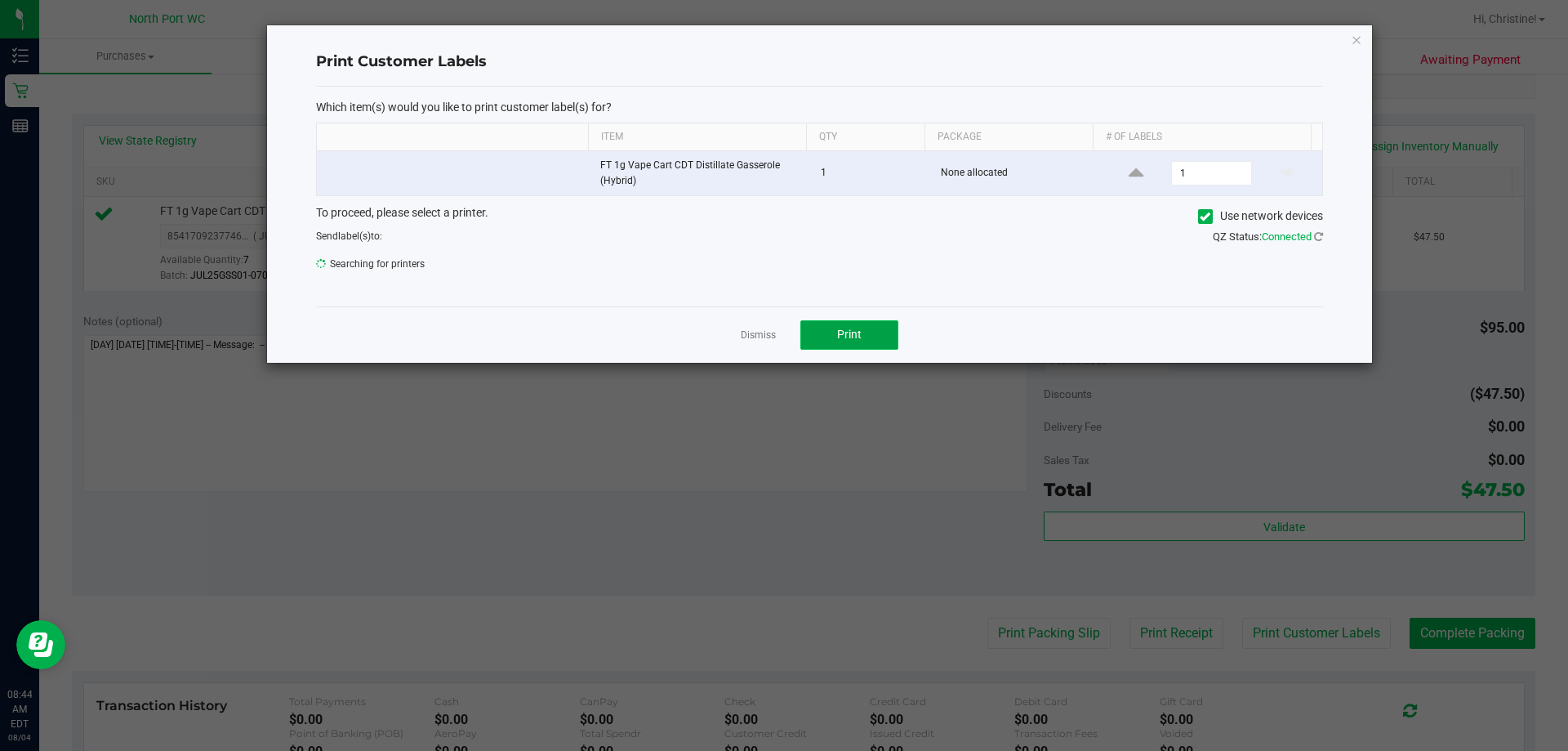 click on "Print" 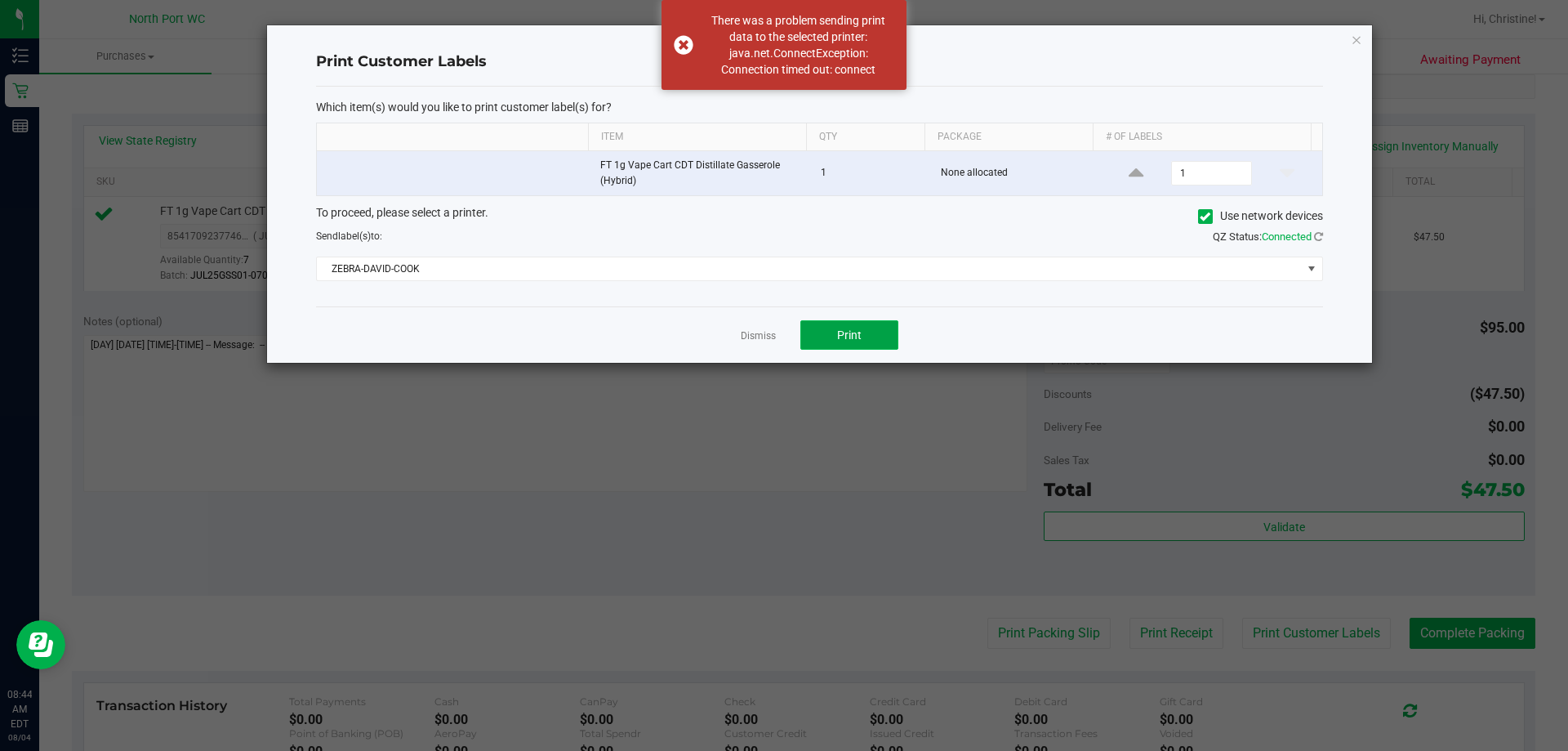 click on "Print" 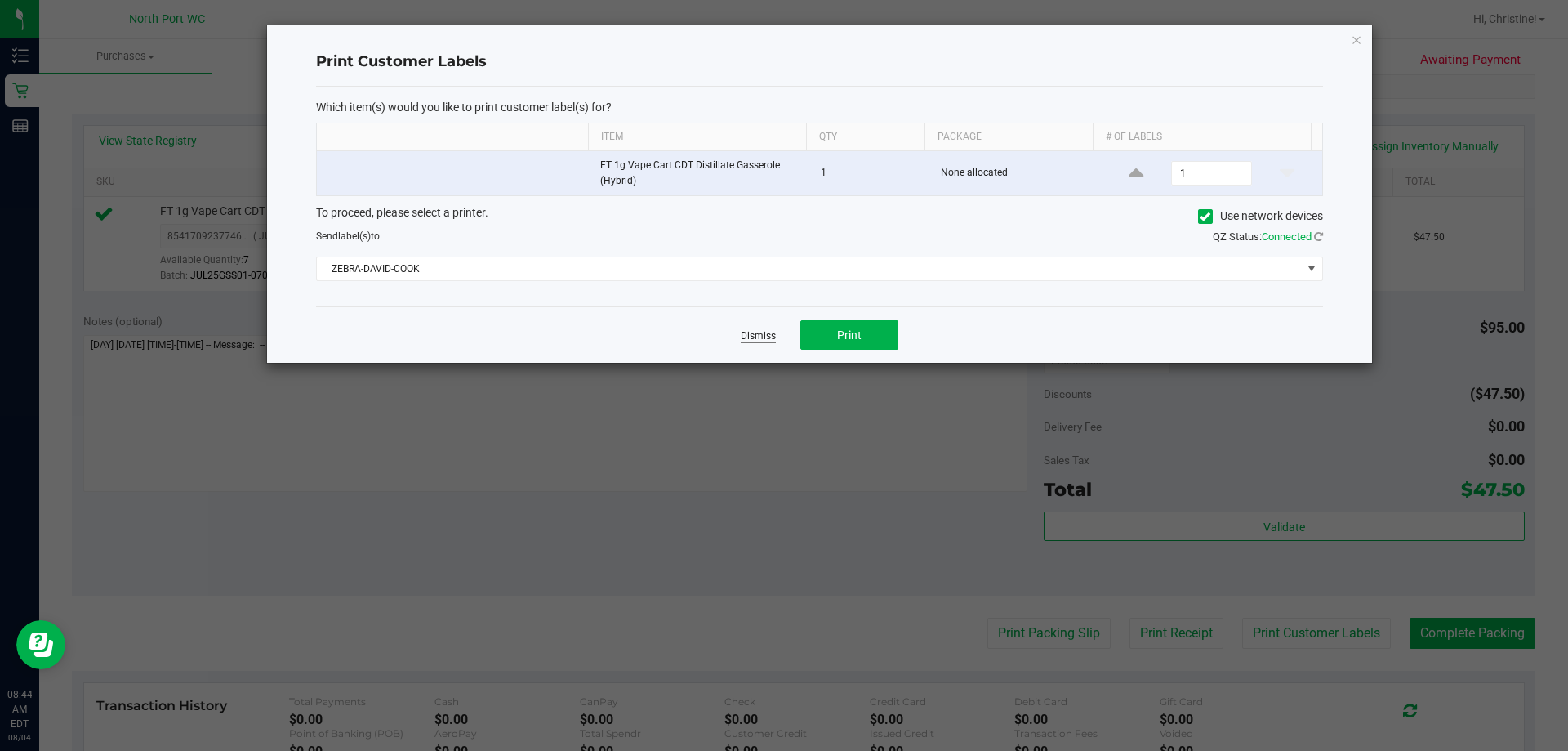 click on "Dismiss" 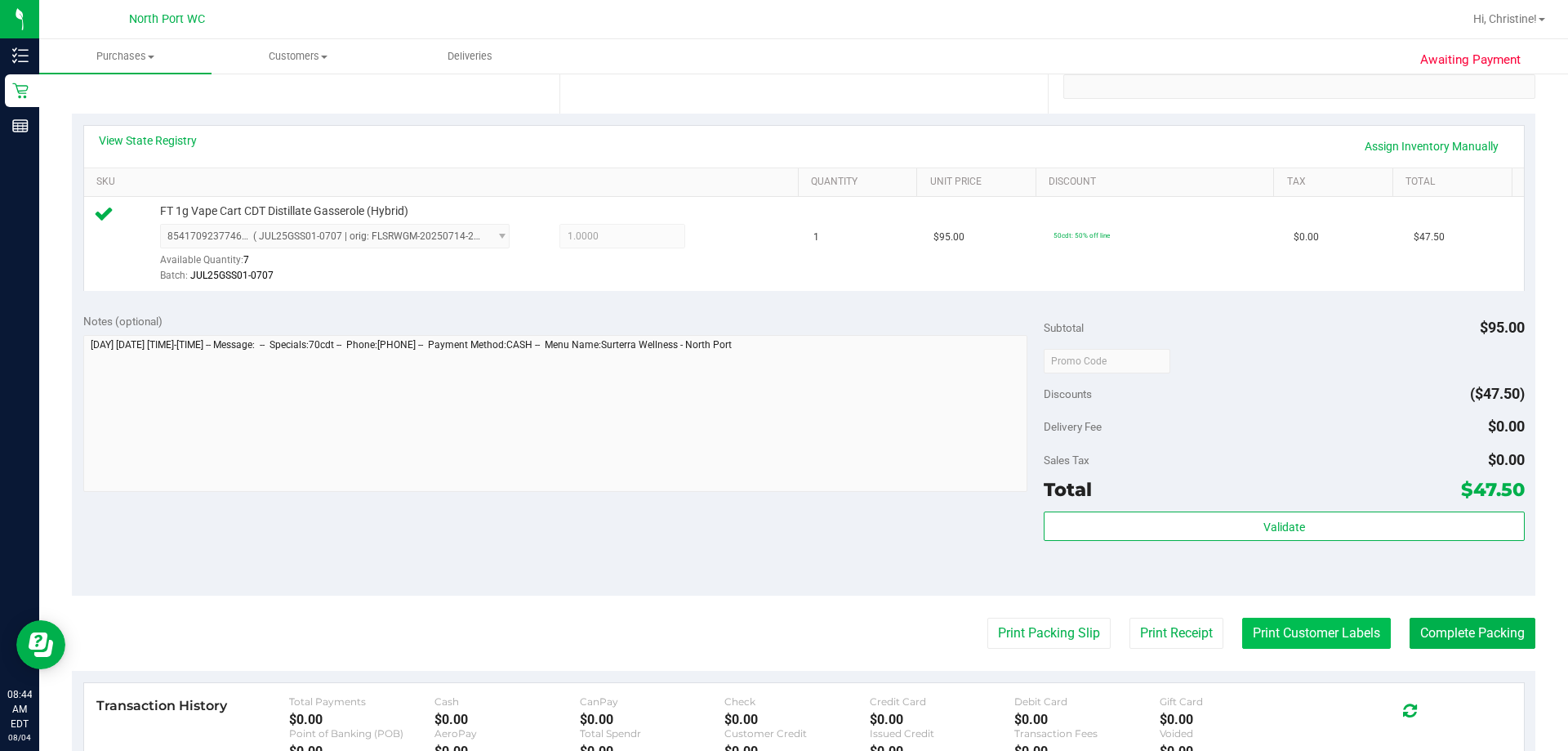 click on "Print Customer Labels" at bounding box center (1316, 633) 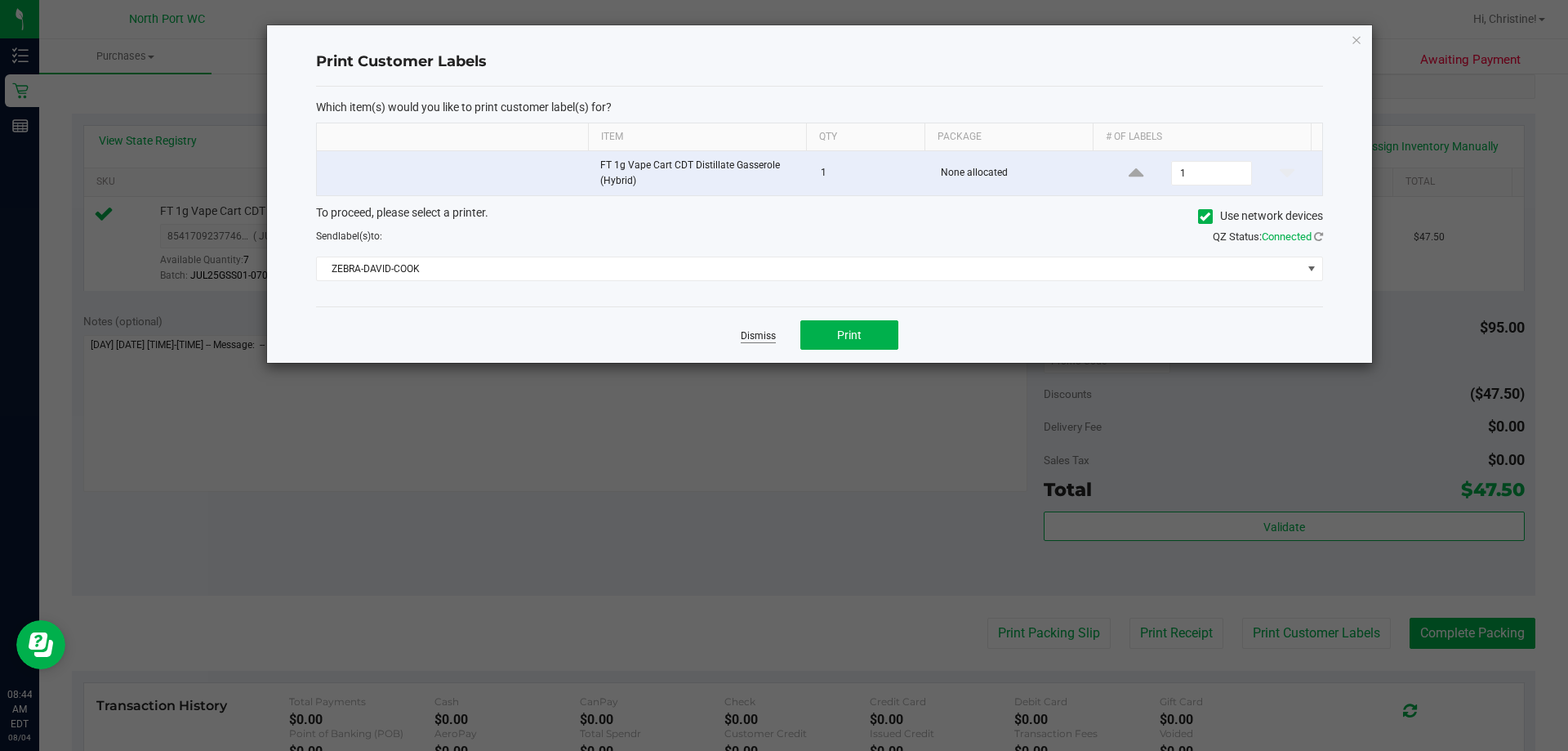click on "Dismiss" 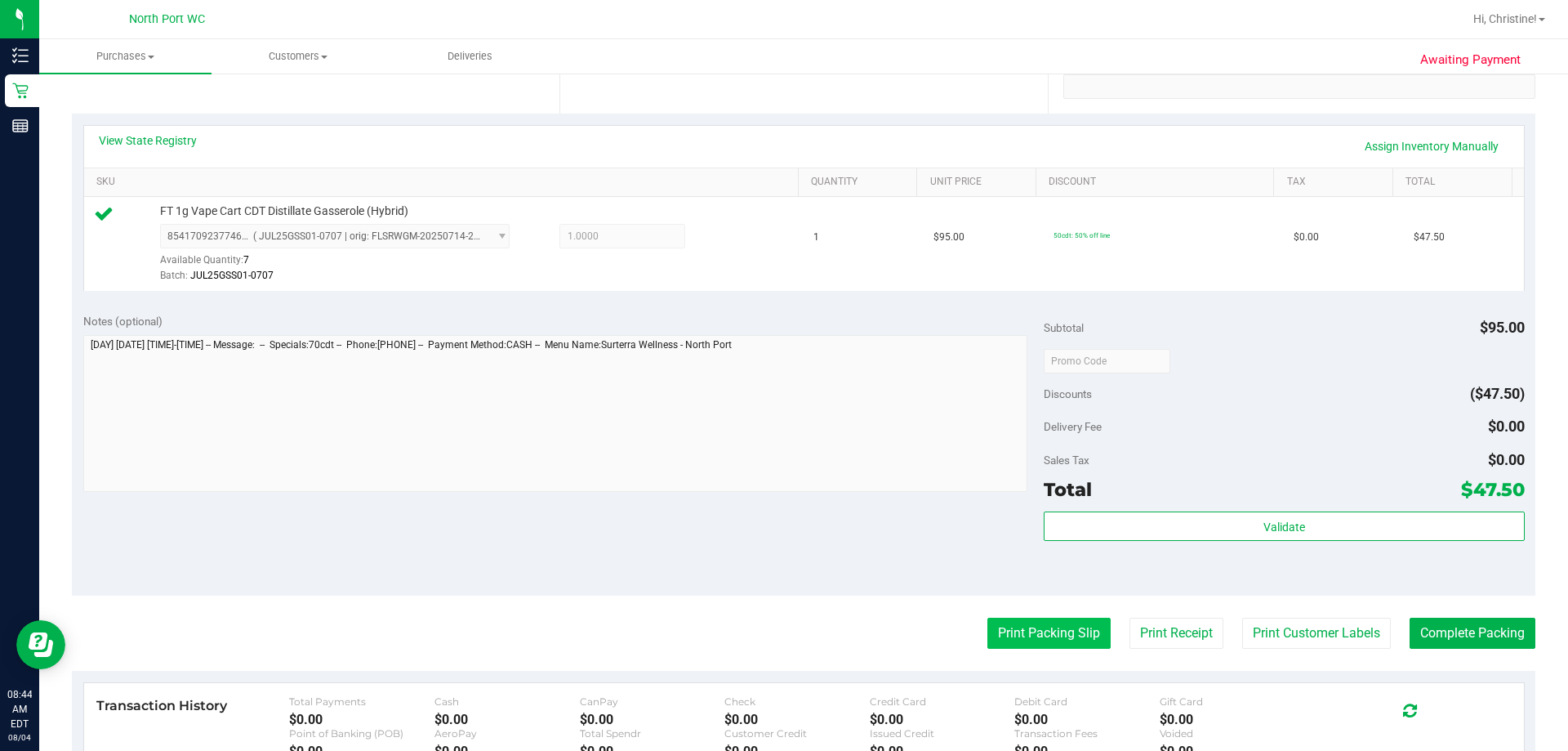 click on "Print Packing Slip" at bounding box center [1049, 633] 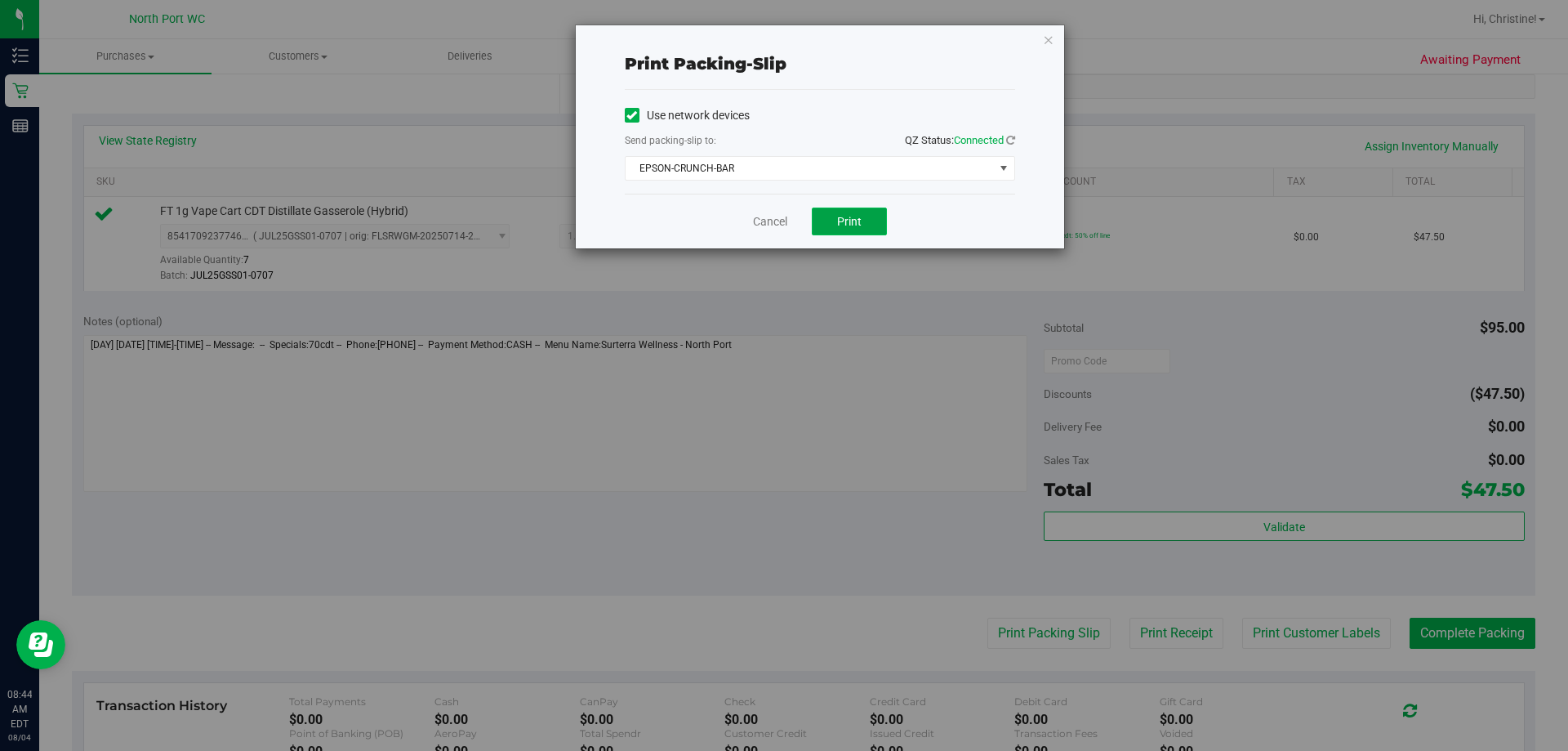click on "Print" at bounding box center [849, 221] 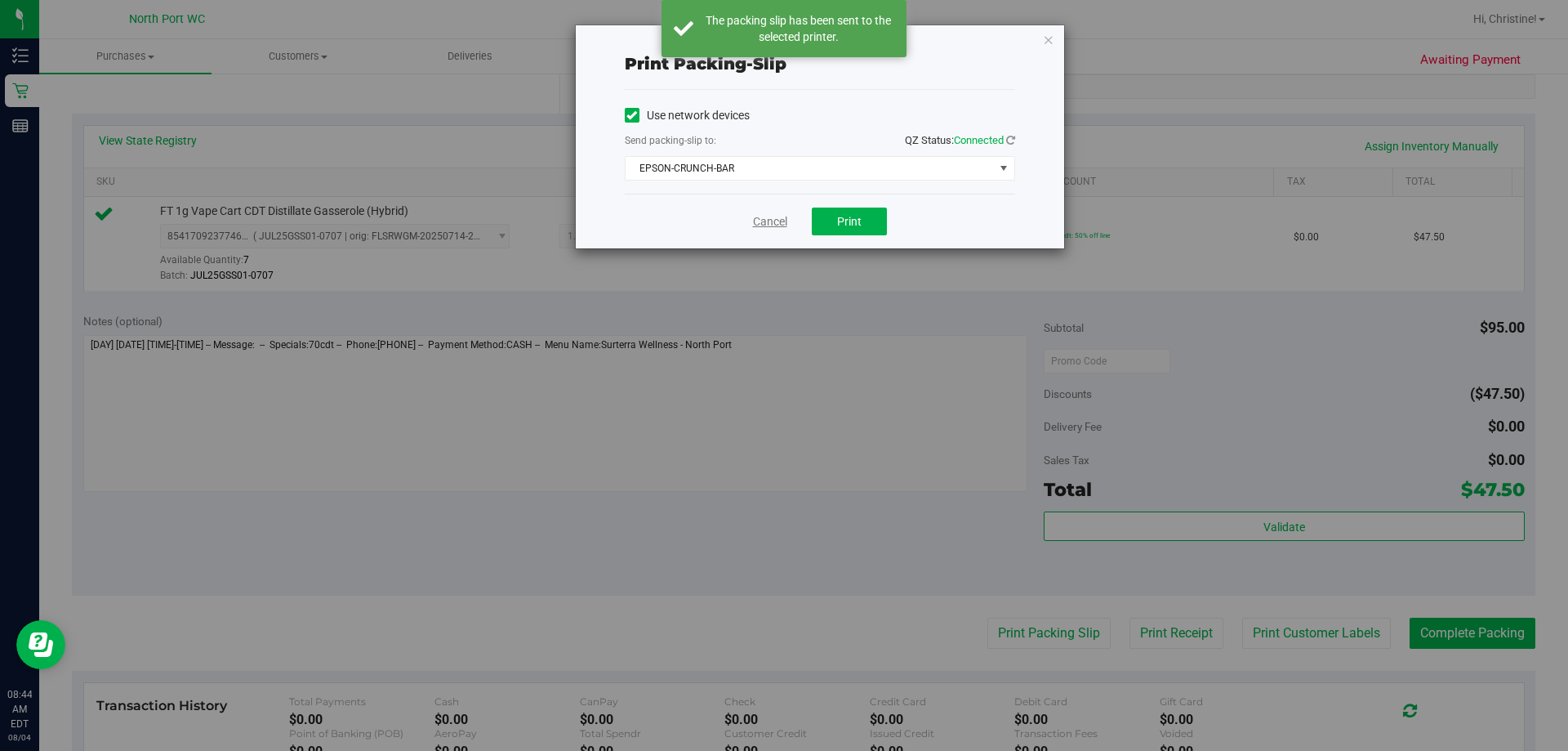 click on "Cancel" at bounding box center [770, 221] 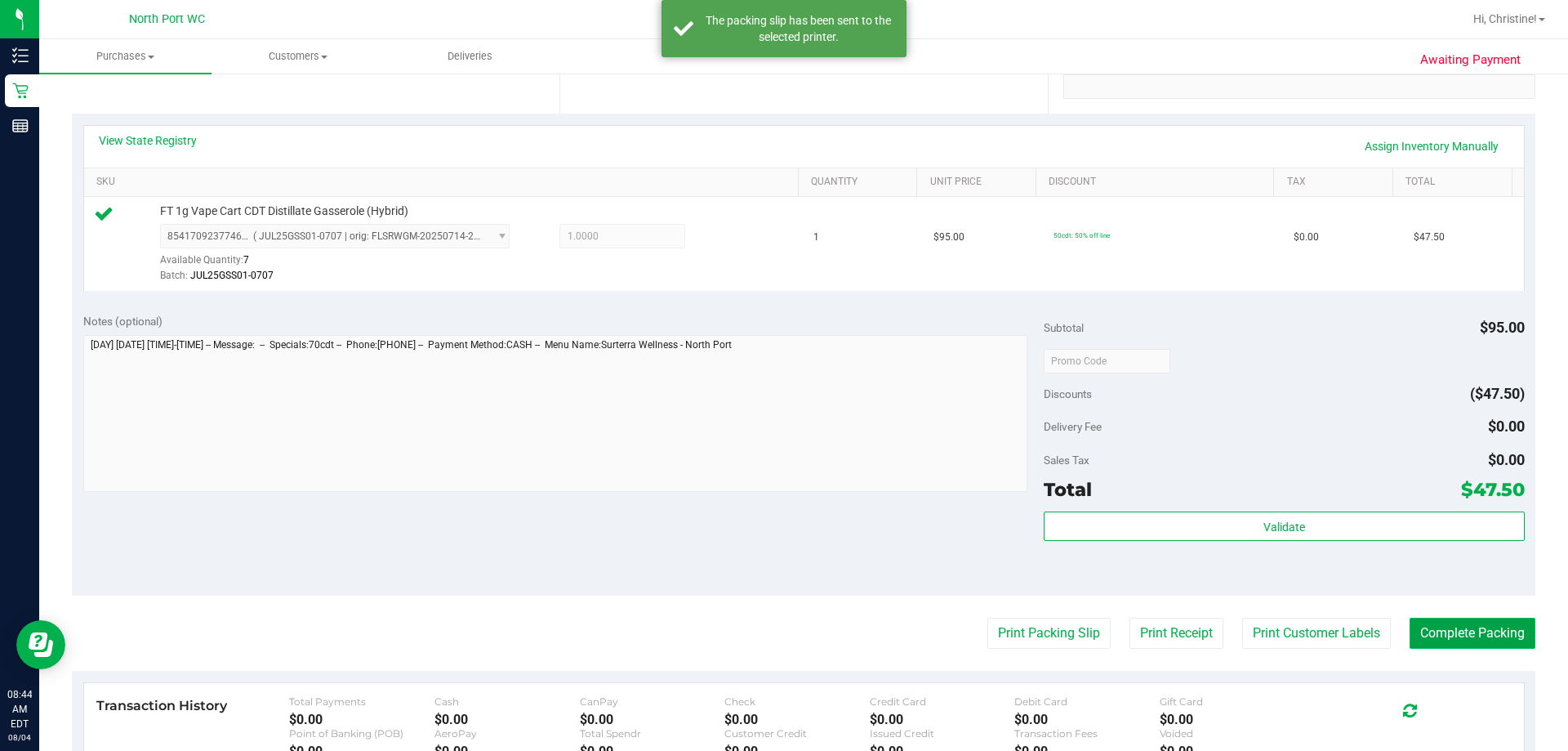 click on "Complete Packing" at bounding box center [1472, 633] 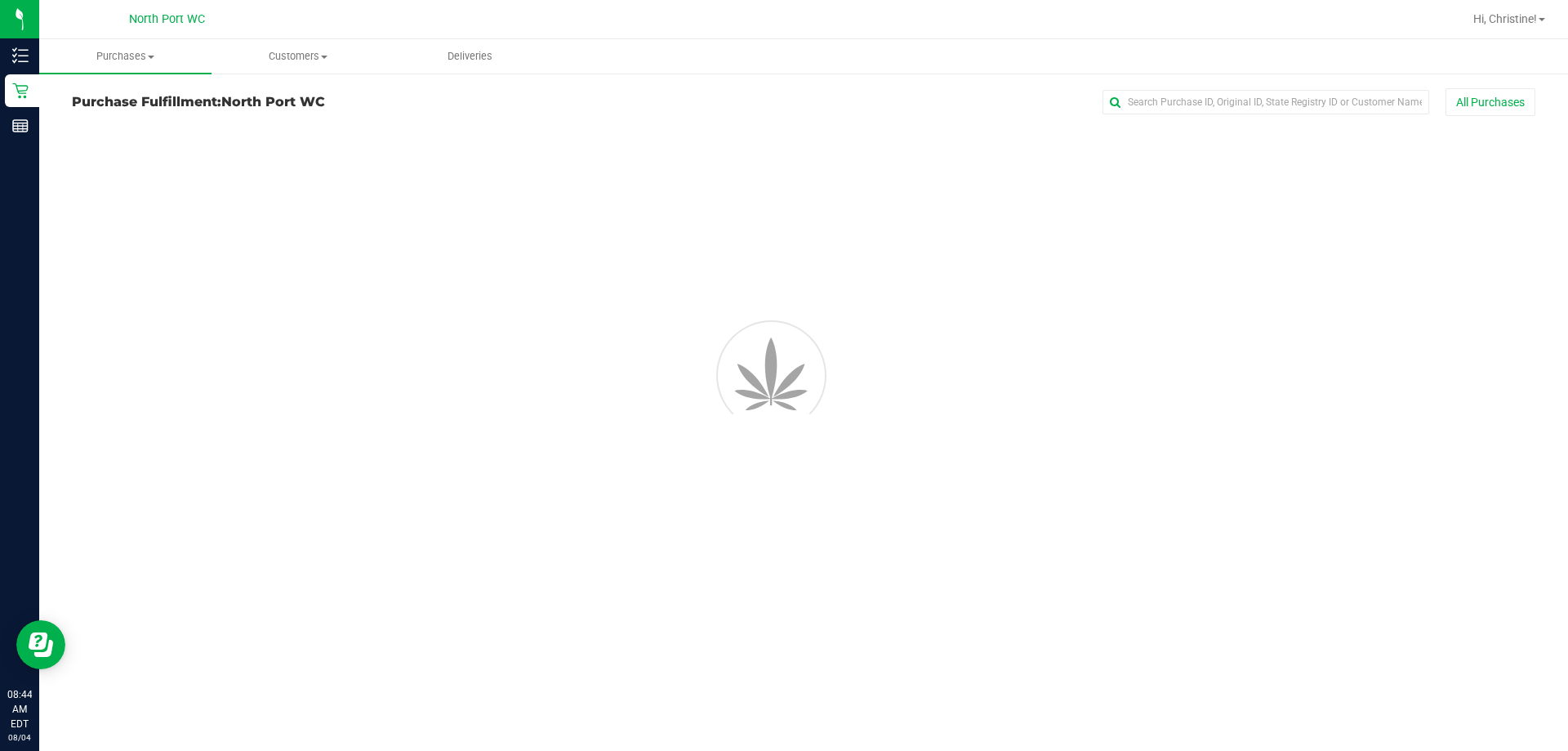 scroll, scrollTop: 0, scrollLeft: 0, axis: both 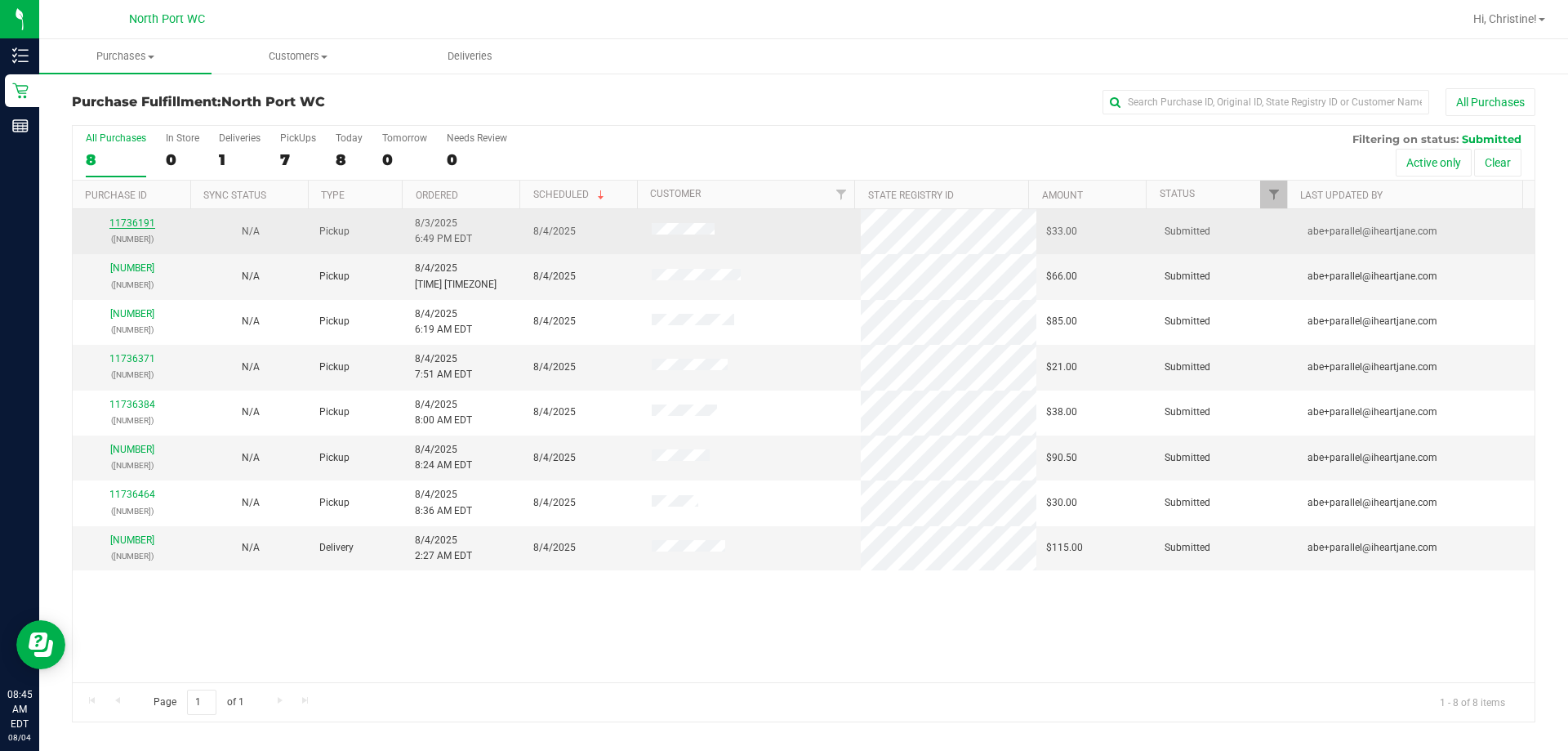 click on "11736191" at bounding box center (132, 223) 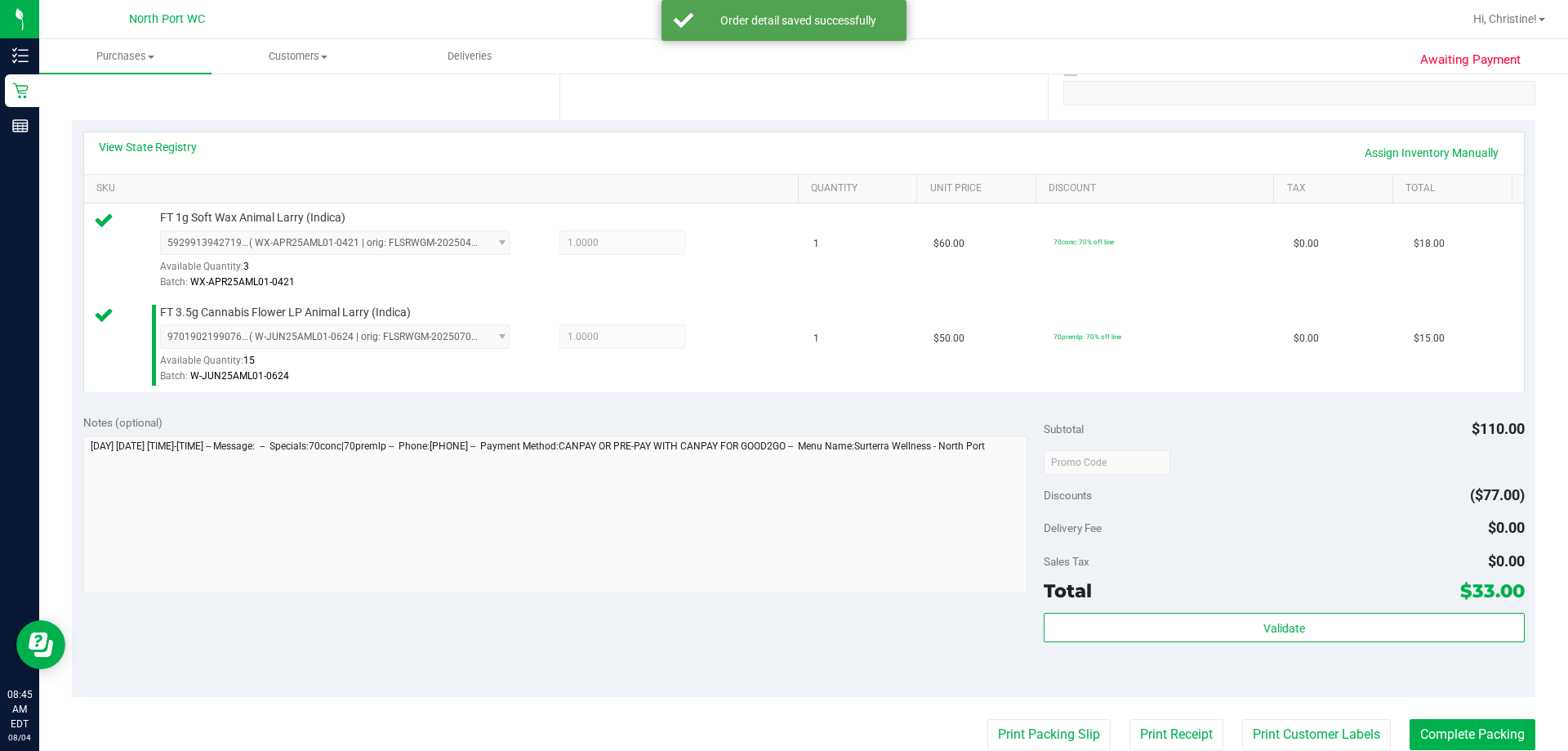 scroll, scrollTop: 327, scrollLeft: 0, axis: vertical 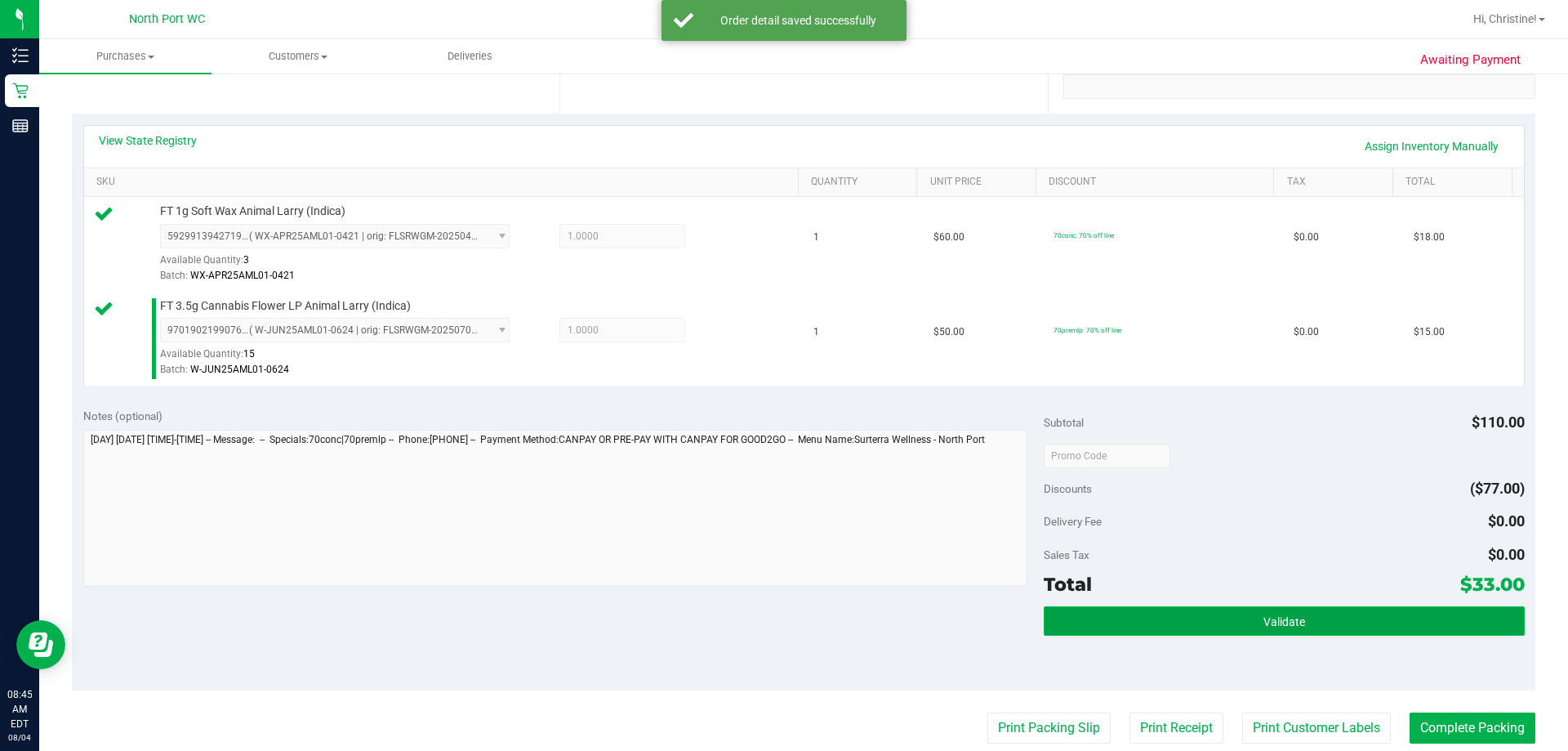 click on "Validate" at bounding box center (1284, 621) 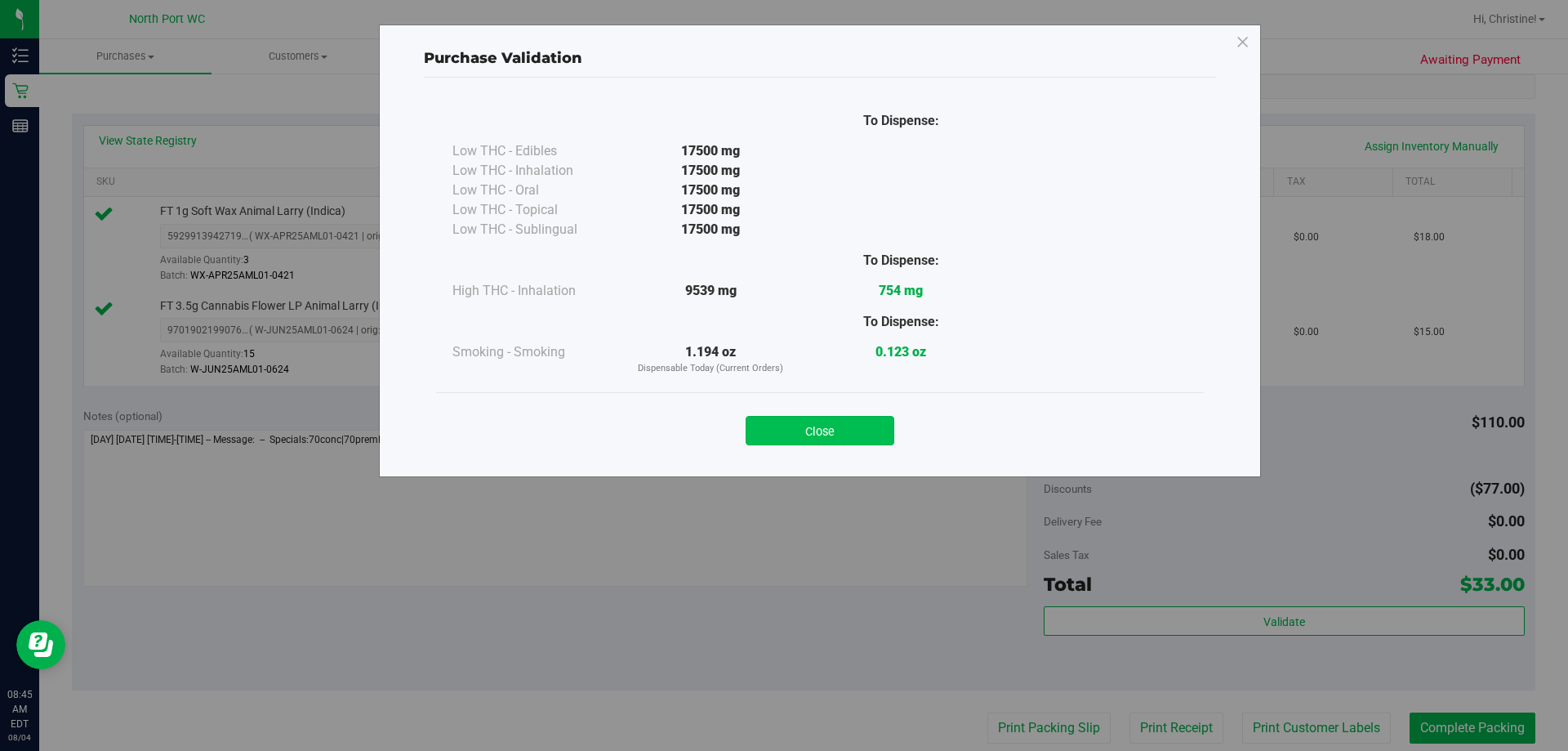 click on "Close" at bounding box center [820, 431] 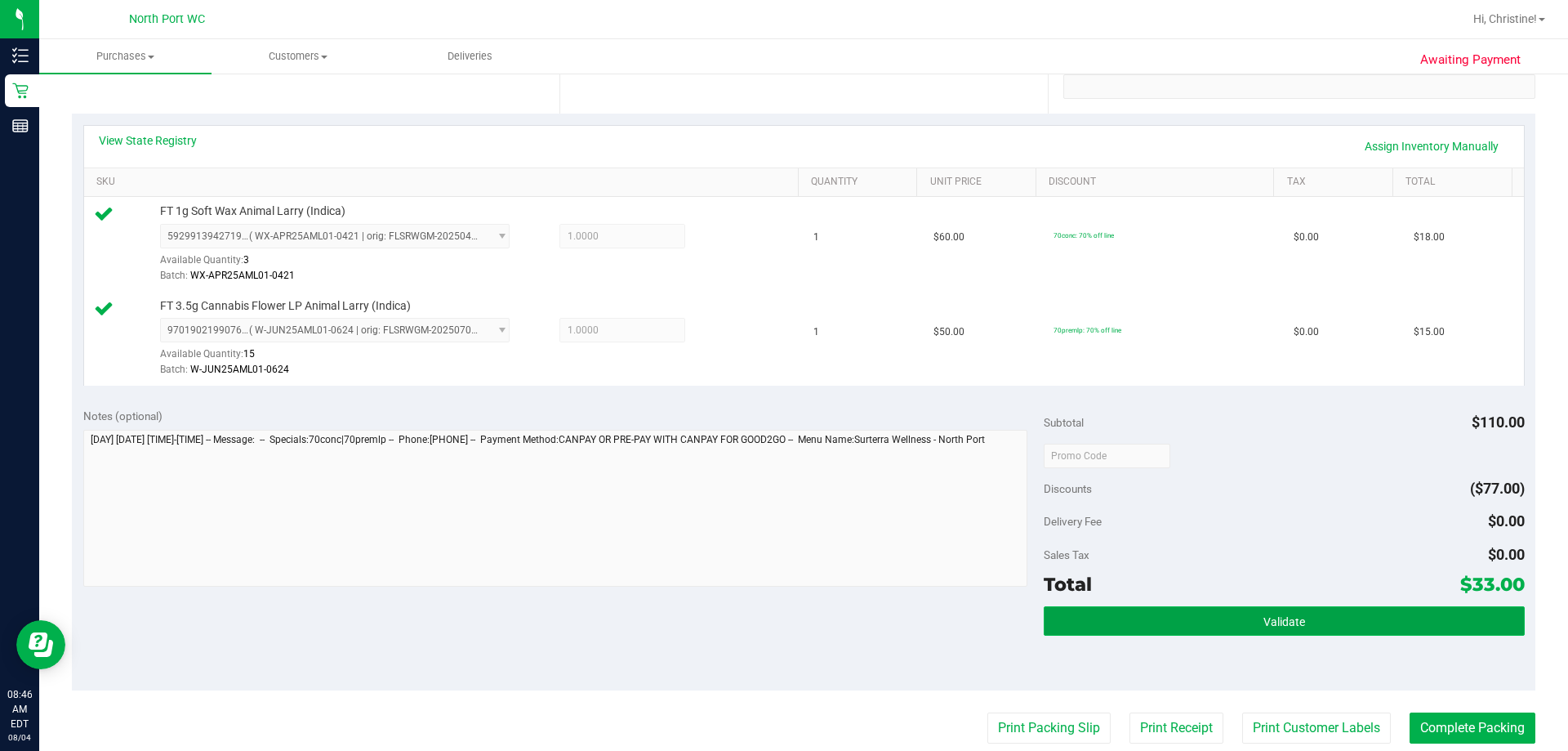 click on "Validate" at bounding box center (1284, 621) 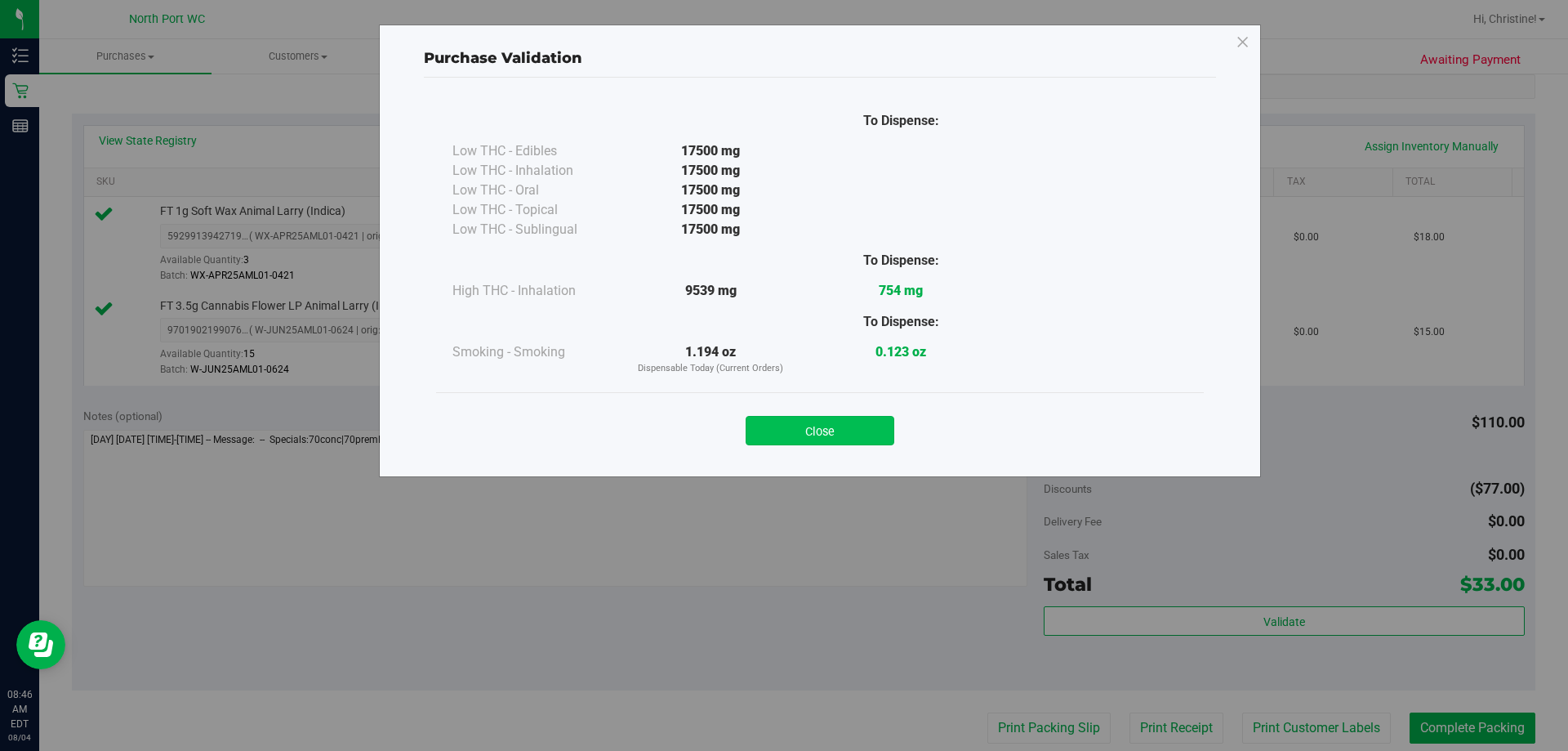 click on "Close" at bounding box center (820, 431) 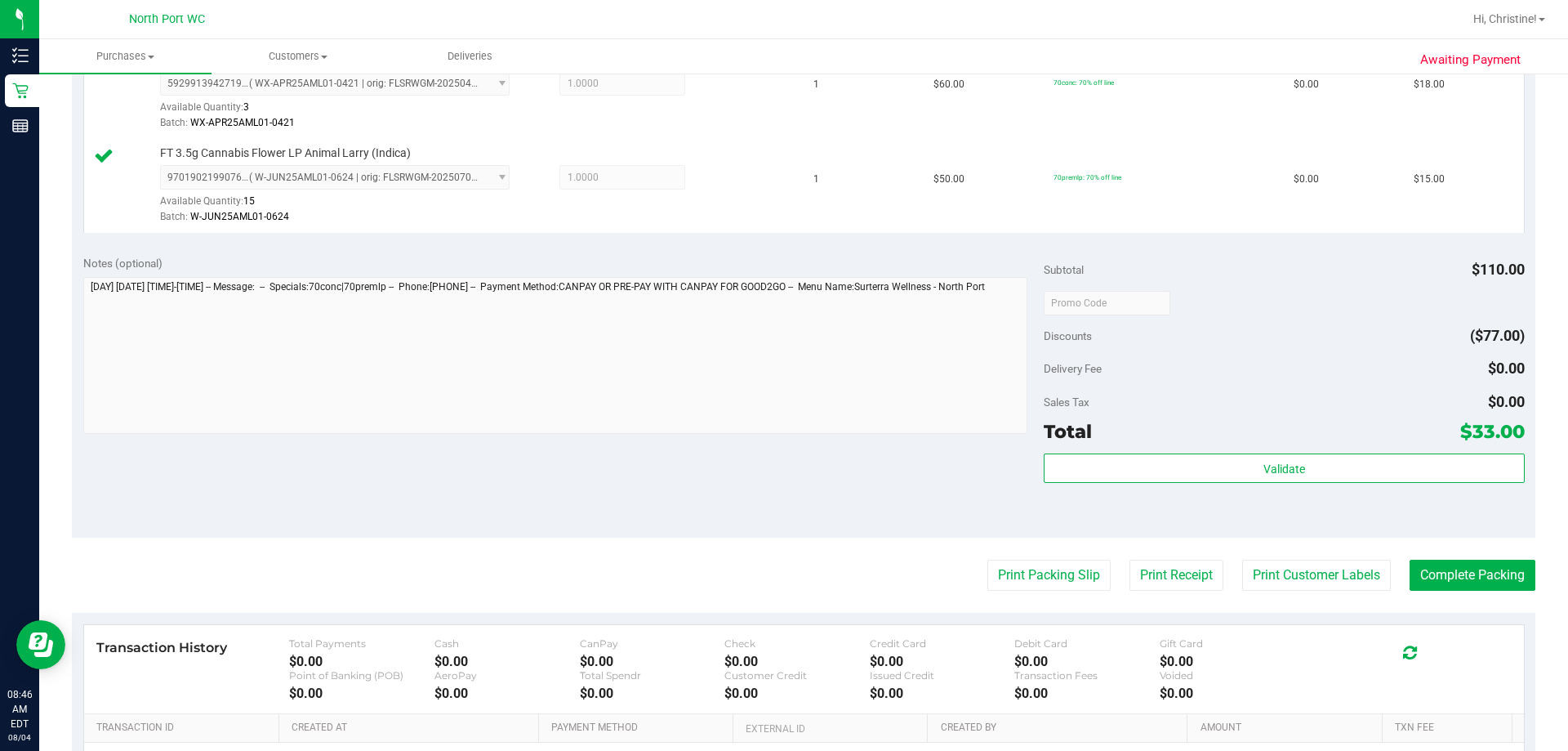 scroll, scrollTop: 490, scrollLeft: 0, axis: vertical 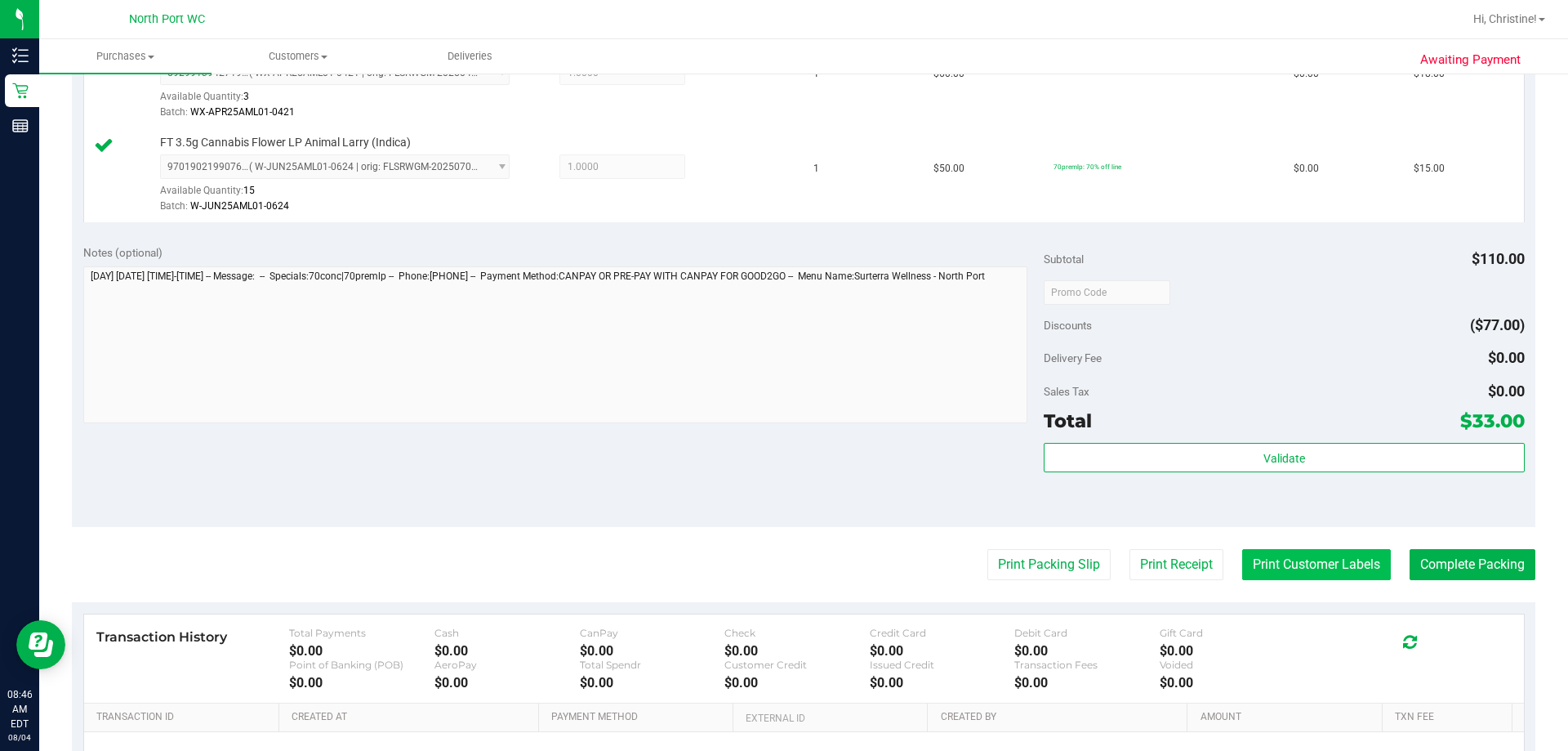 click on "Print Customer Labels" at bounding box center (1316, 565) 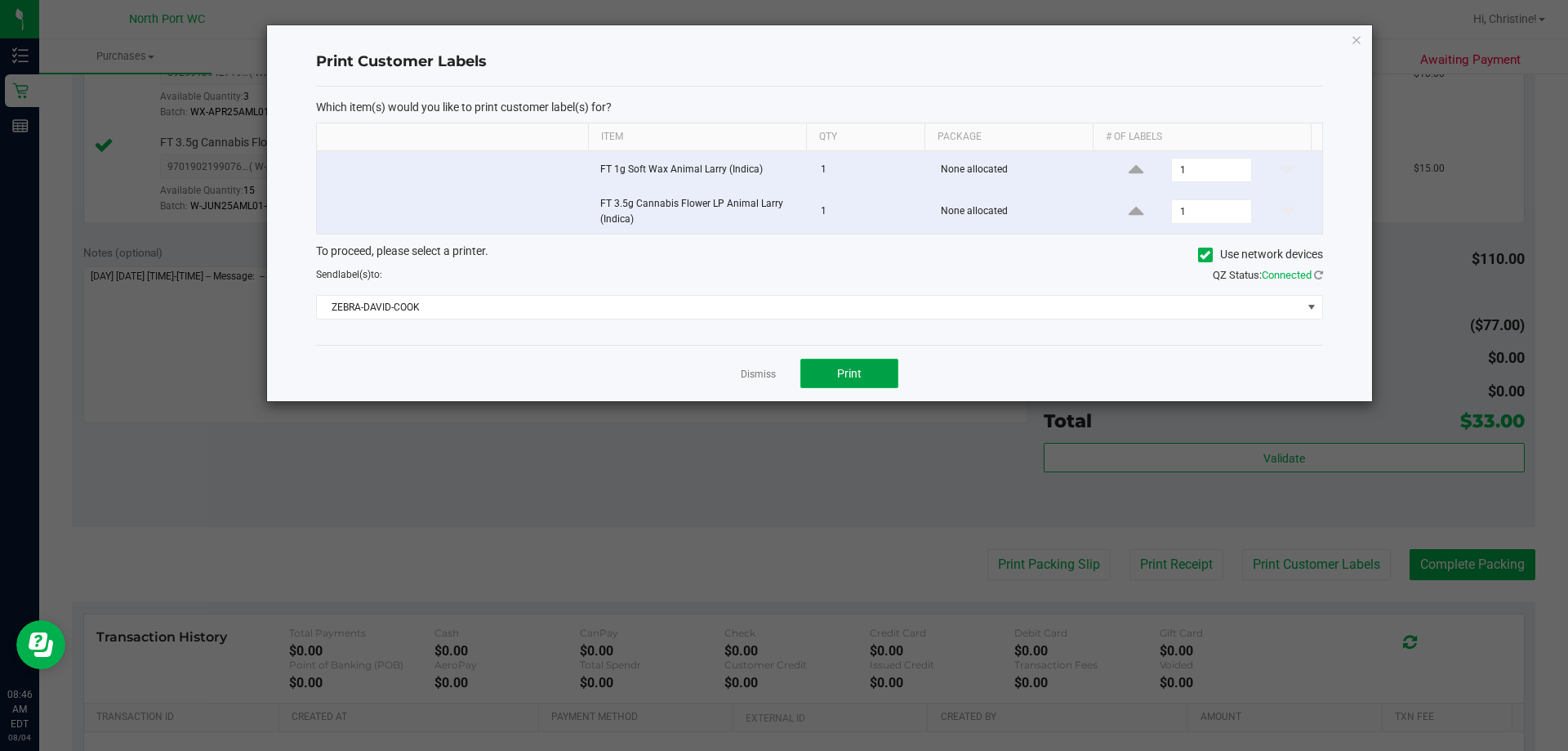 click on "Print" 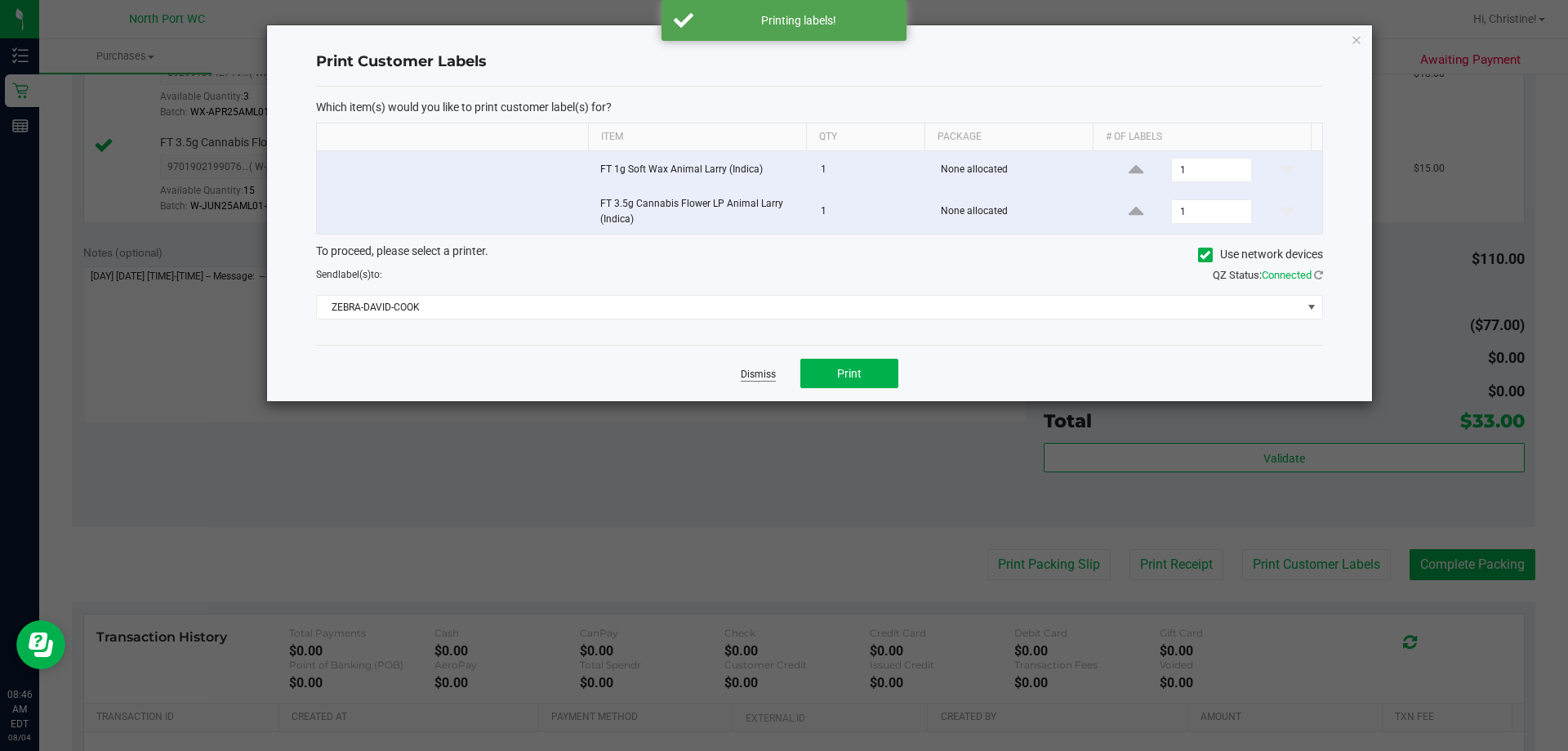 click on "Dismiss" 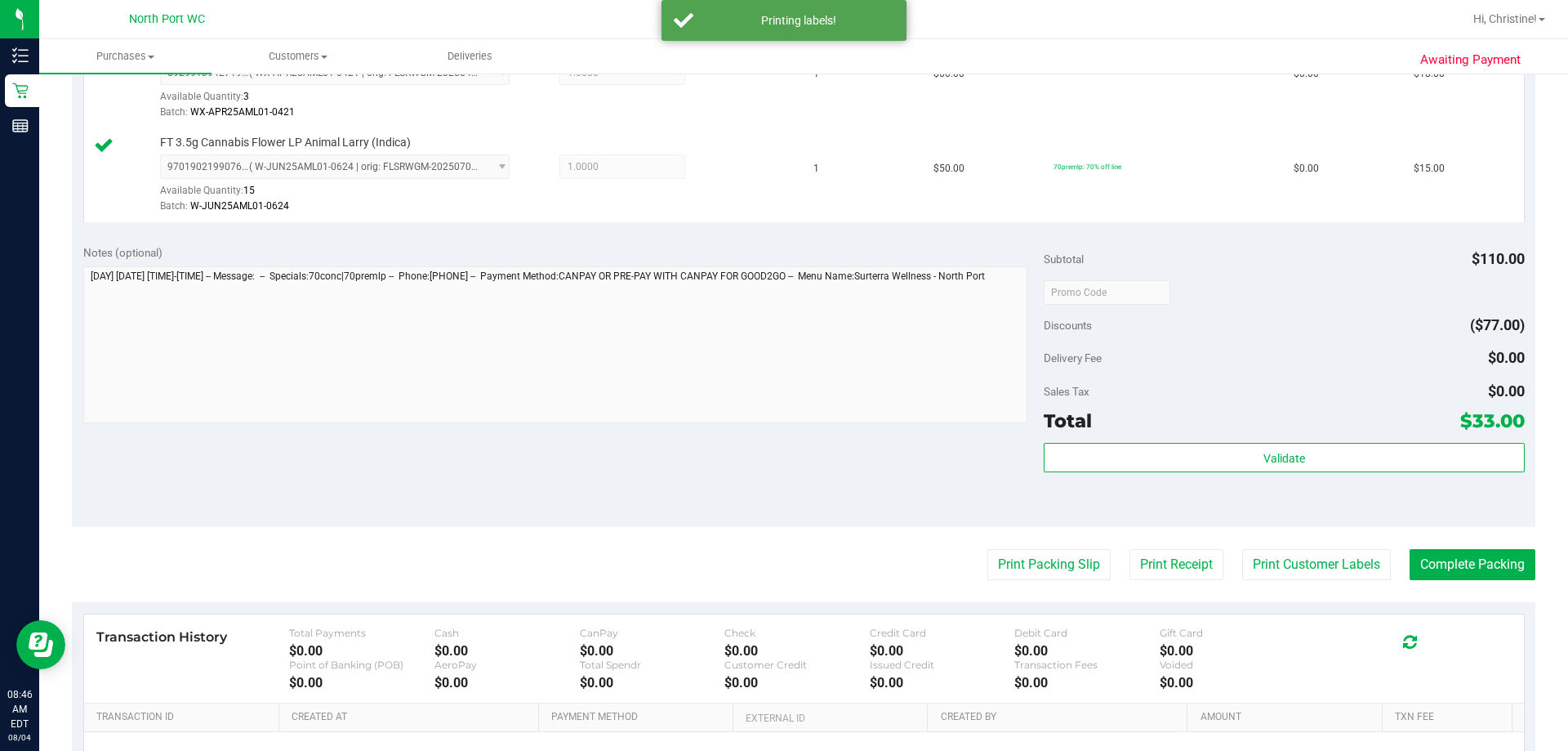 scroll, scrollTop: 409, scrollLeft: 0, axis: vertical 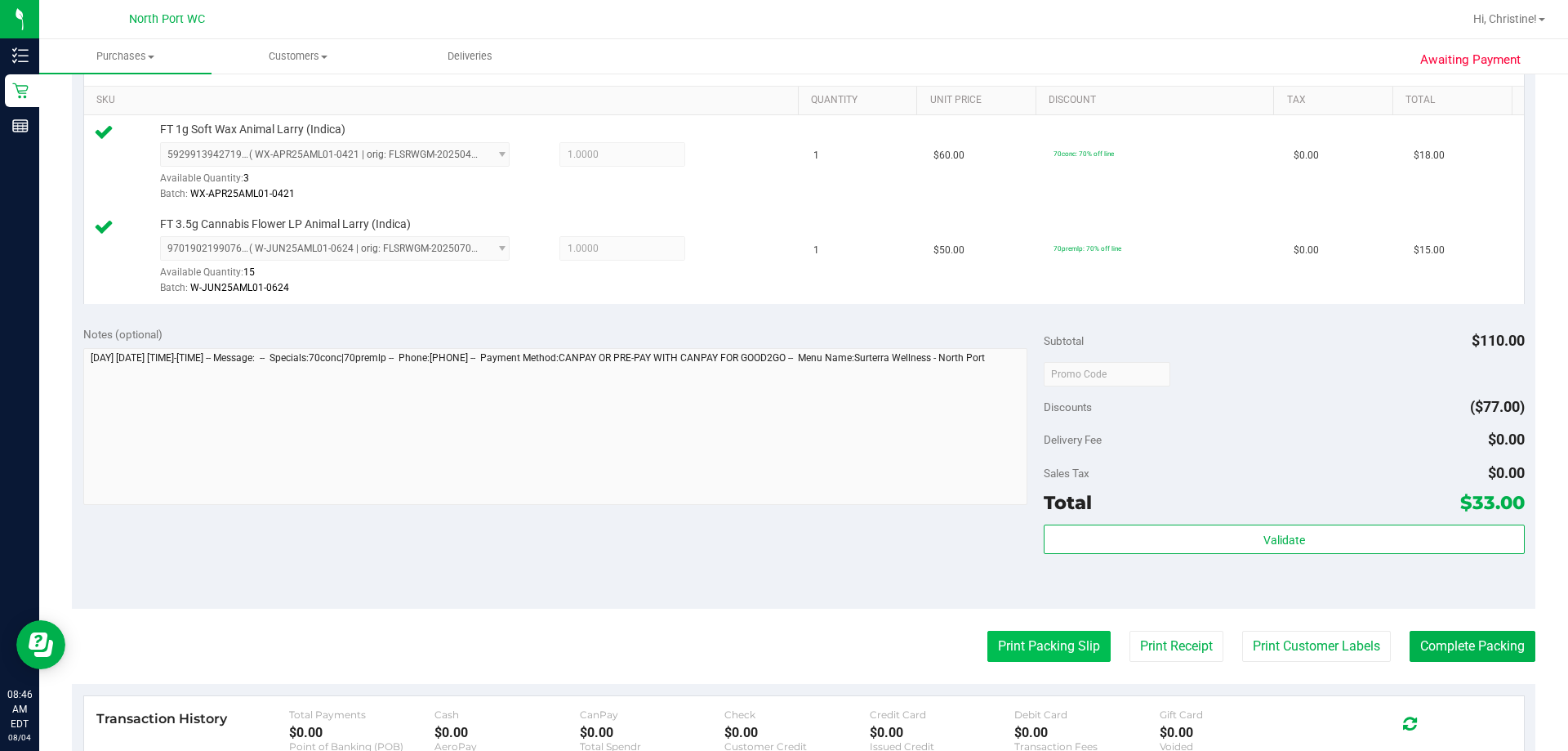 click on "Print Packing Slip" at bounding box center (1049, 646) 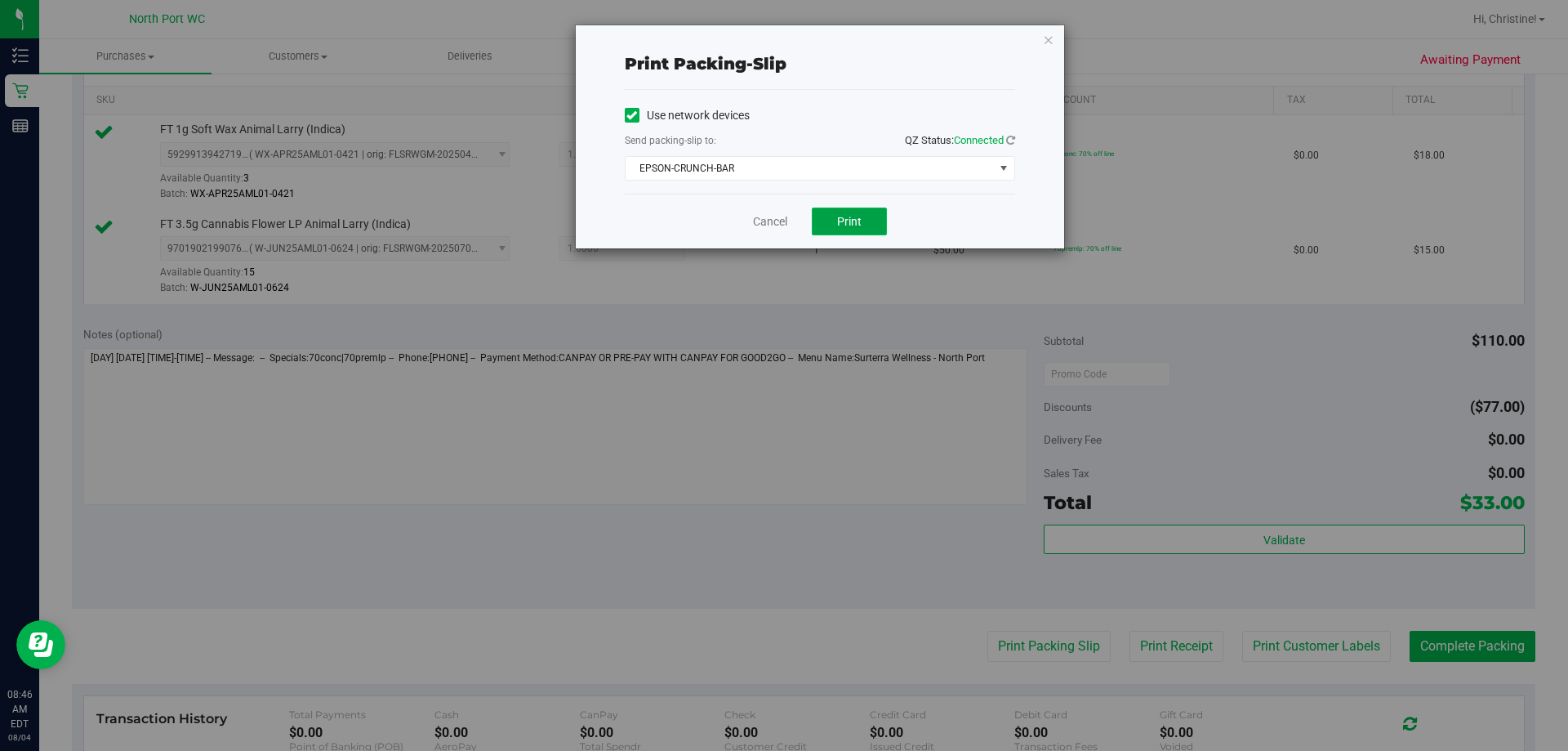 click on "Print" at bounding box center (849, 221) 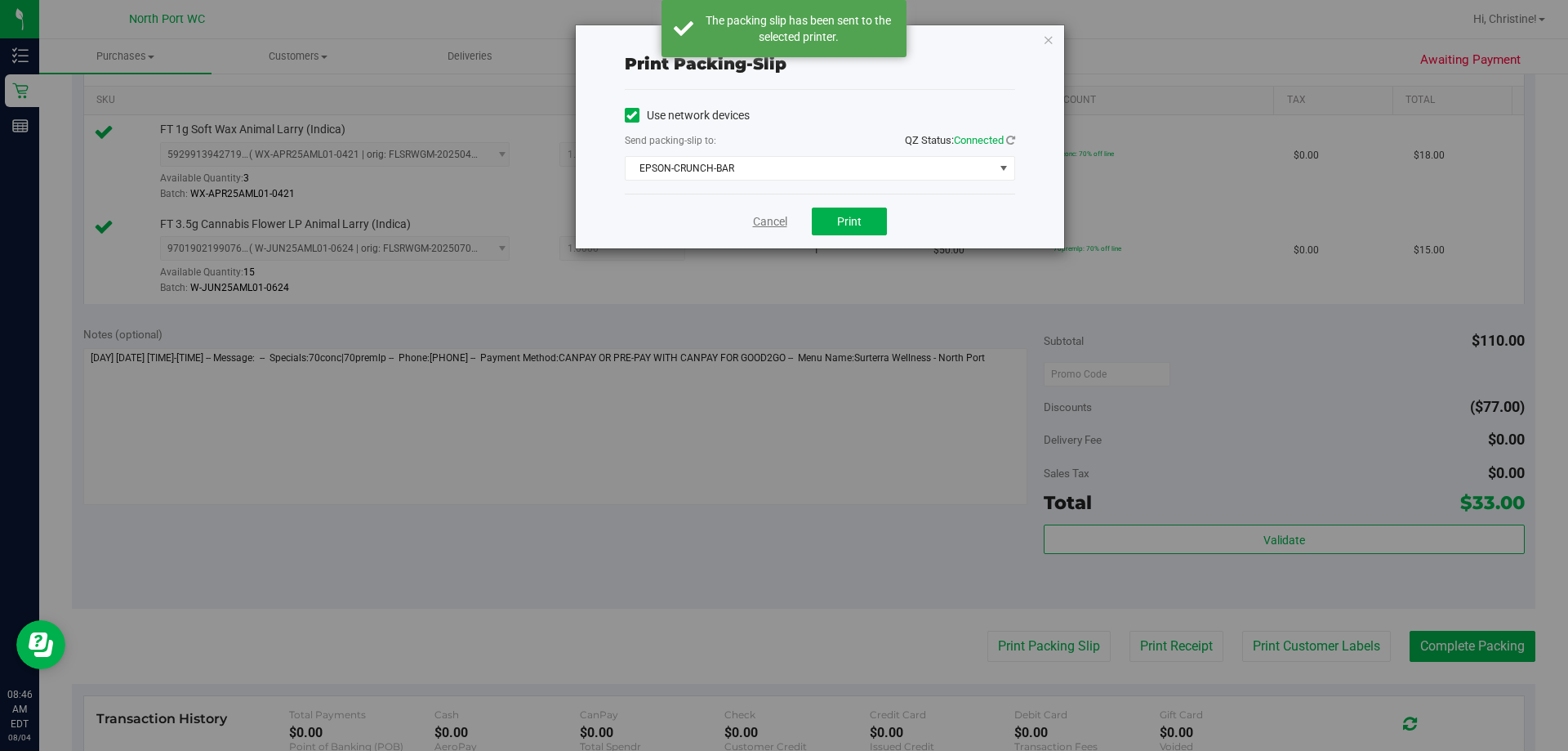 click on "Cancel" at bounding box center [770, 221] 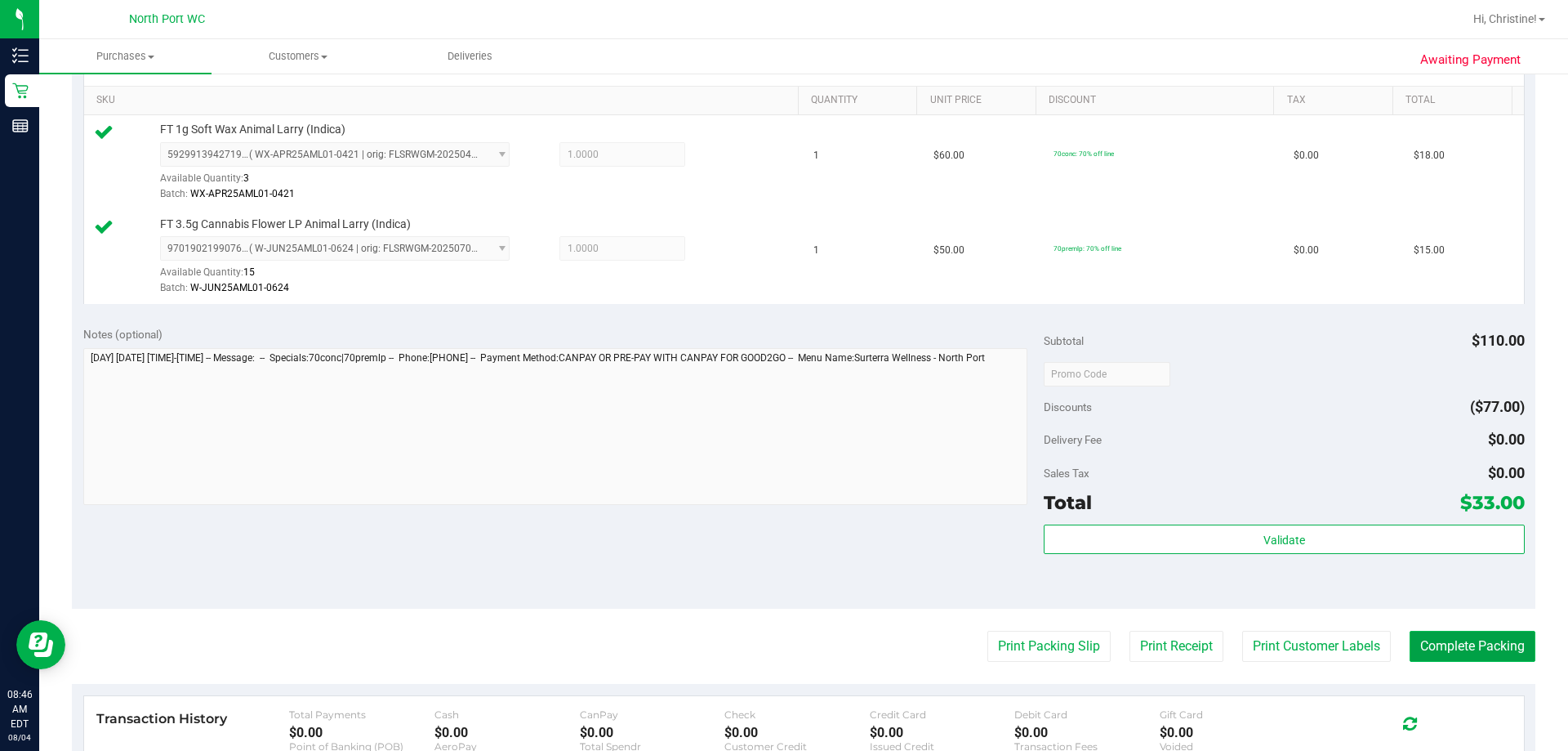 click on "Complete Packing" at bounding box center [1472, 646] 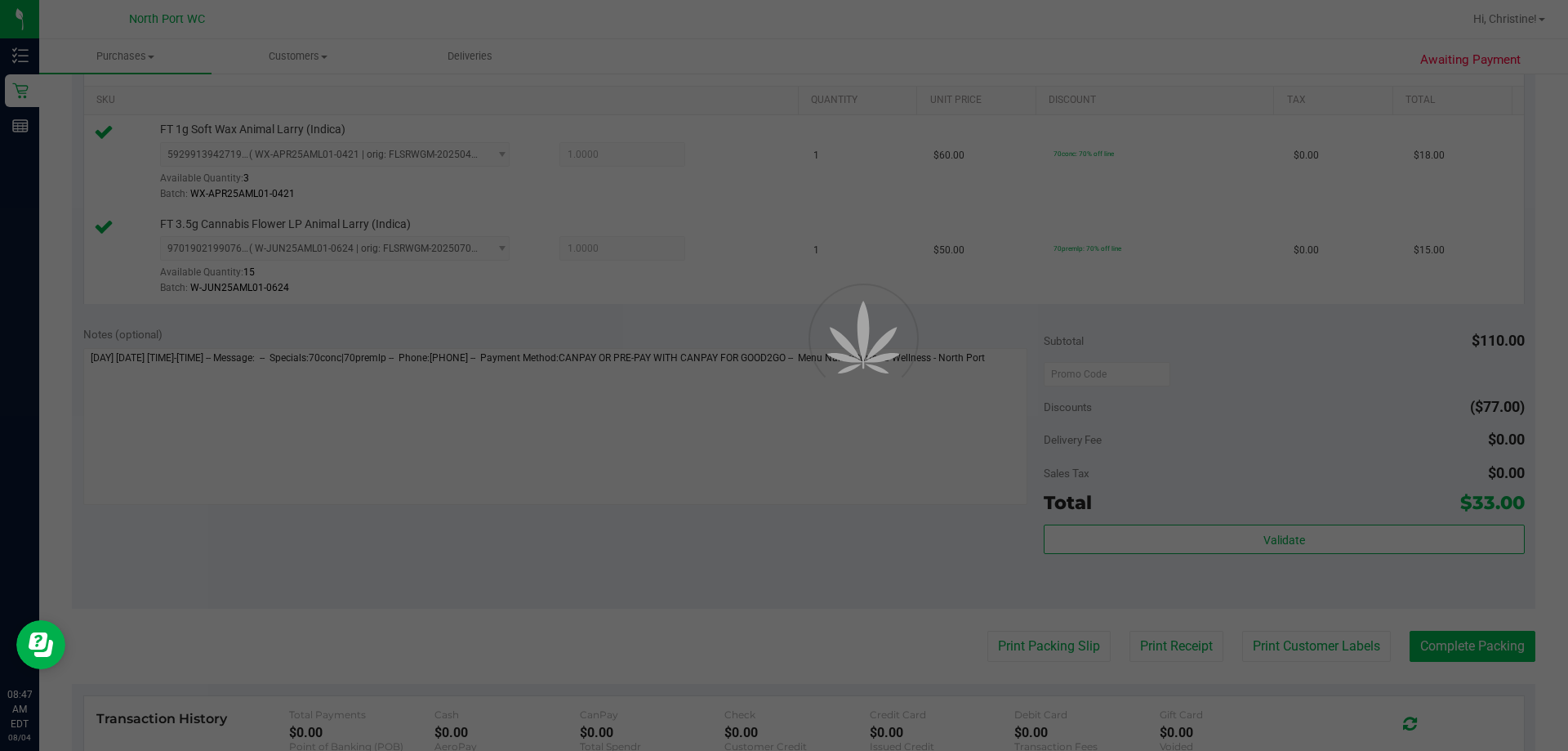 scroll, scrollTop: 0, scrollLeft: 0, axis: both 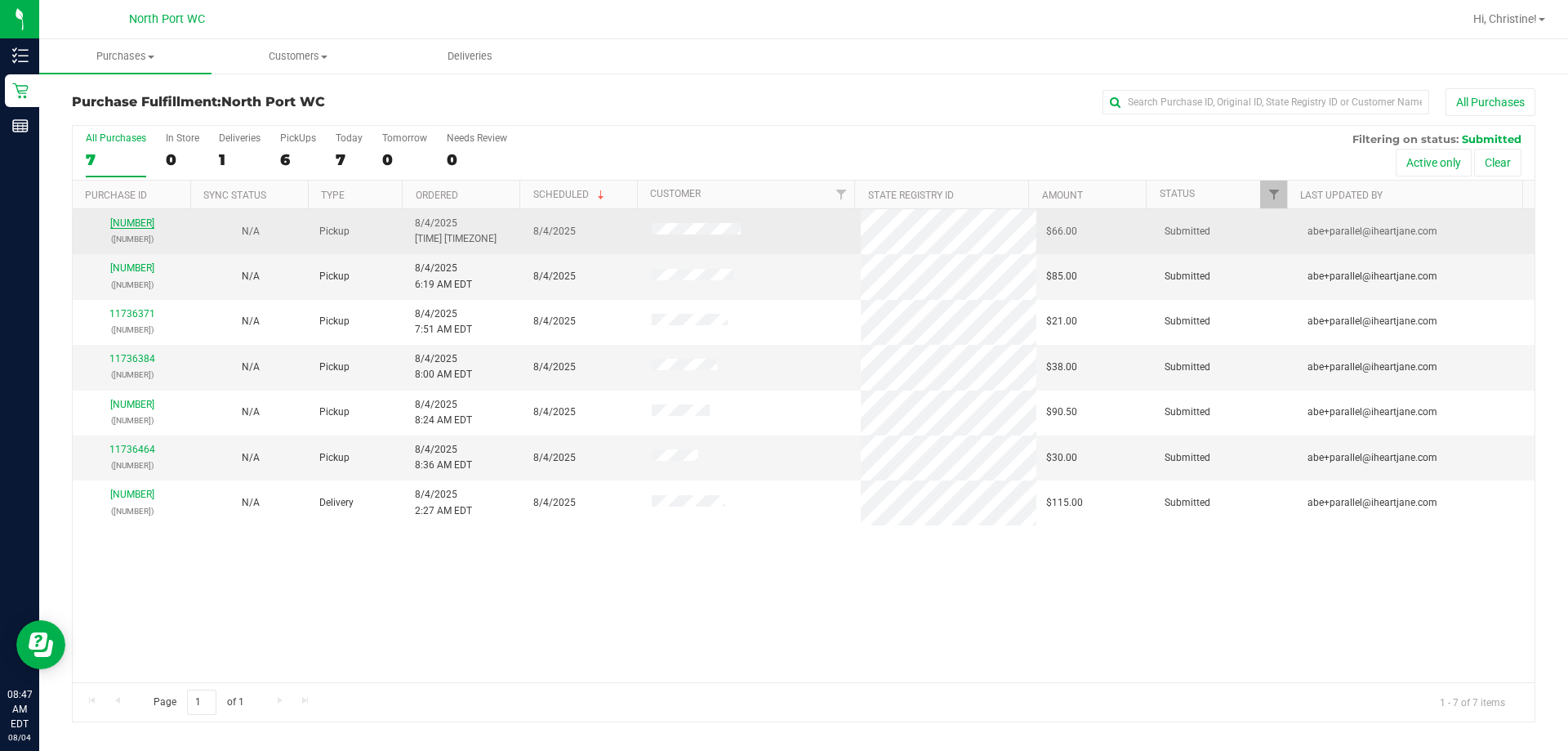 click on "[NUMBER]" at bounding box center (132, 223) 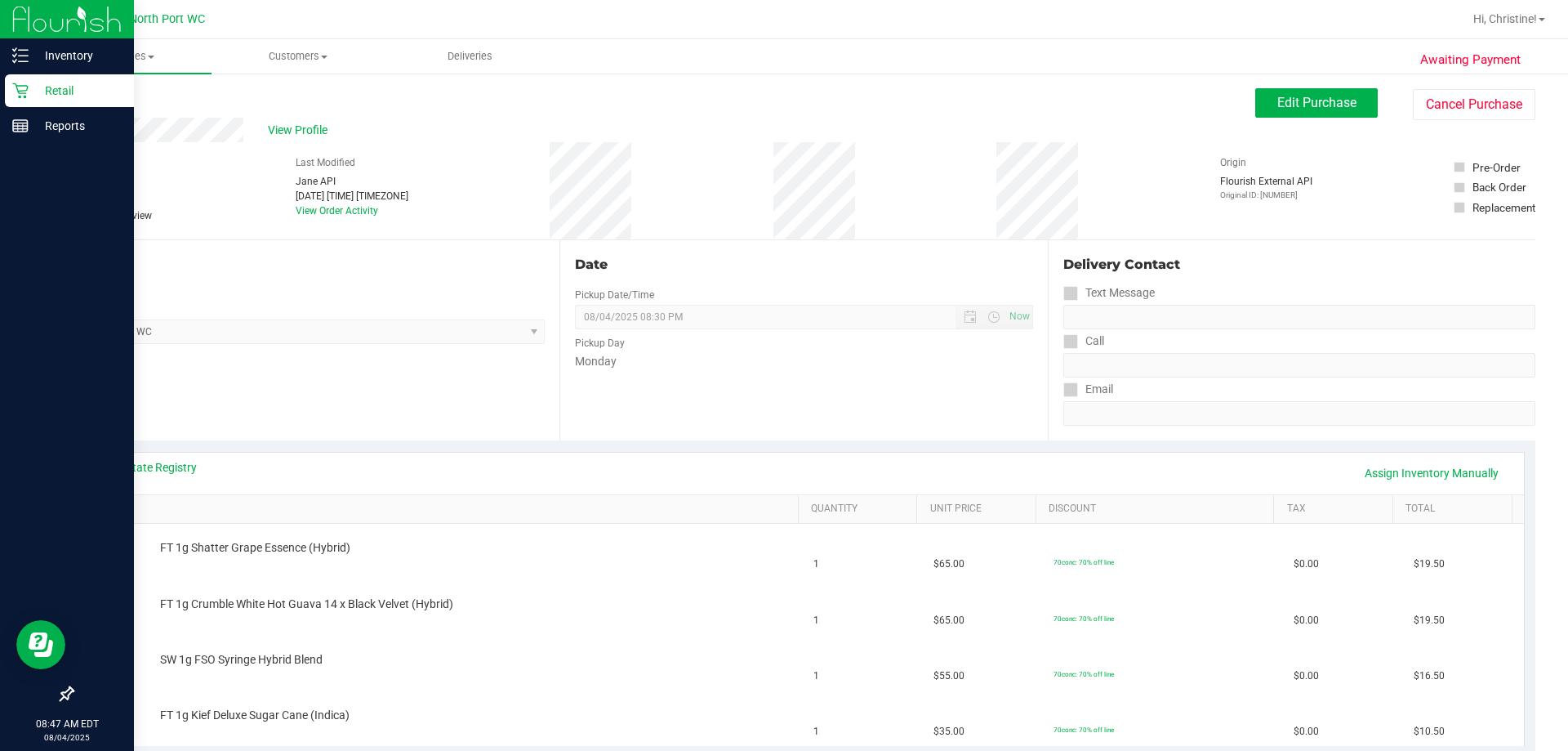 click on "Retail" at bounding box center (78, 91) 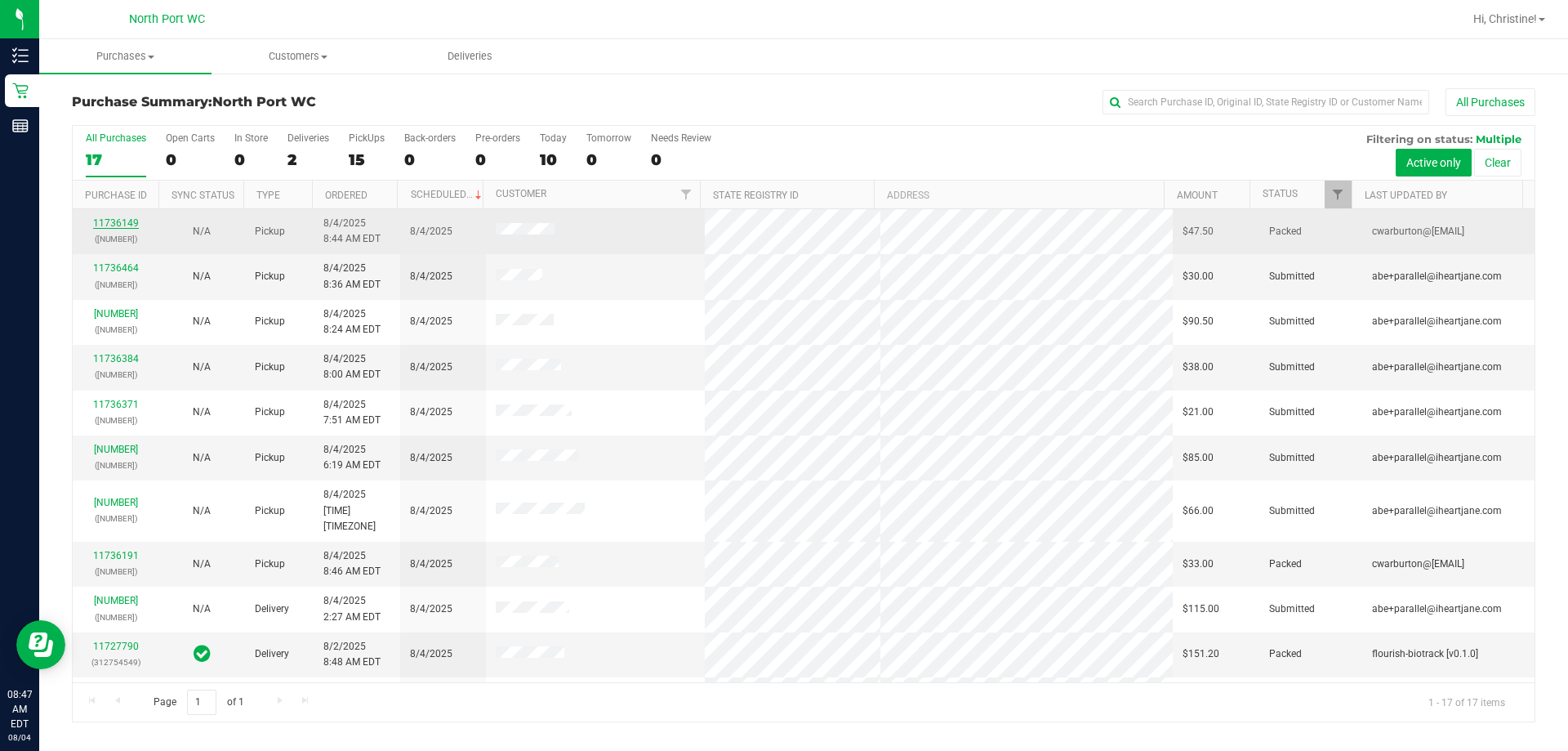 click on "11736149" at bounding box center (116, 223) 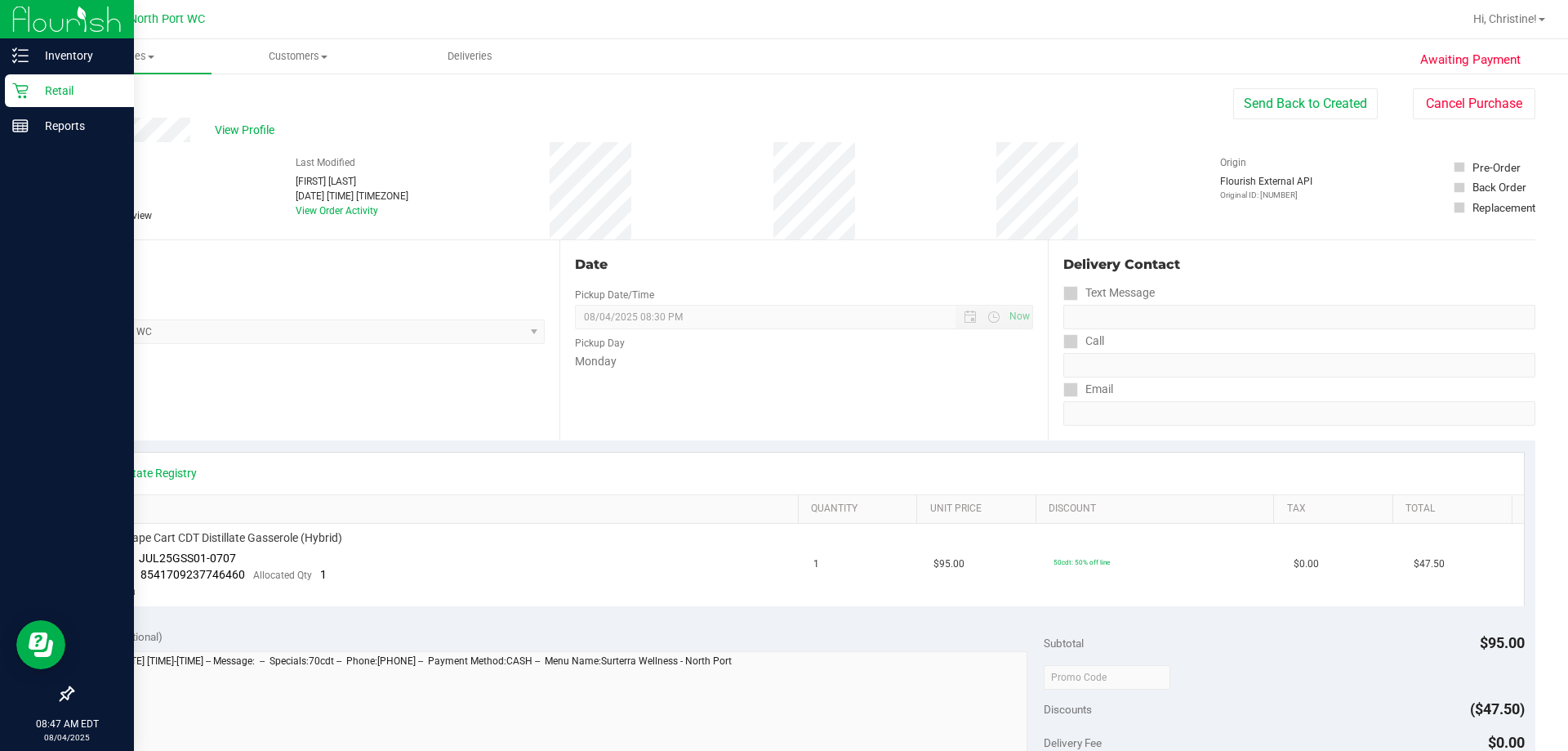 click on "Retail" at bounding box center (78, 91) 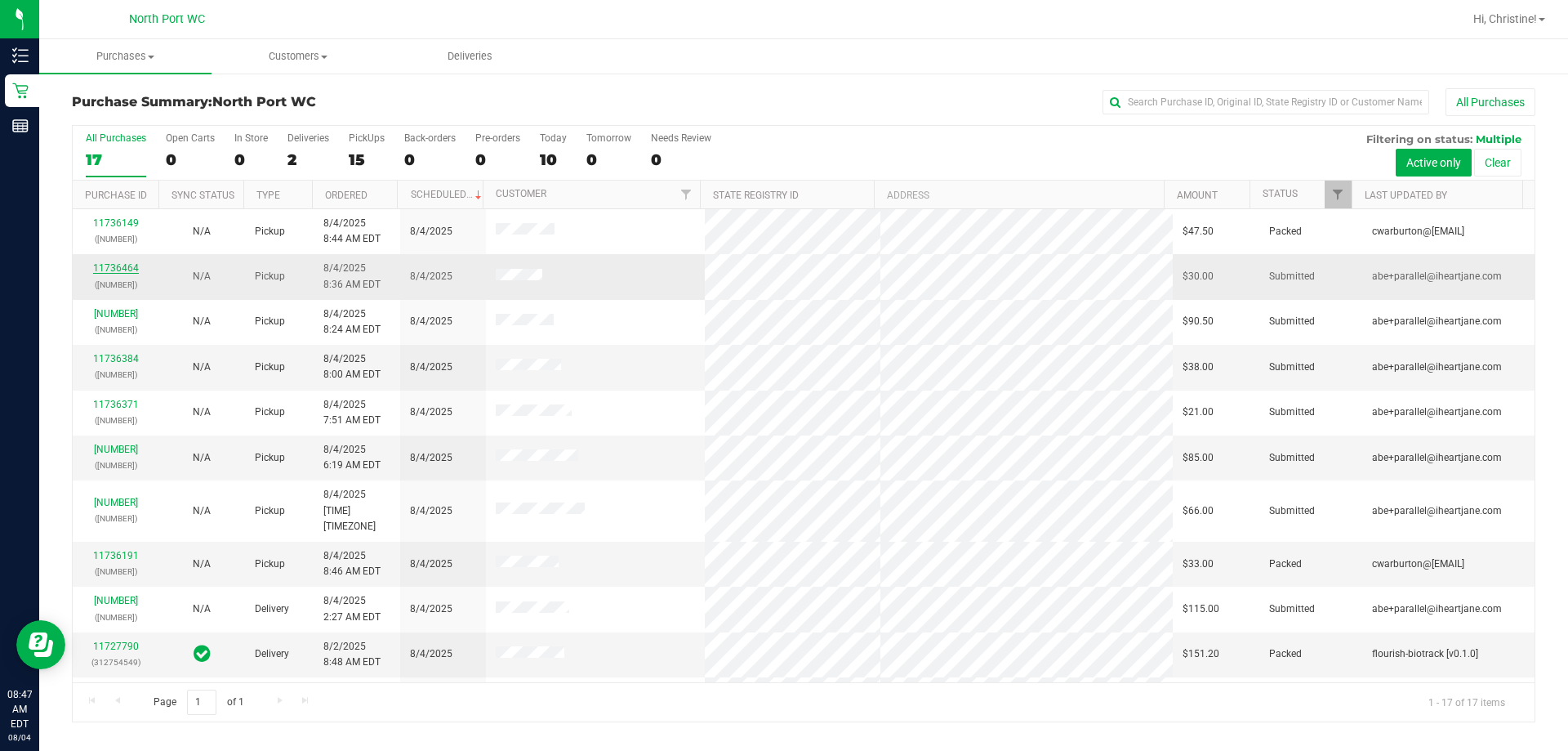 click on "11736464" at bounding box center [116, 268] 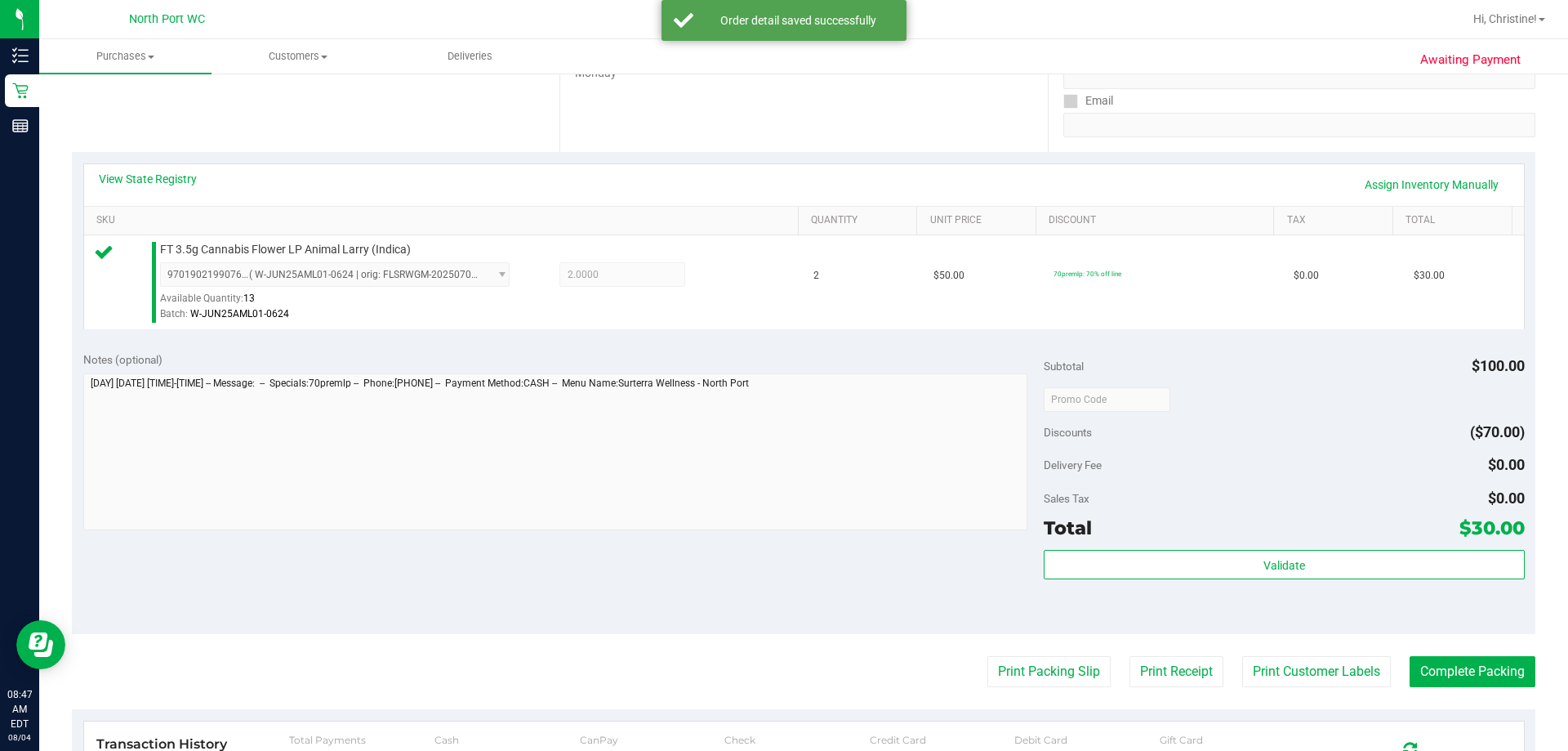 scroll, scrollTop: 327, scrollLeft: 0, axis: vertical 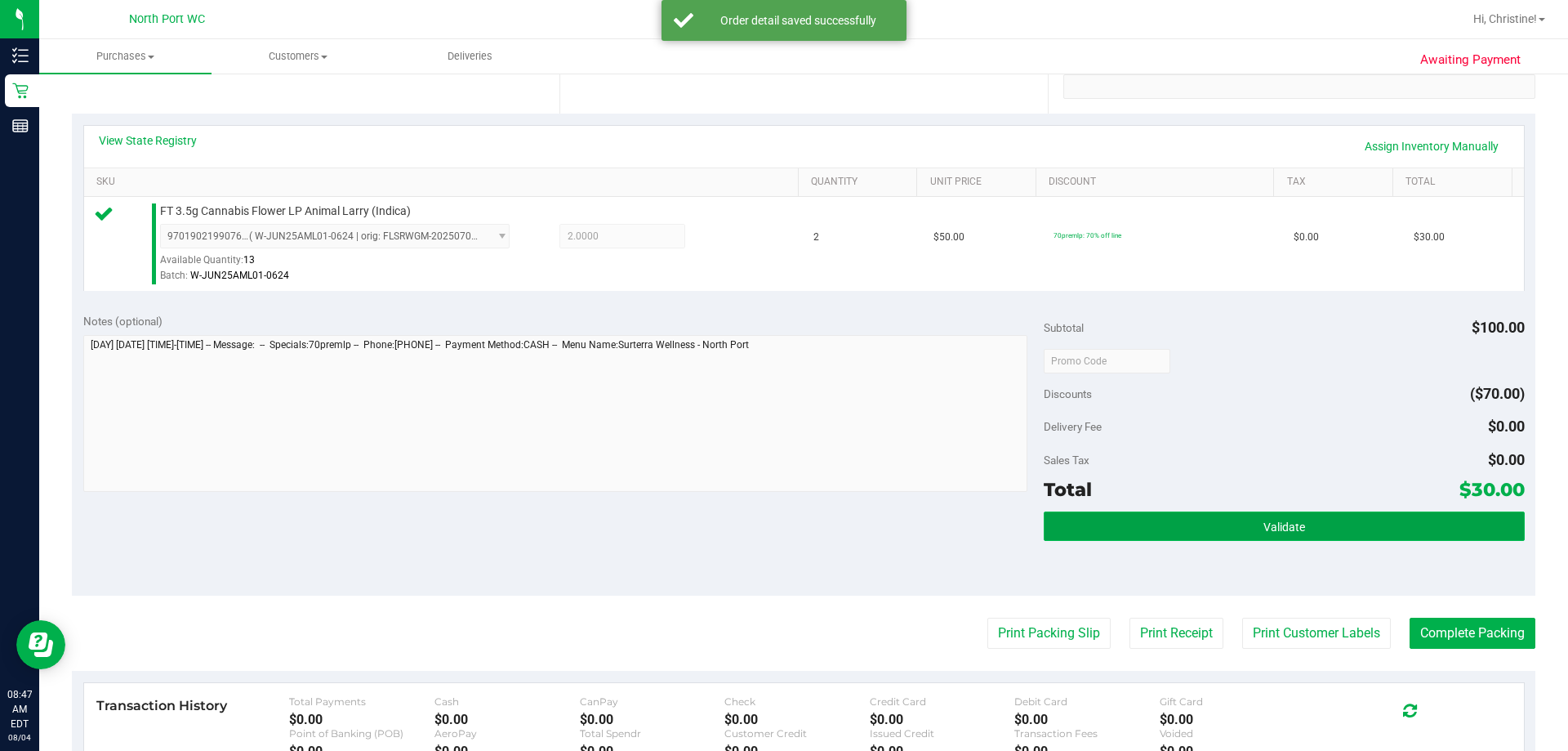 click on "Validate" at bounding box center (1284, 526) 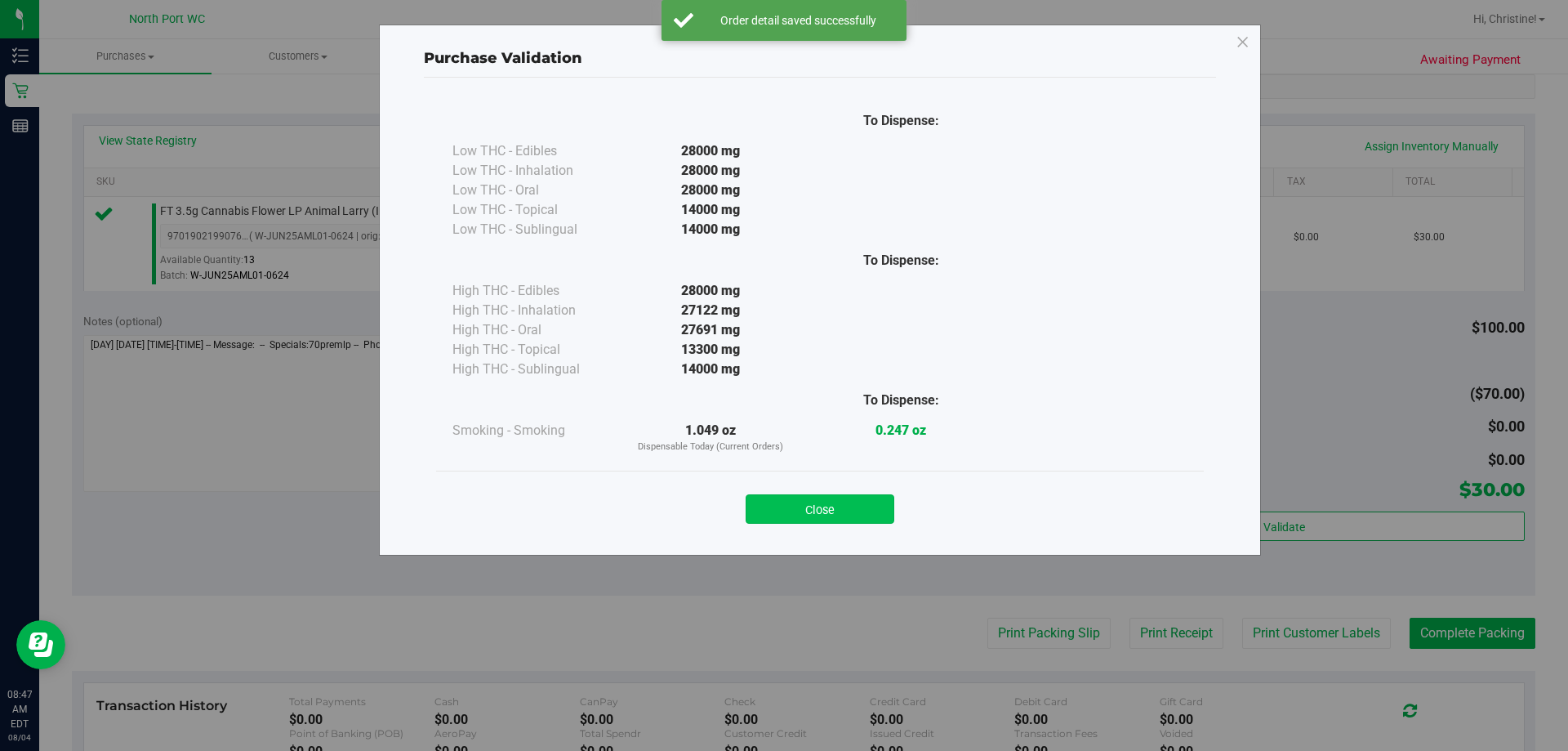 click on "Close" at bounding box center [820, 509] 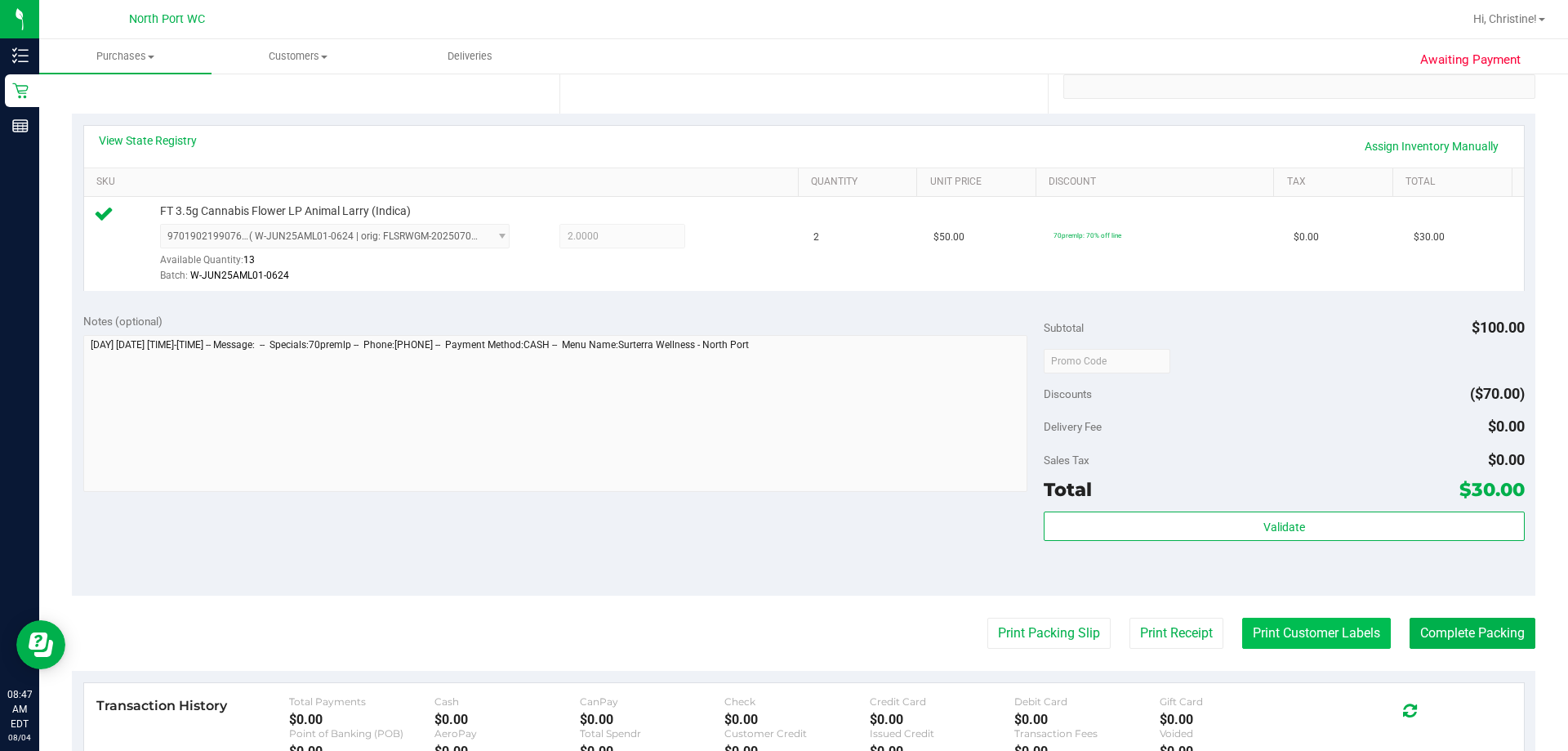 click on "Print Customer Labels" at bounding box center (1316, 633) 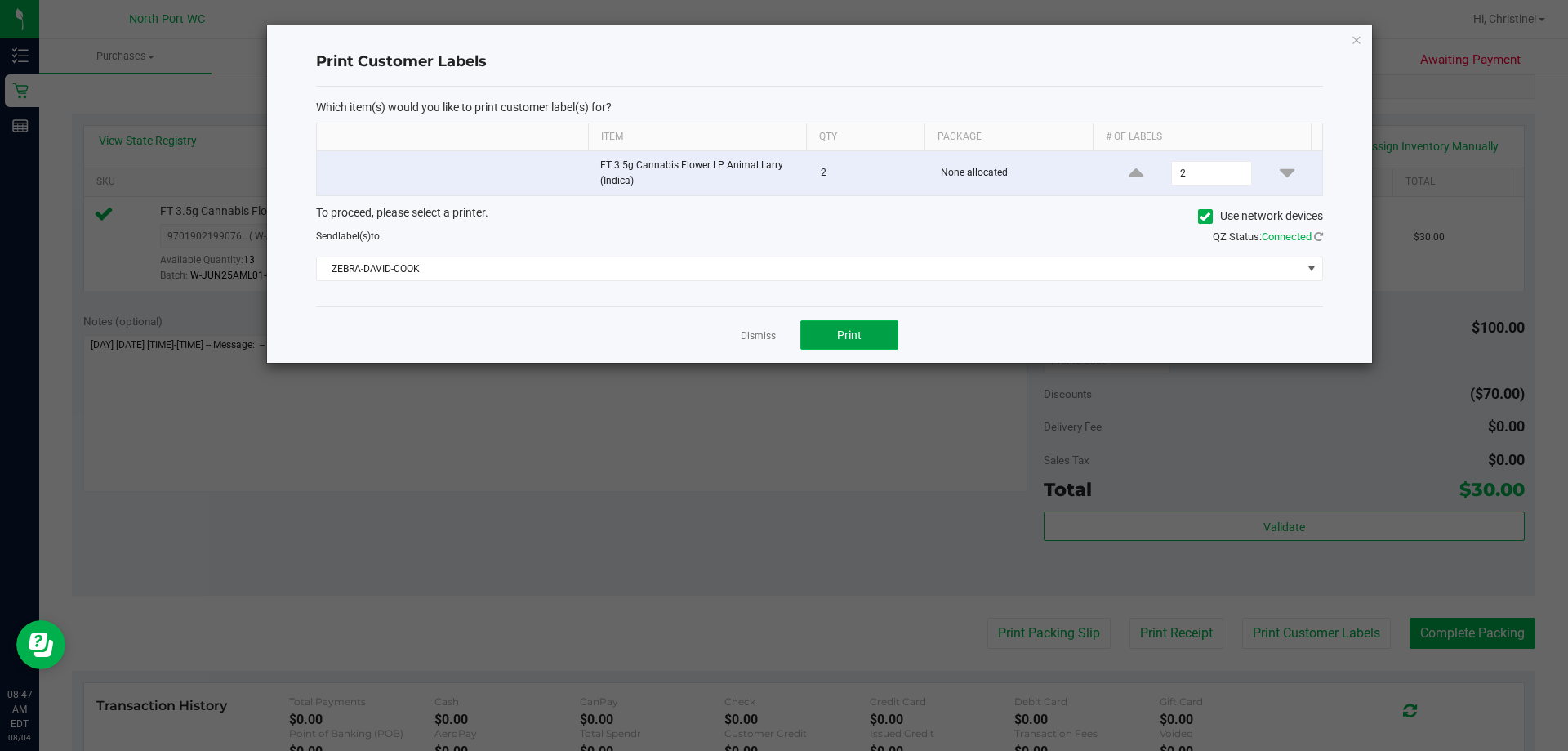 click on "Print" 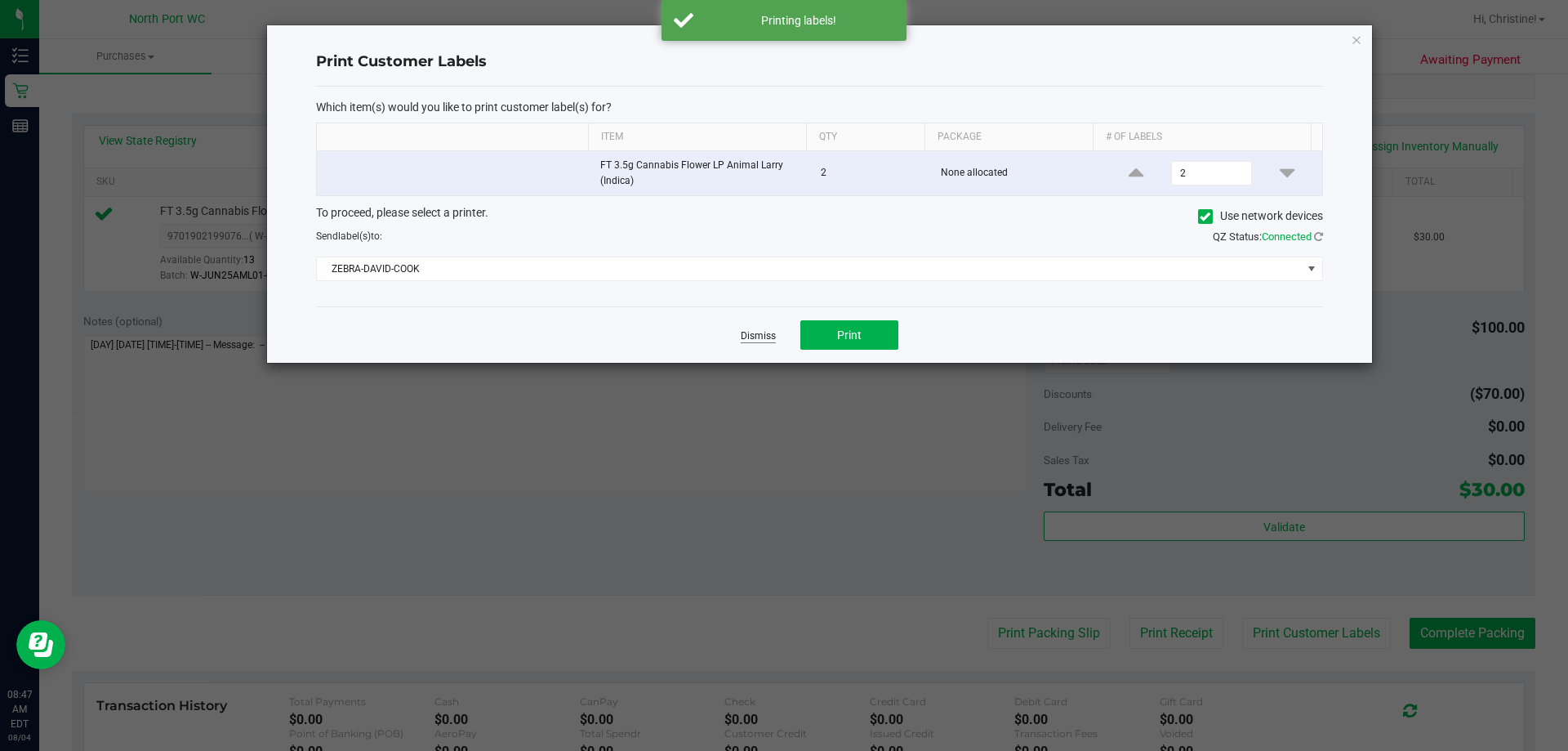 click on "Dismiss" 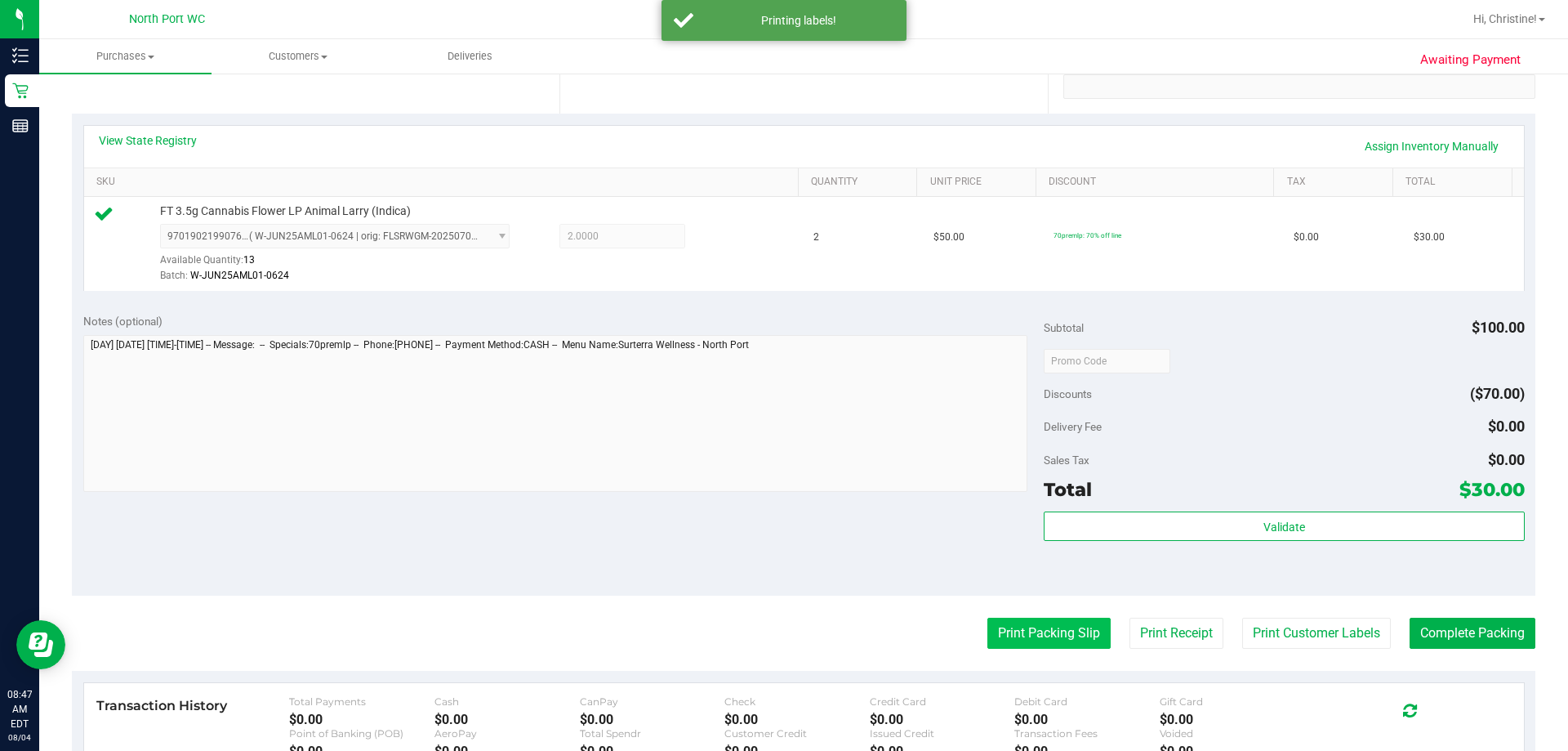 click on "Print Packing Slip" at bounding box center [1049, 633] 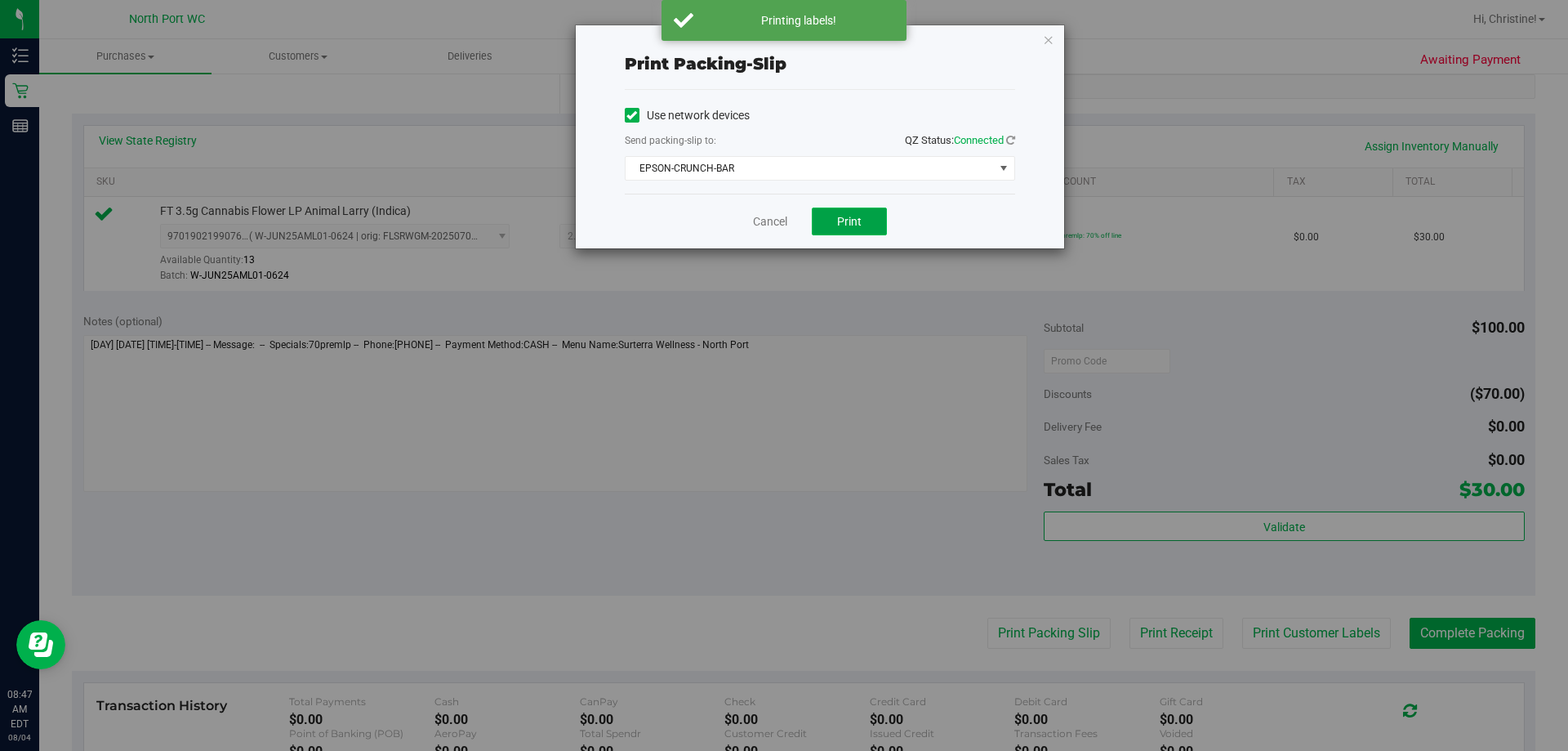 click on "Print" at bounding box center (849, 221) 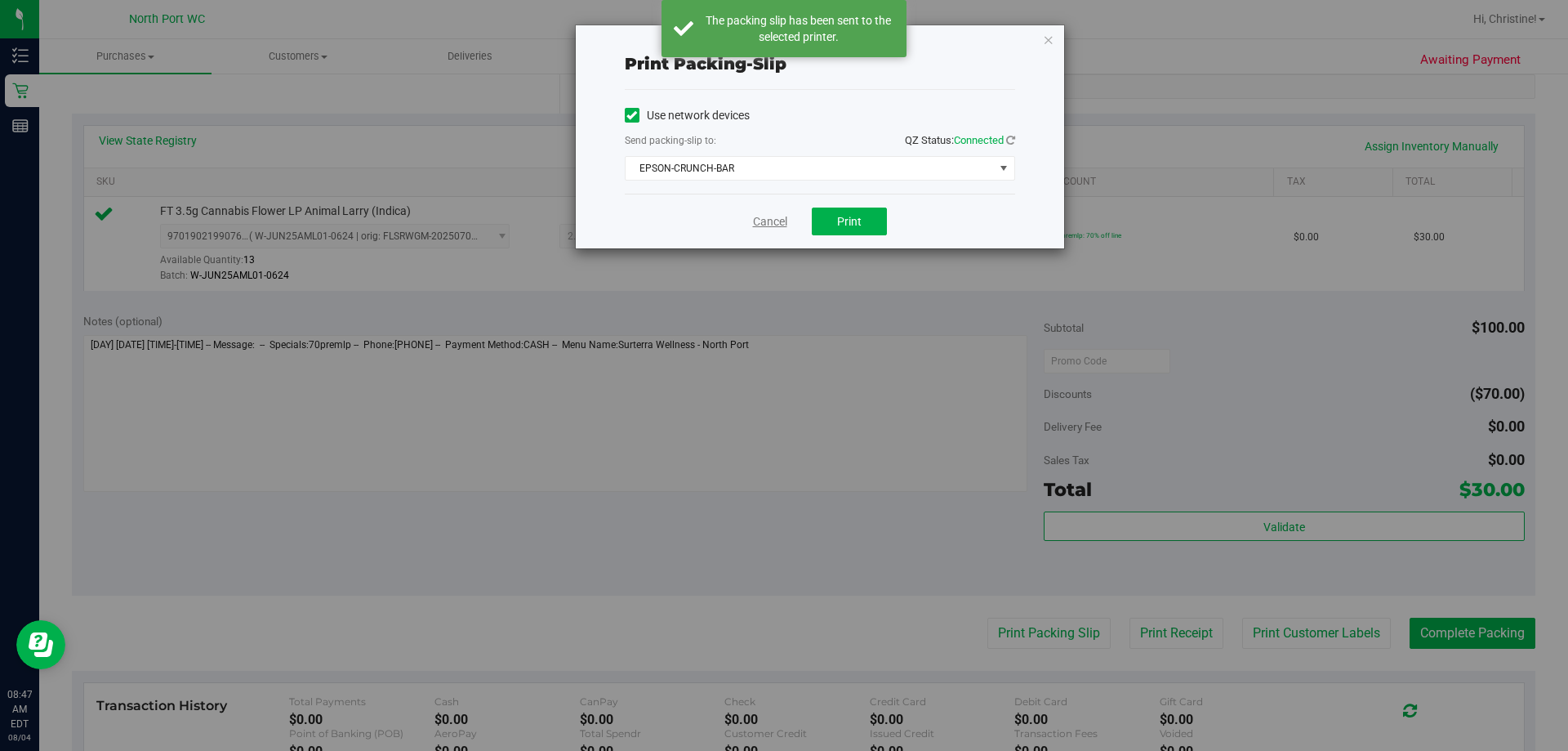 click on "Cancel" at bounding box center (770, 221) 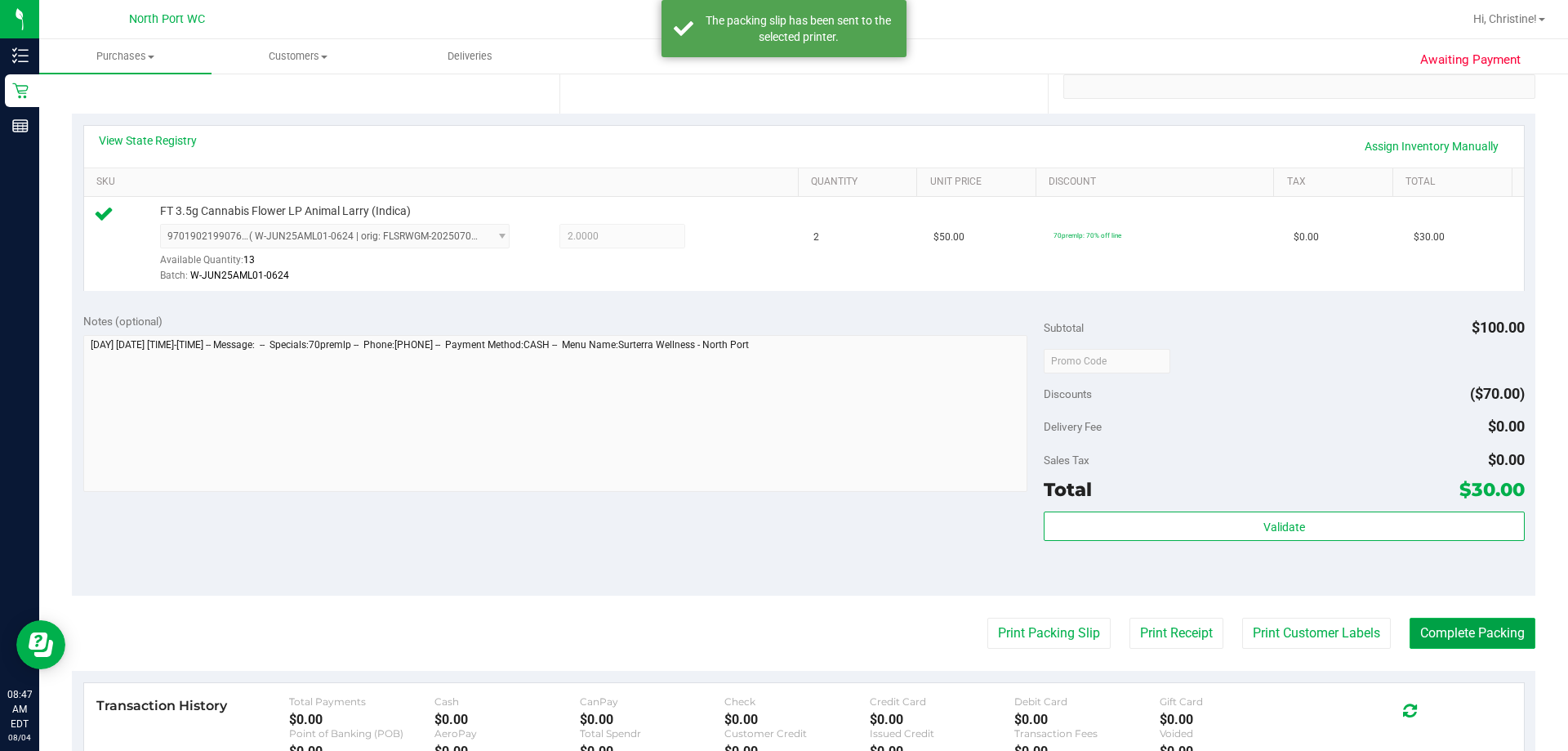 click on "Complete Packing" at bounding box center [1472, 633] 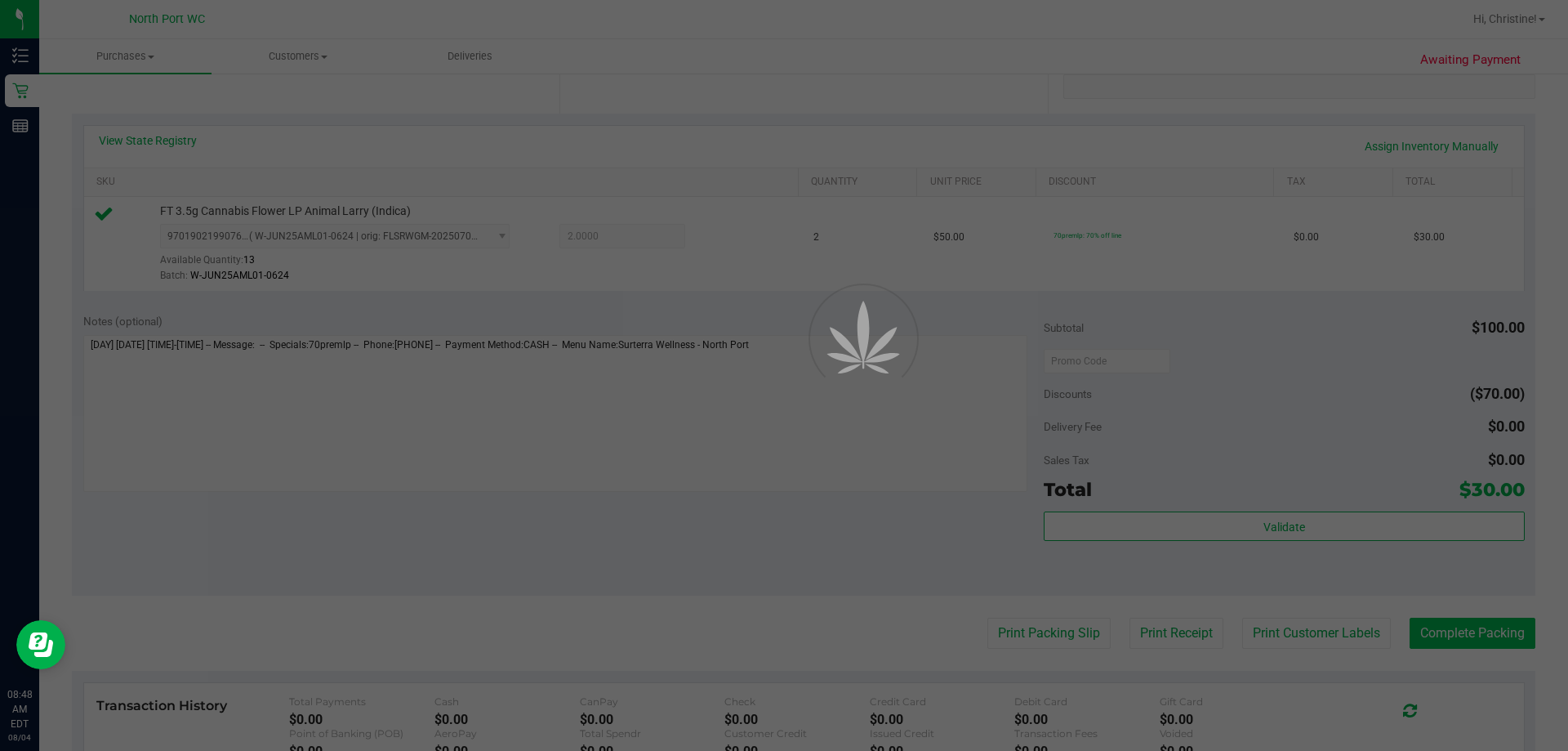 scroll, scrollTop: 0, scrollLeft: 0, axis: both 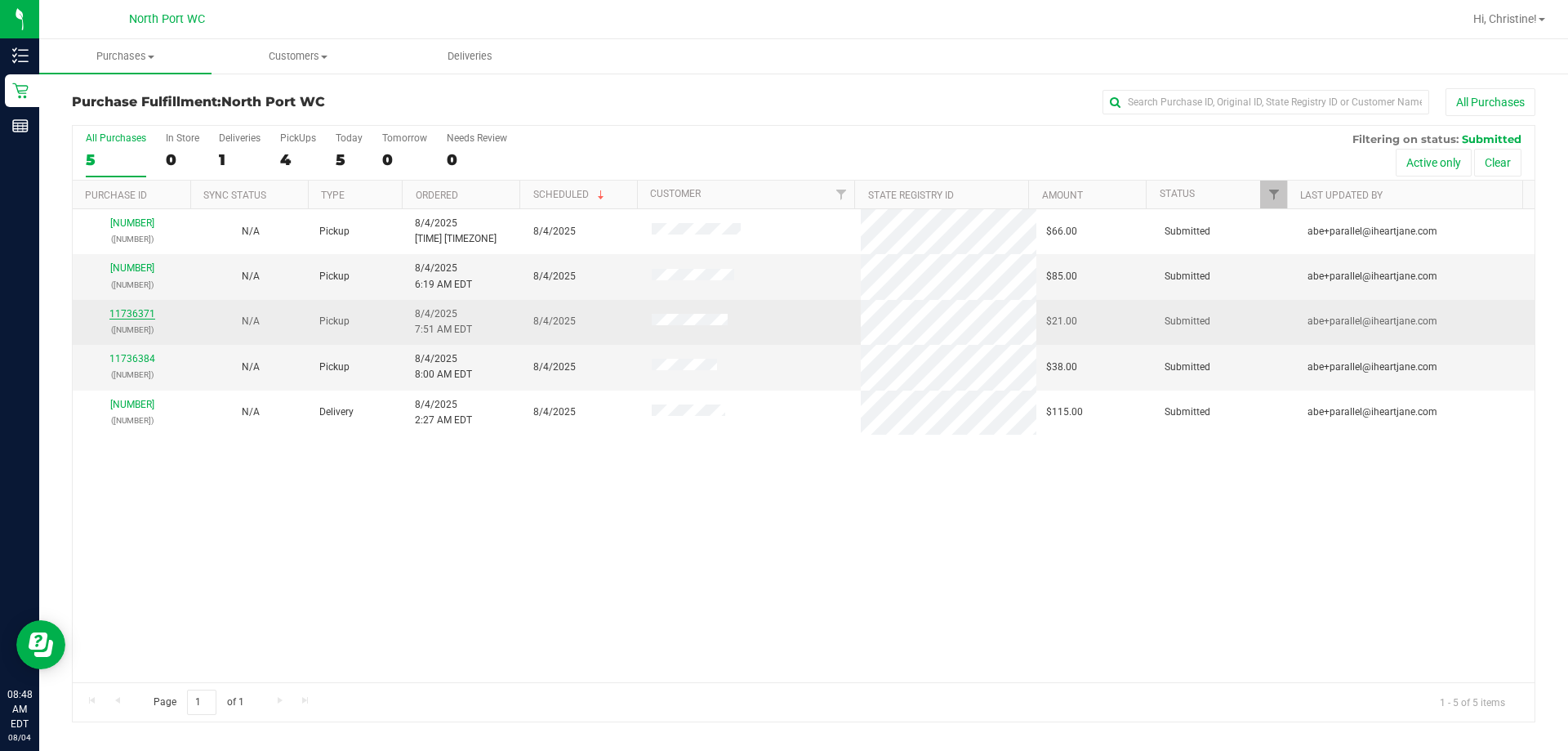 click on "11736371" at bounding box center [132, 314] 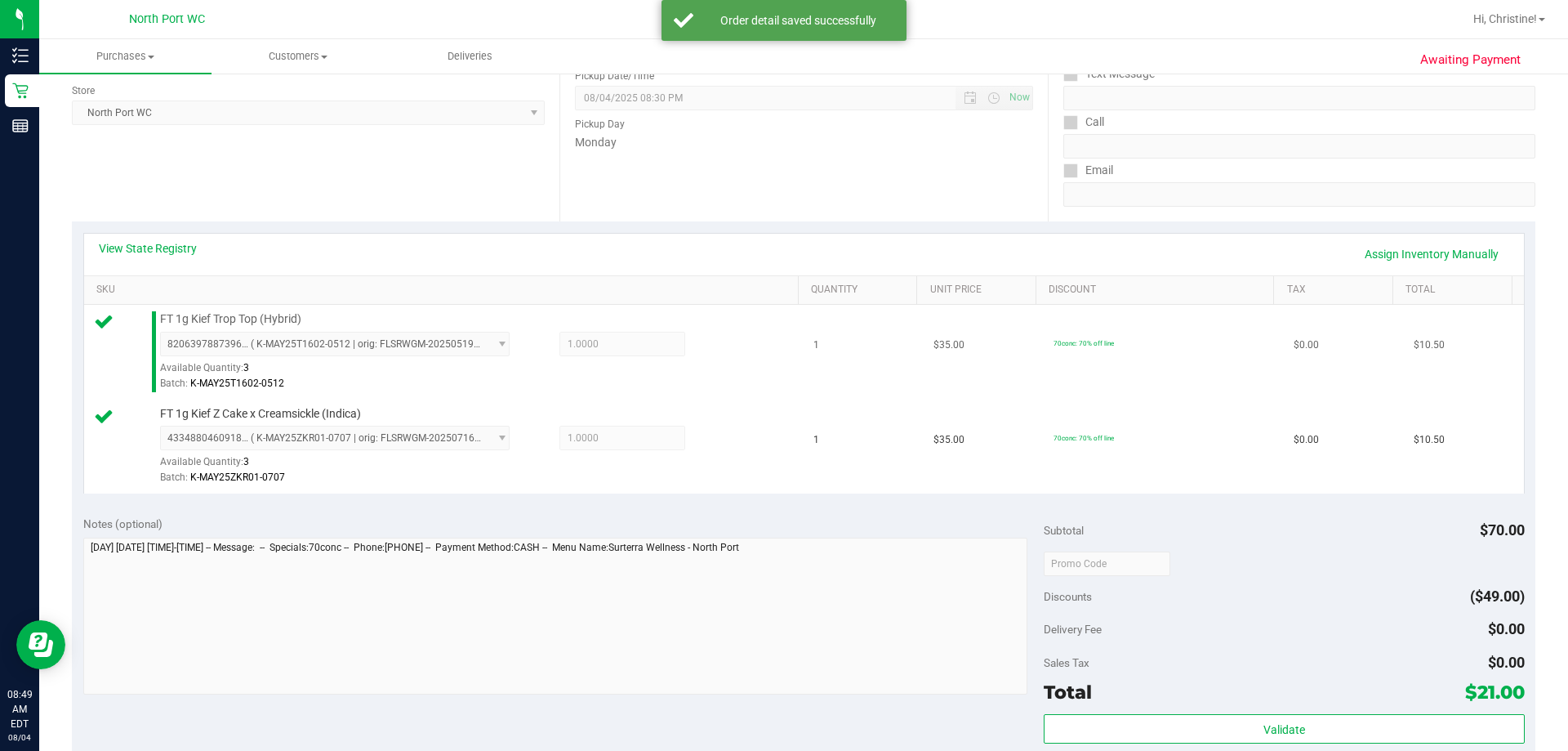 scroll, scrollTop: 327, scrollLeft: 0, axis: vertical 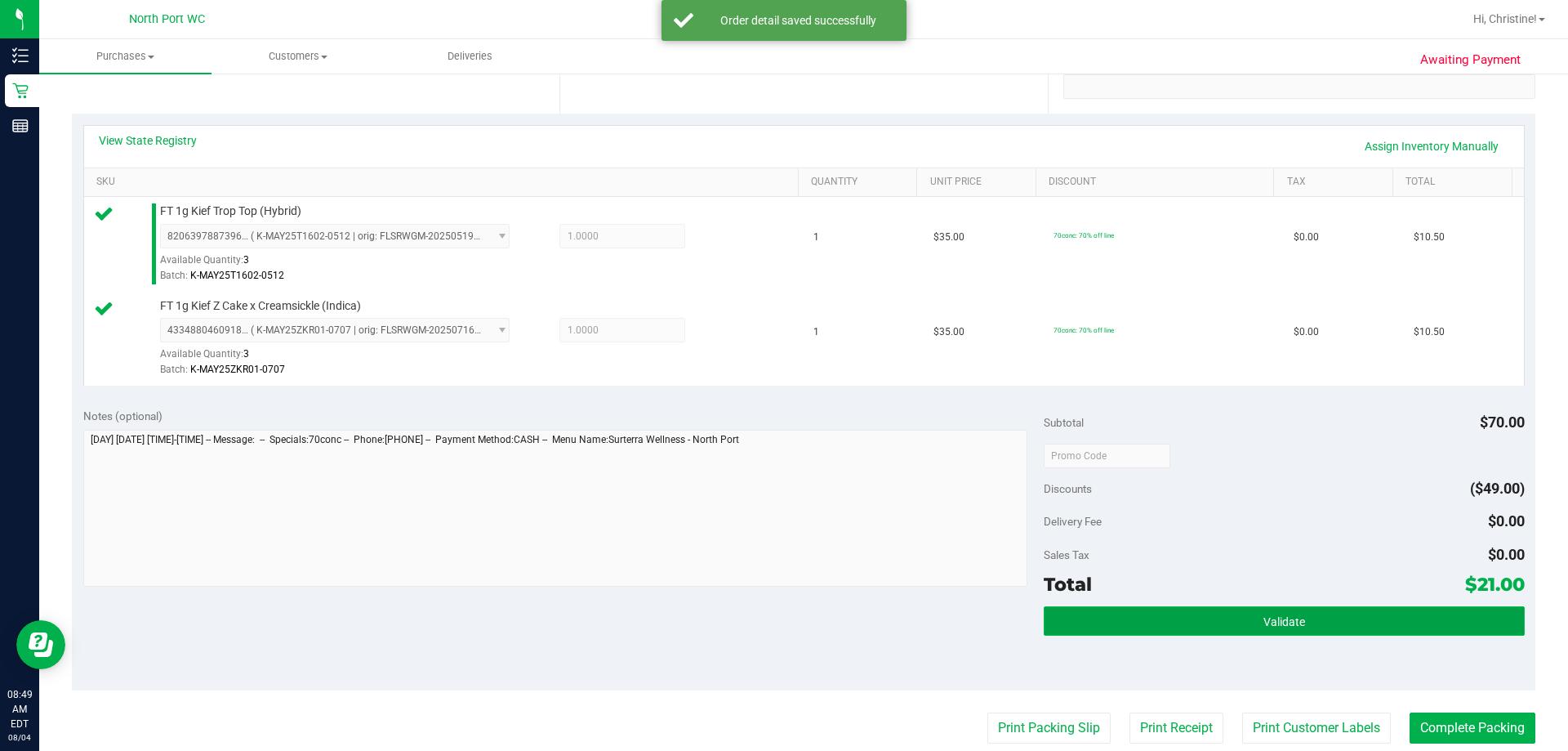 click on "Validate" at bounding box center (1284, 621) 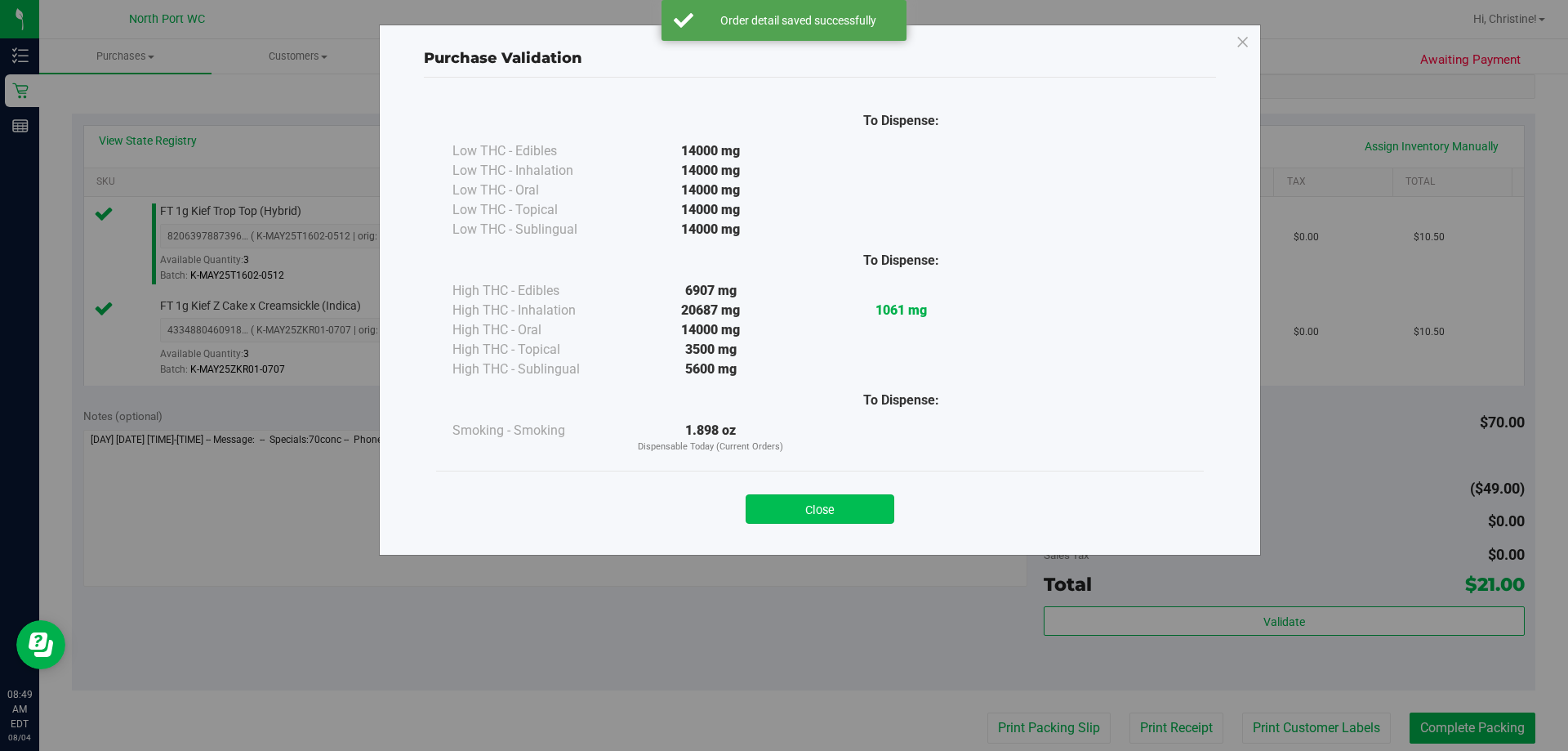 click on "Close" at bounding box center (820, 509) 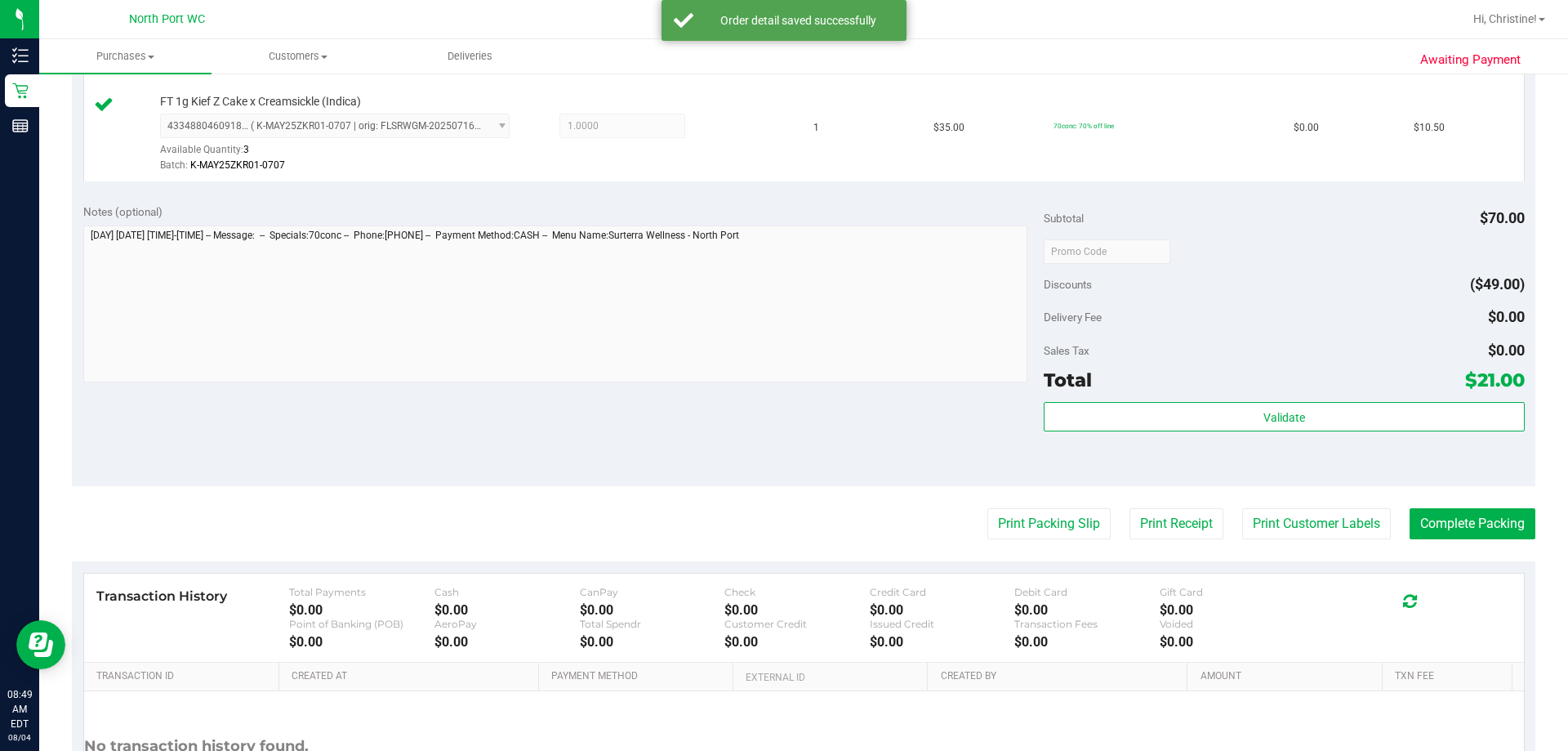 scroll, scrollTop: 572, scrollLeft: 0, axis: vertical 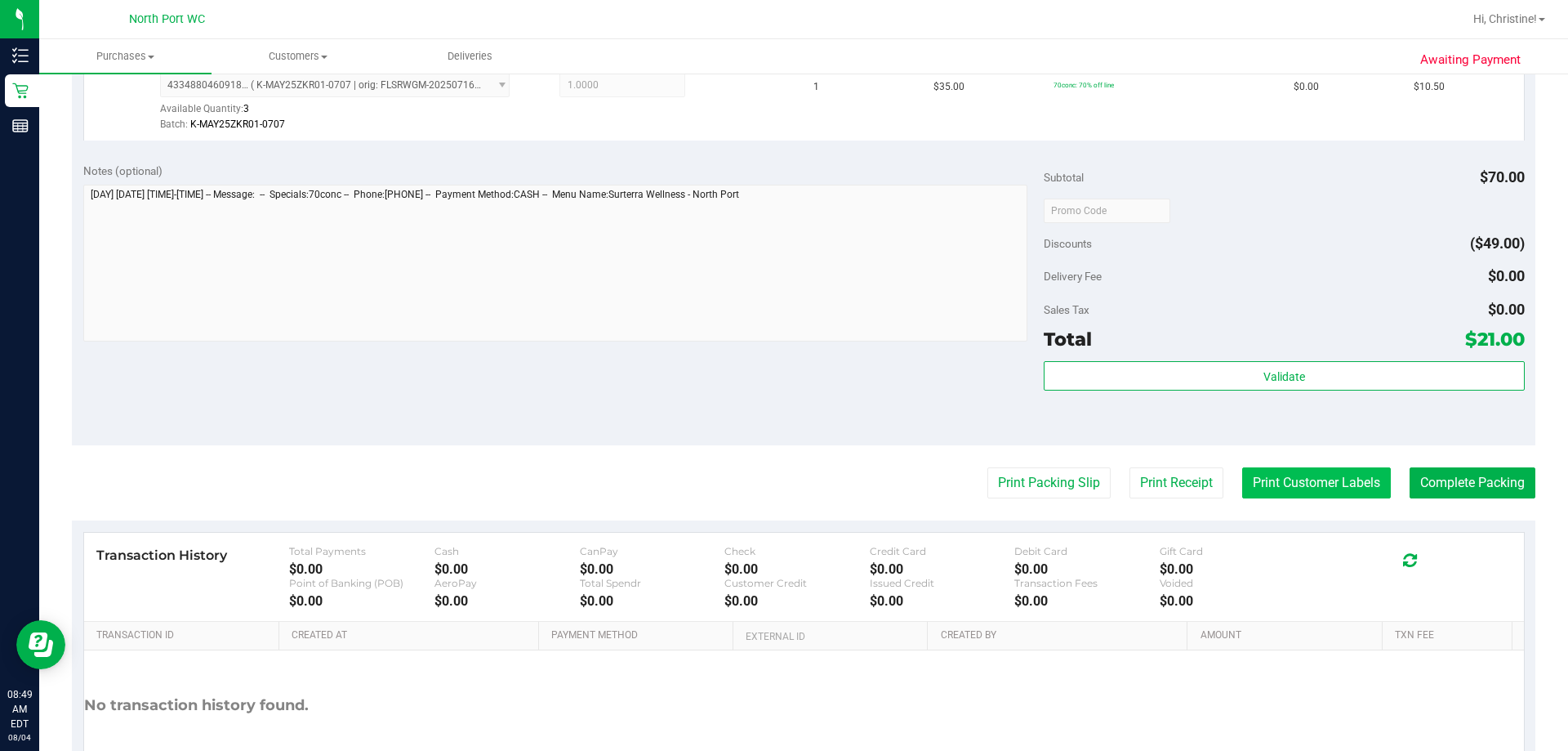 click on "Print Customer Labels" at bounding box center (1316, 483) 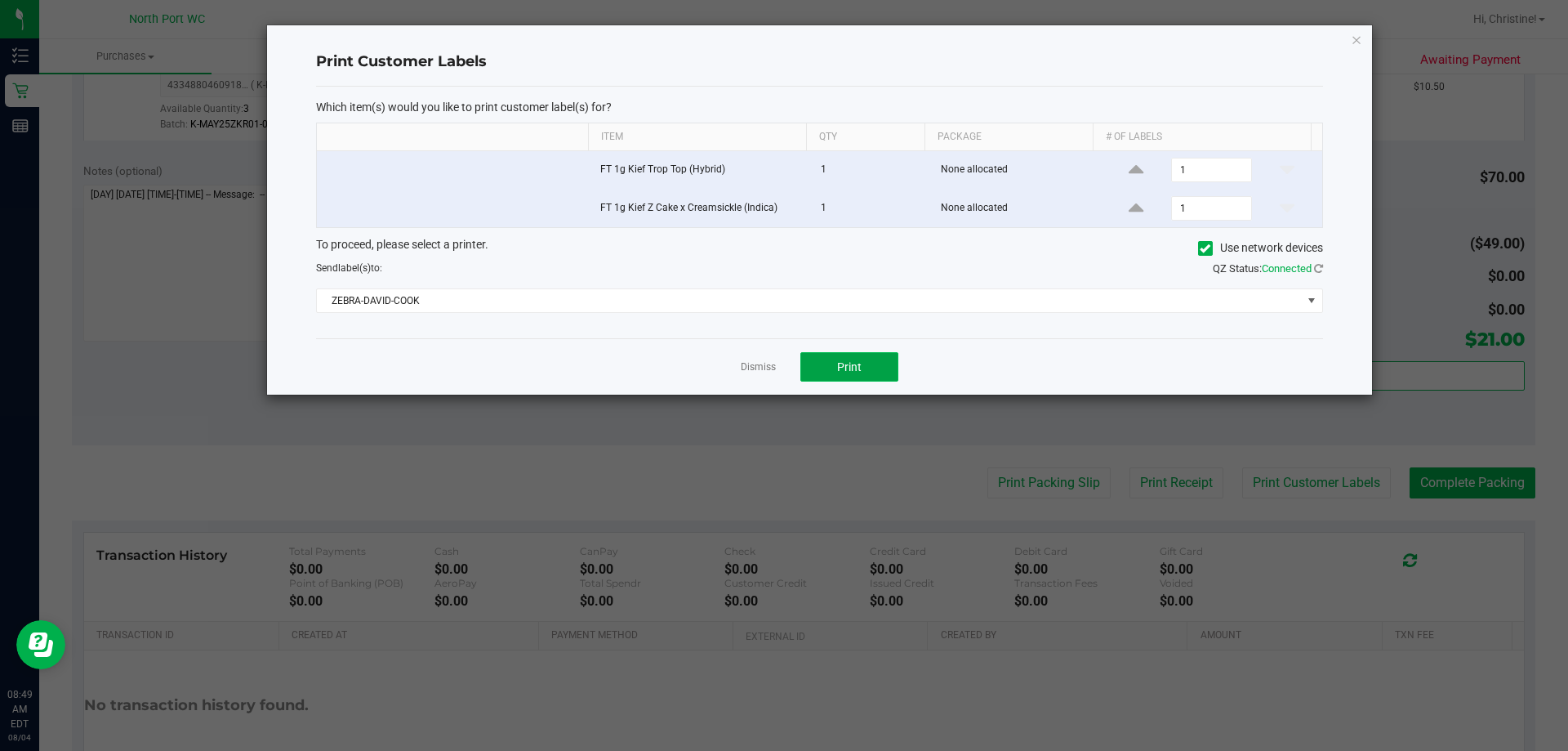 click on "Print" 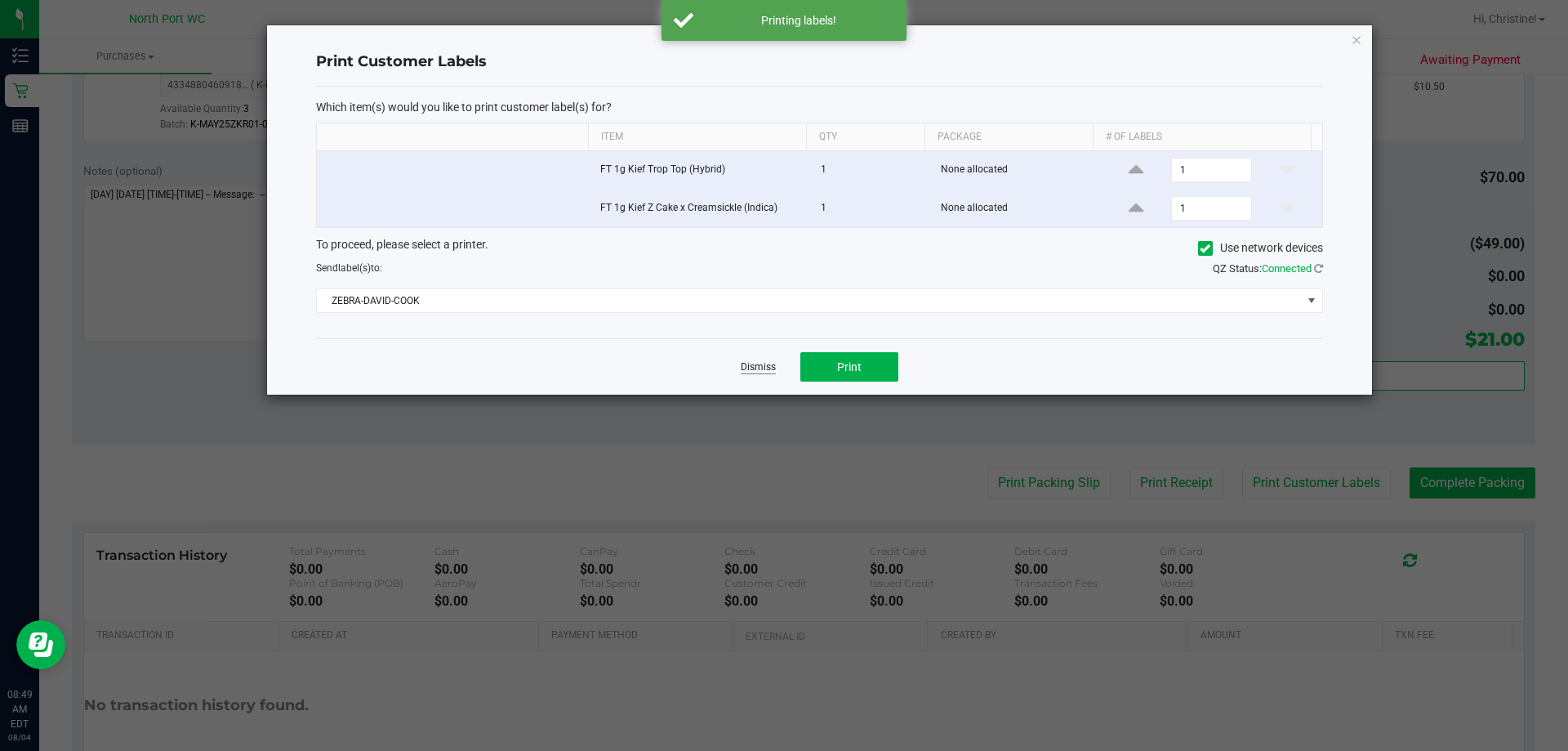 click on "Dismiss" 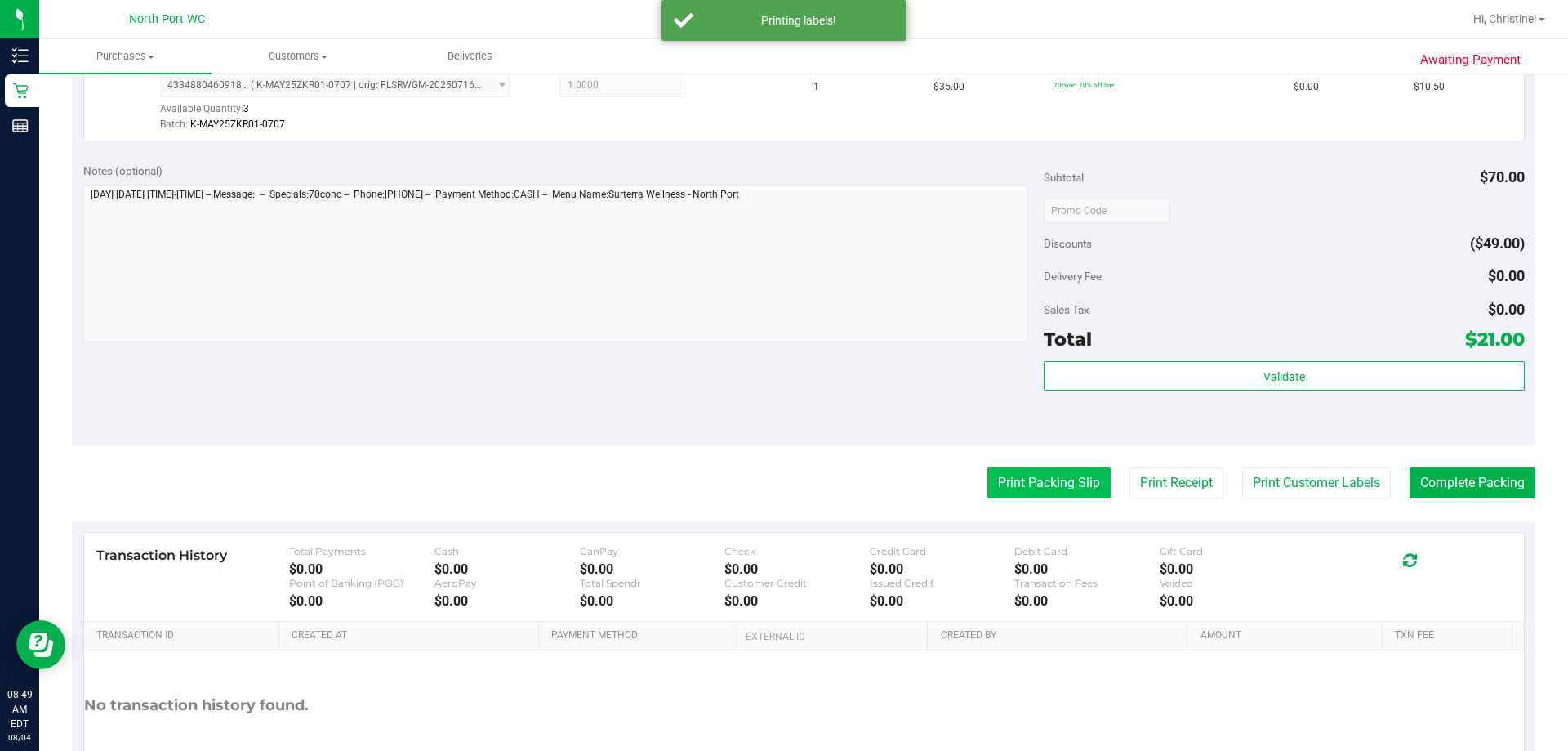 click on "Print Packing Slip" at bounding box center (1049, 483) 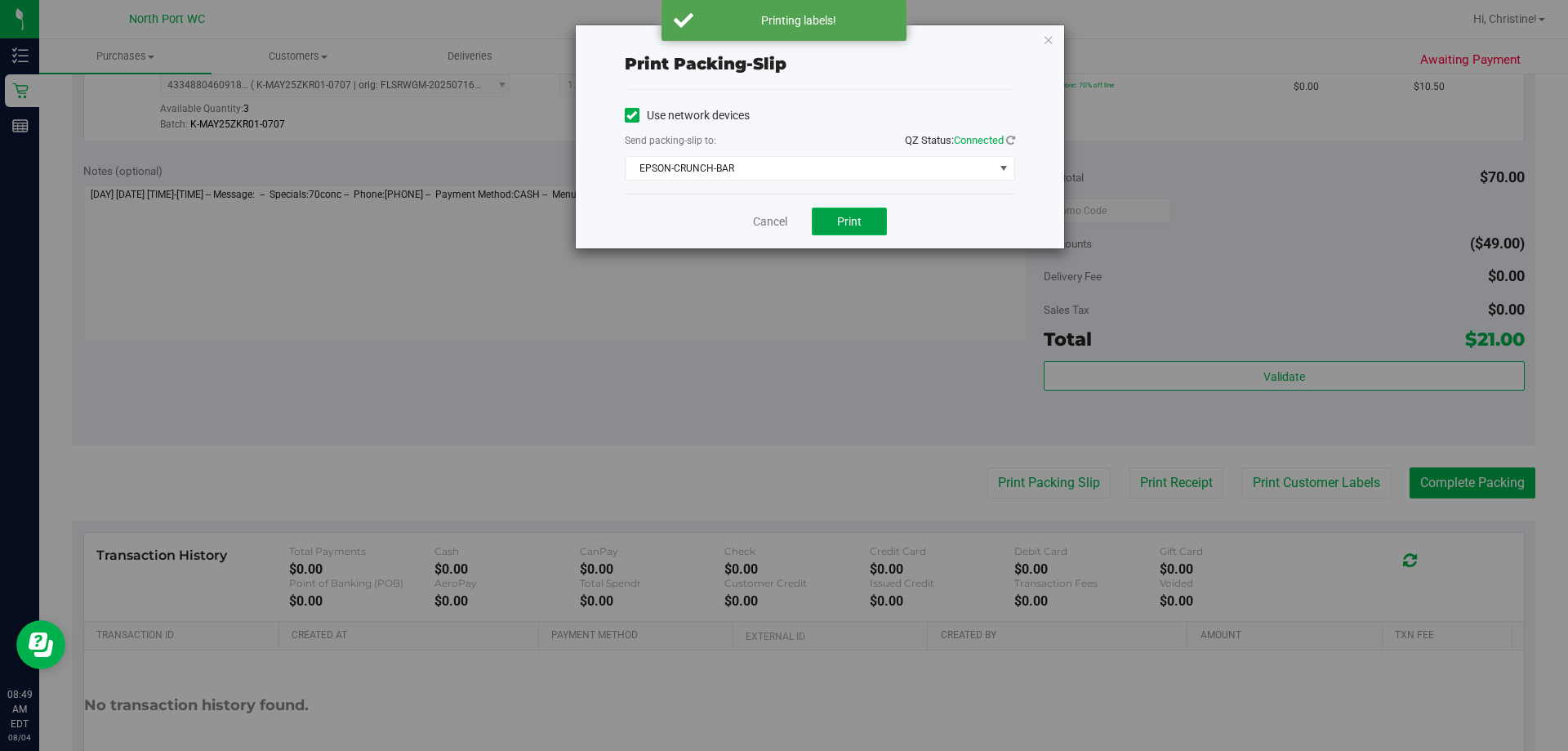 click on "Print" at bounding box center [849, 221] 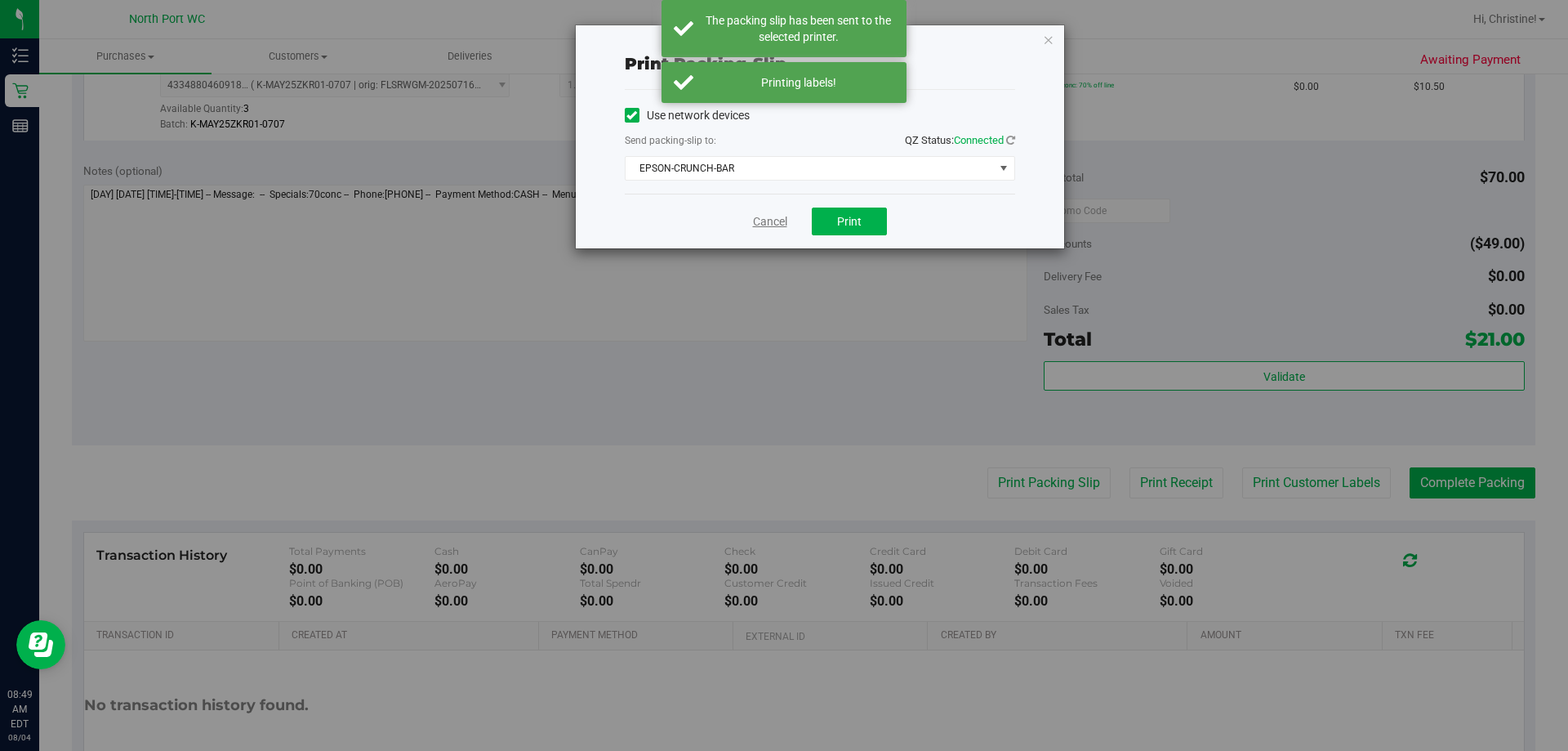 click on "Cancel" at bounding box center (770, 221) 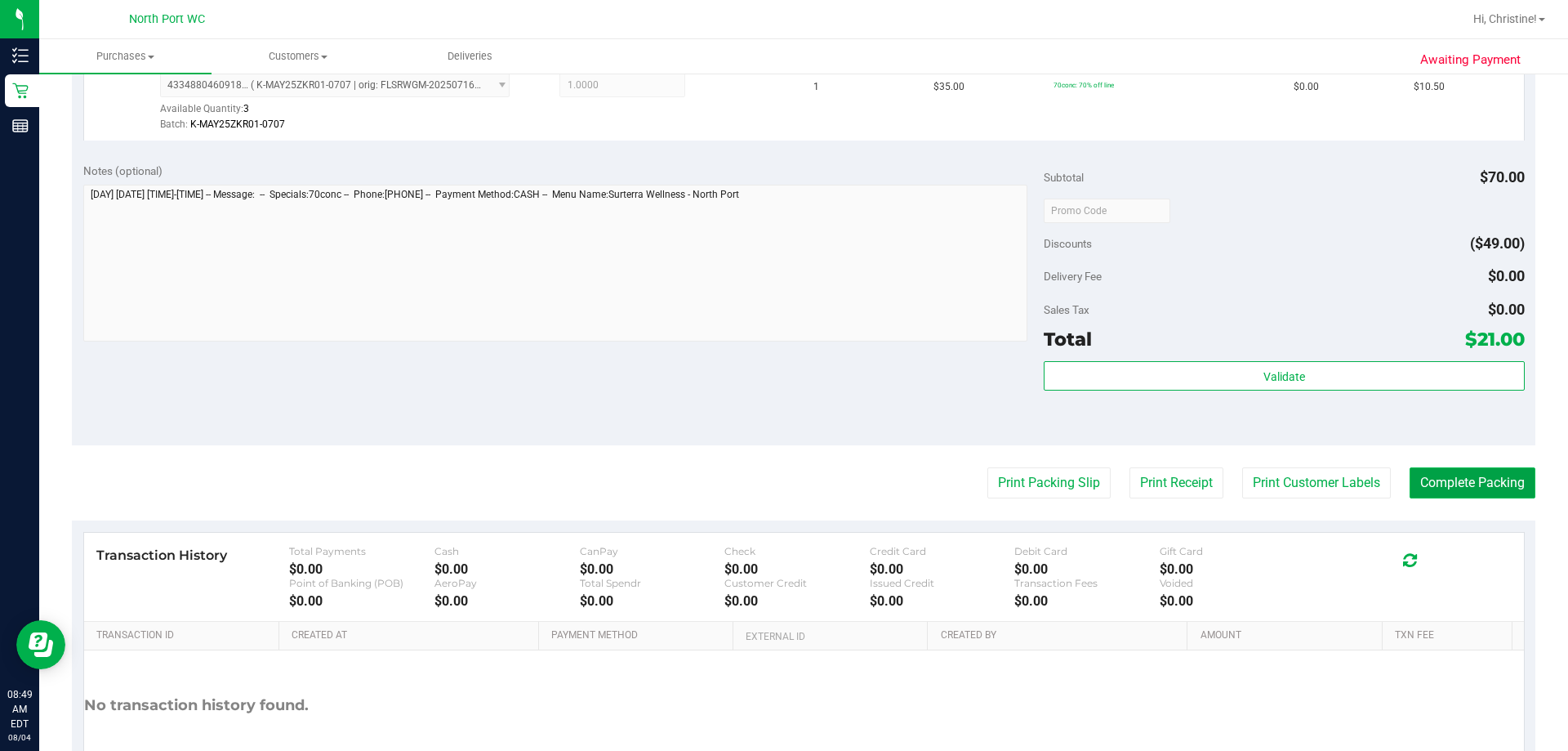 click on "Complete Packing" at bounding box center [1472, 483] 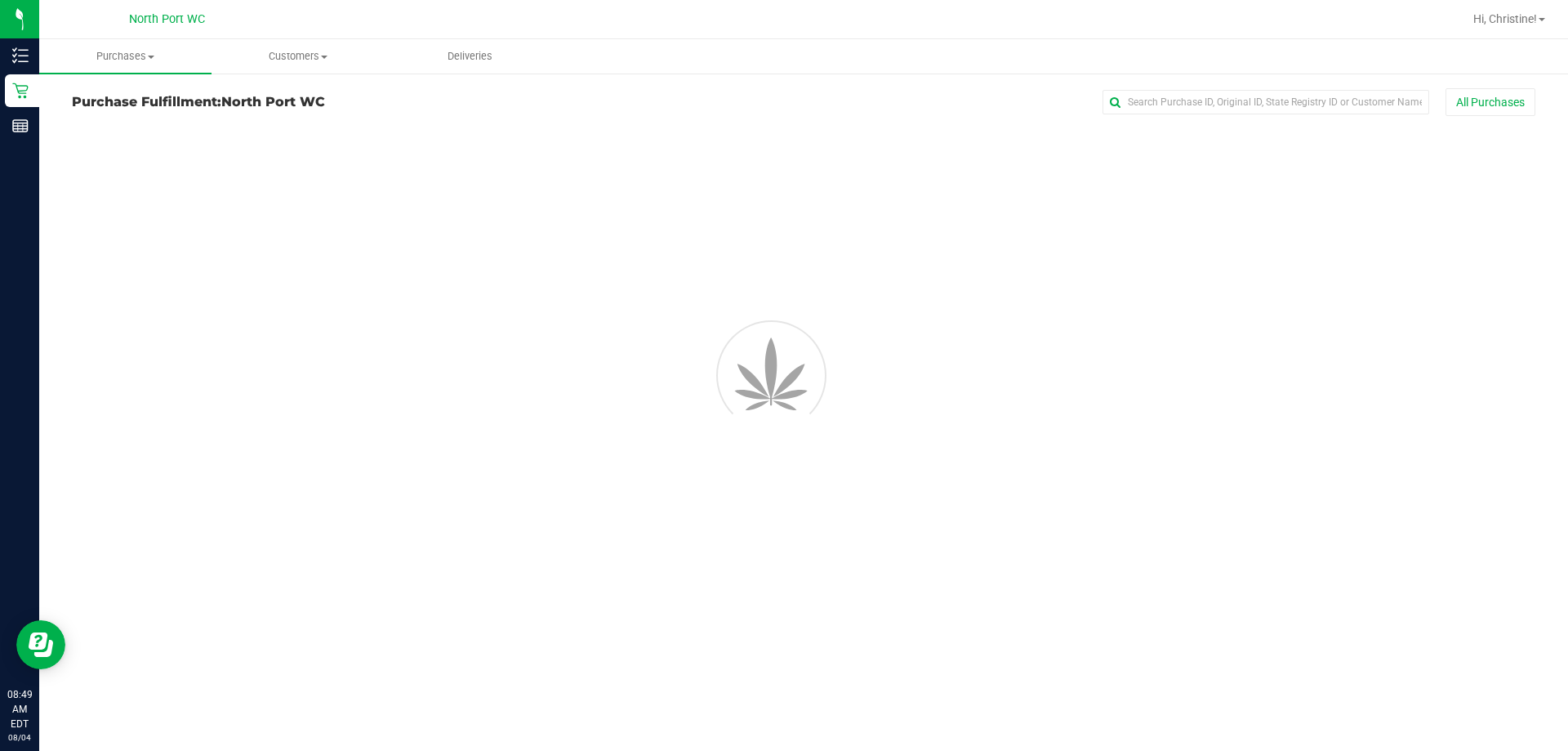 scroll, scrollTop: 0, scrollLeft: 0, axis: both 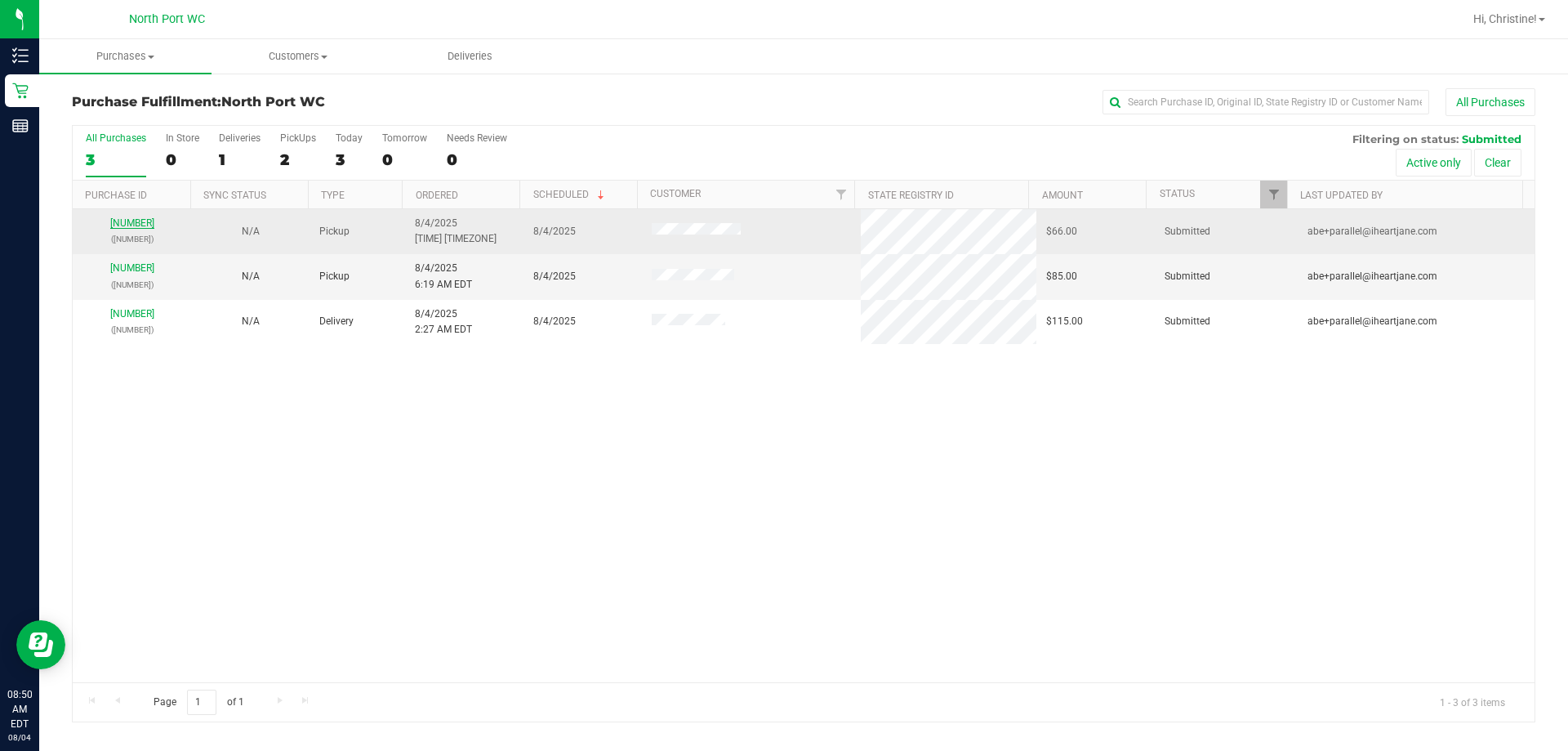 click on "[NUMBER]" at bounding box center (132, 223) 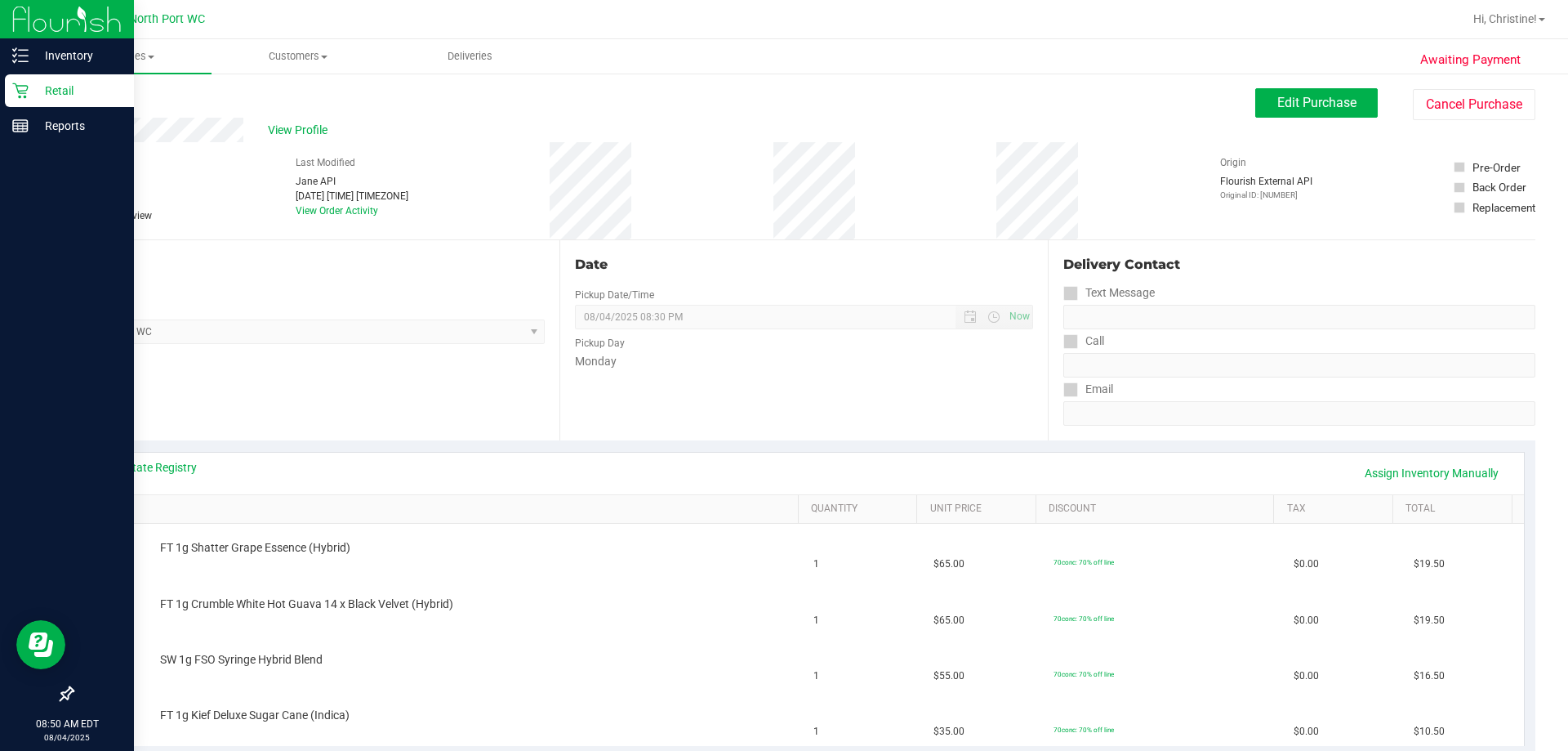 click on "Retail" at bounding box center (78, 91) 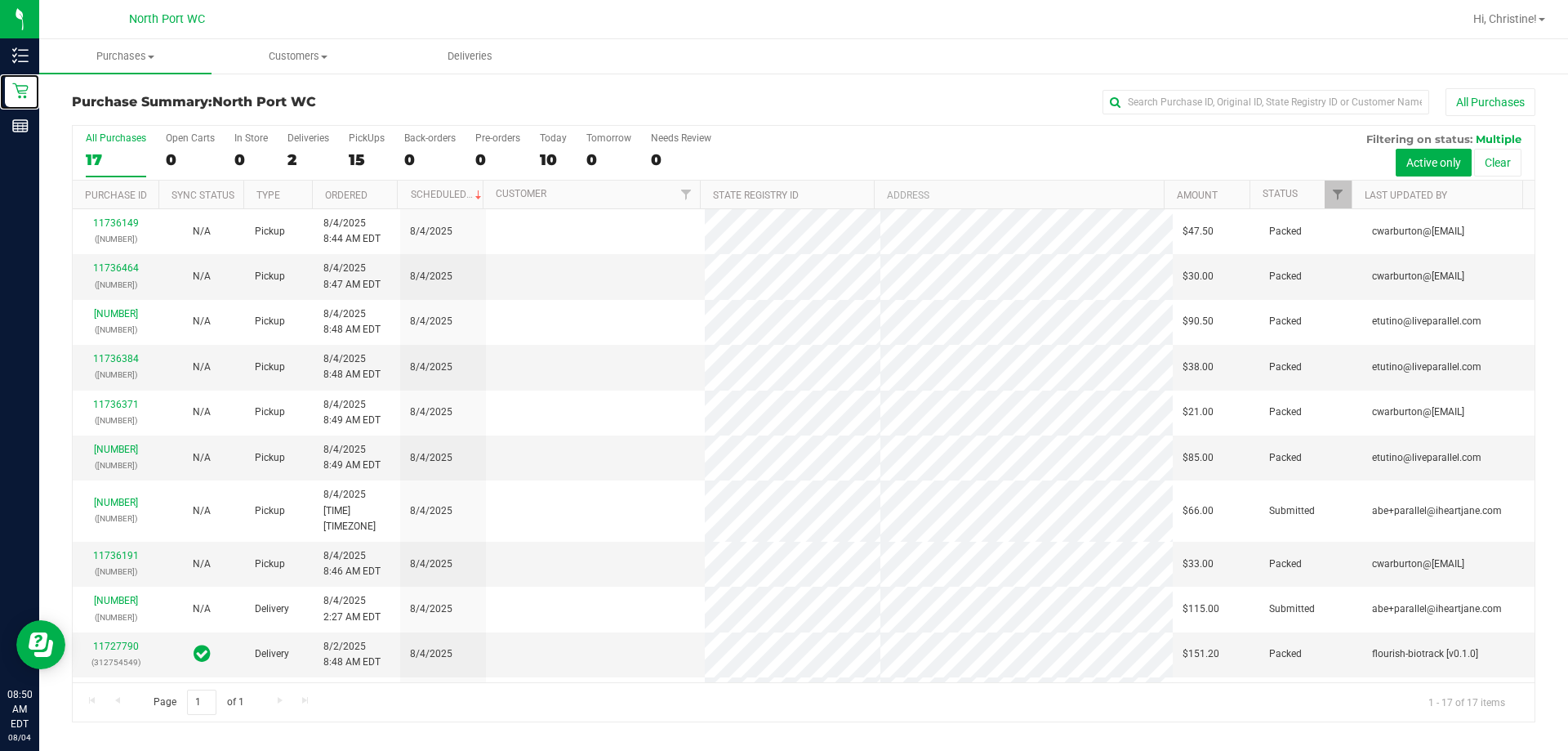 scroll, scrollTop: 296, scrollLeft: 0, axis: vertical 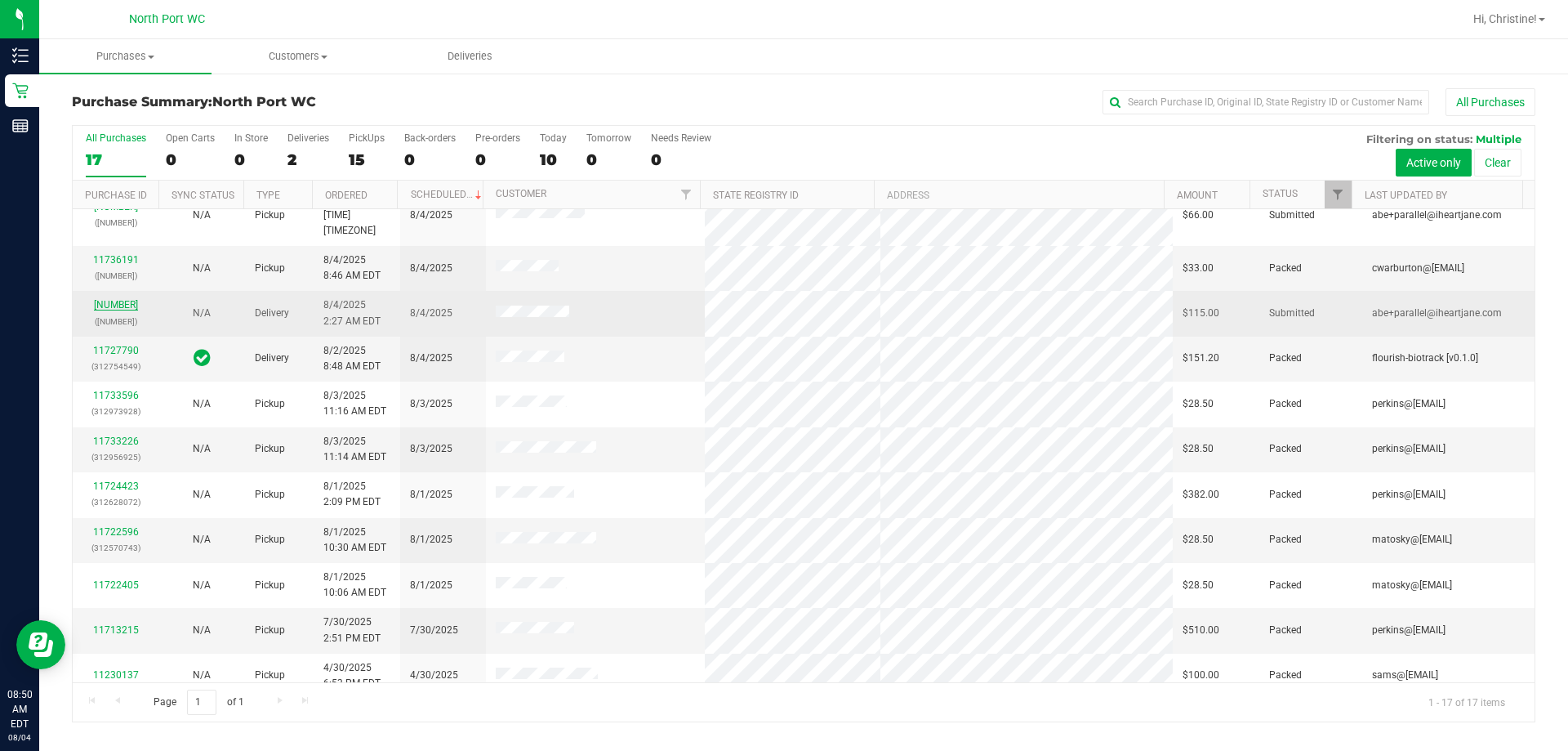 click on "[NUMBER]" at bounding box center [116, 305] 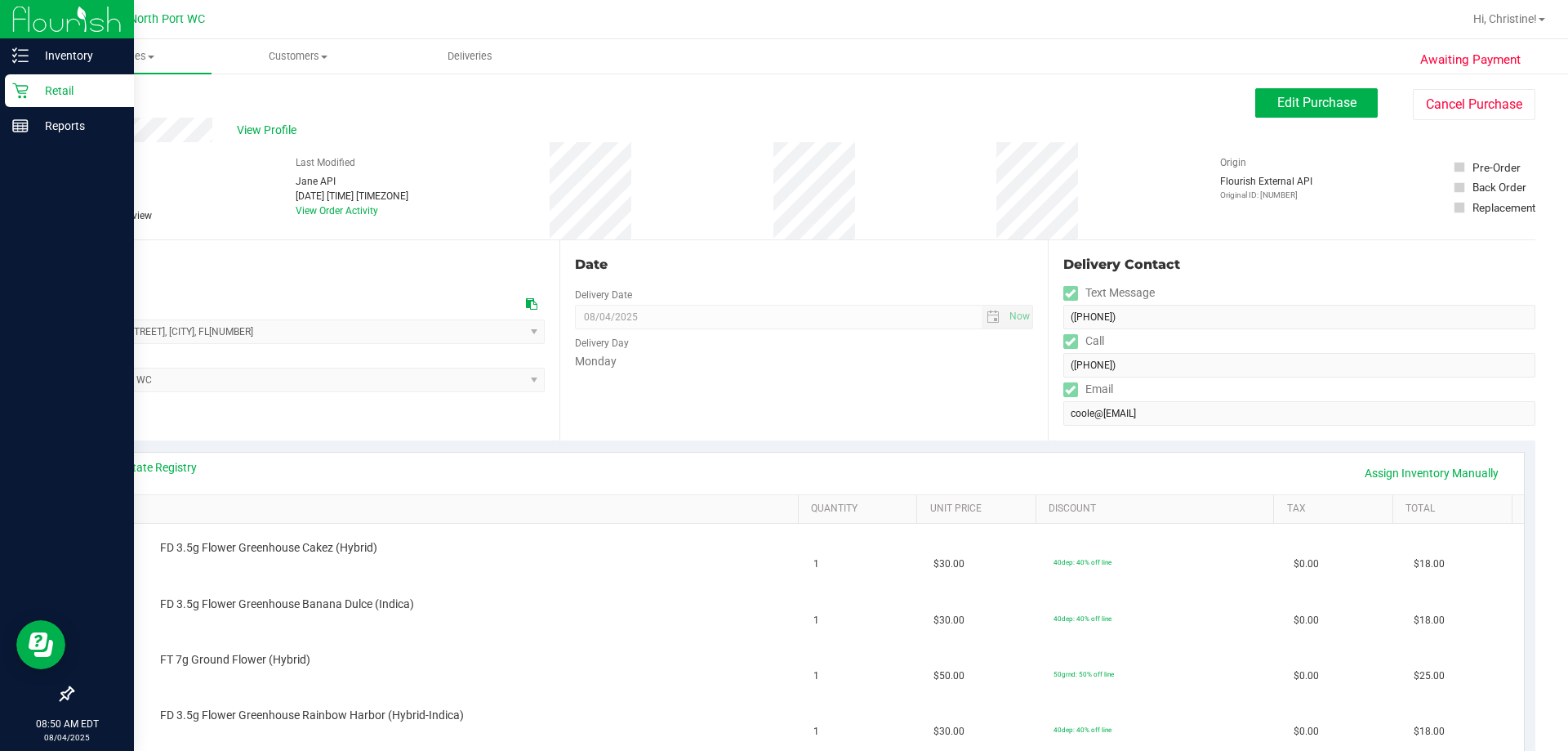 click on "Retail" at bounding box center (78, 91) 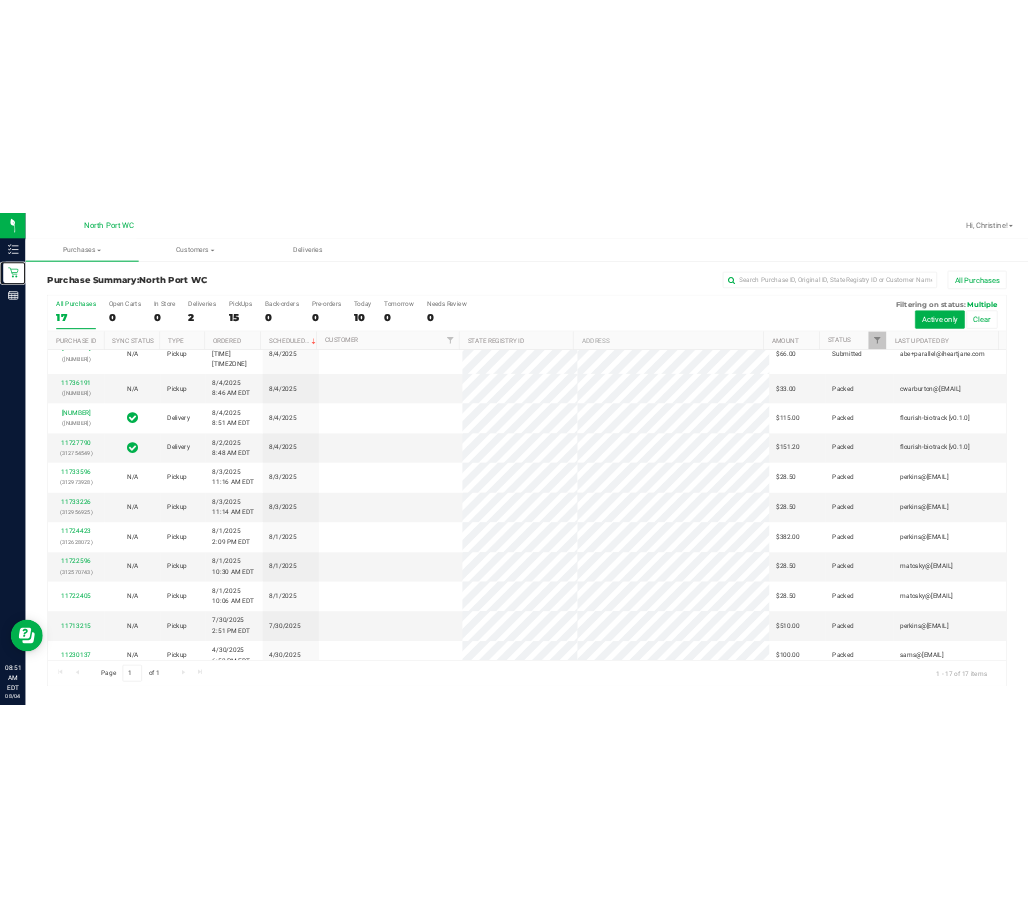 scroll, scrollTop: 0, scrollLeft: 0, axis: both 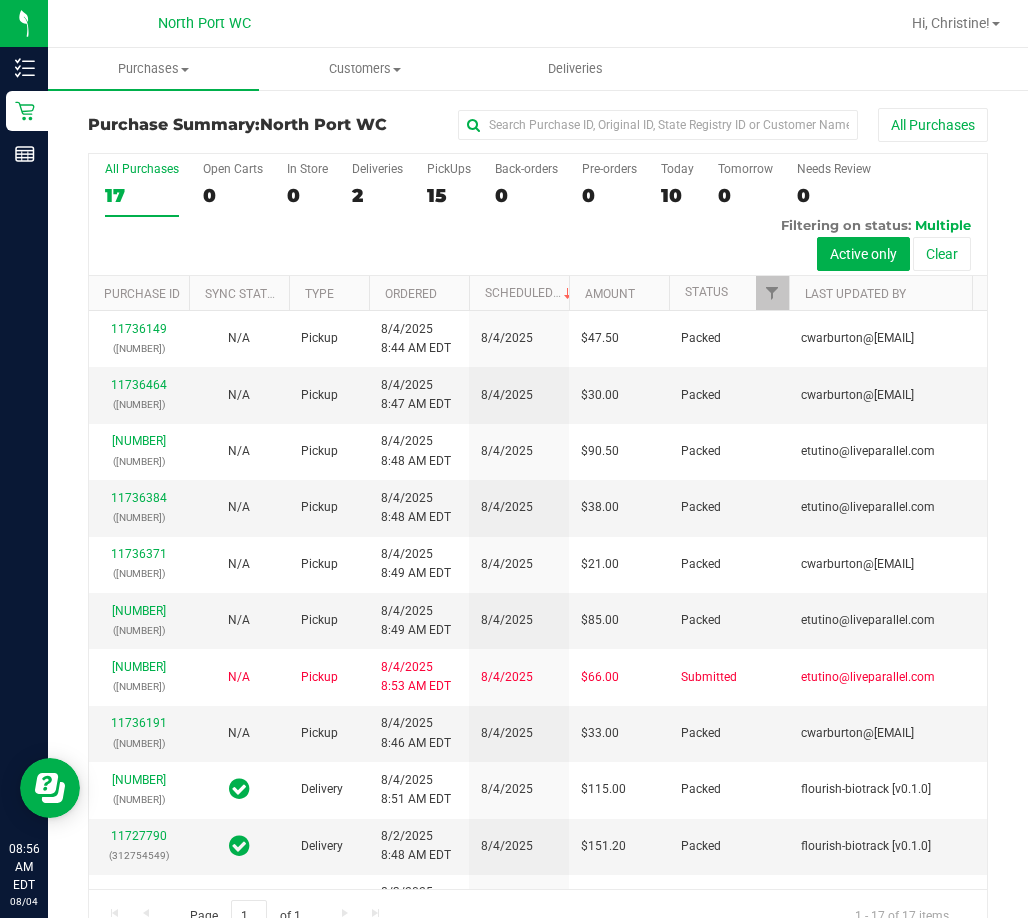 click at bounding box center (628, 23) 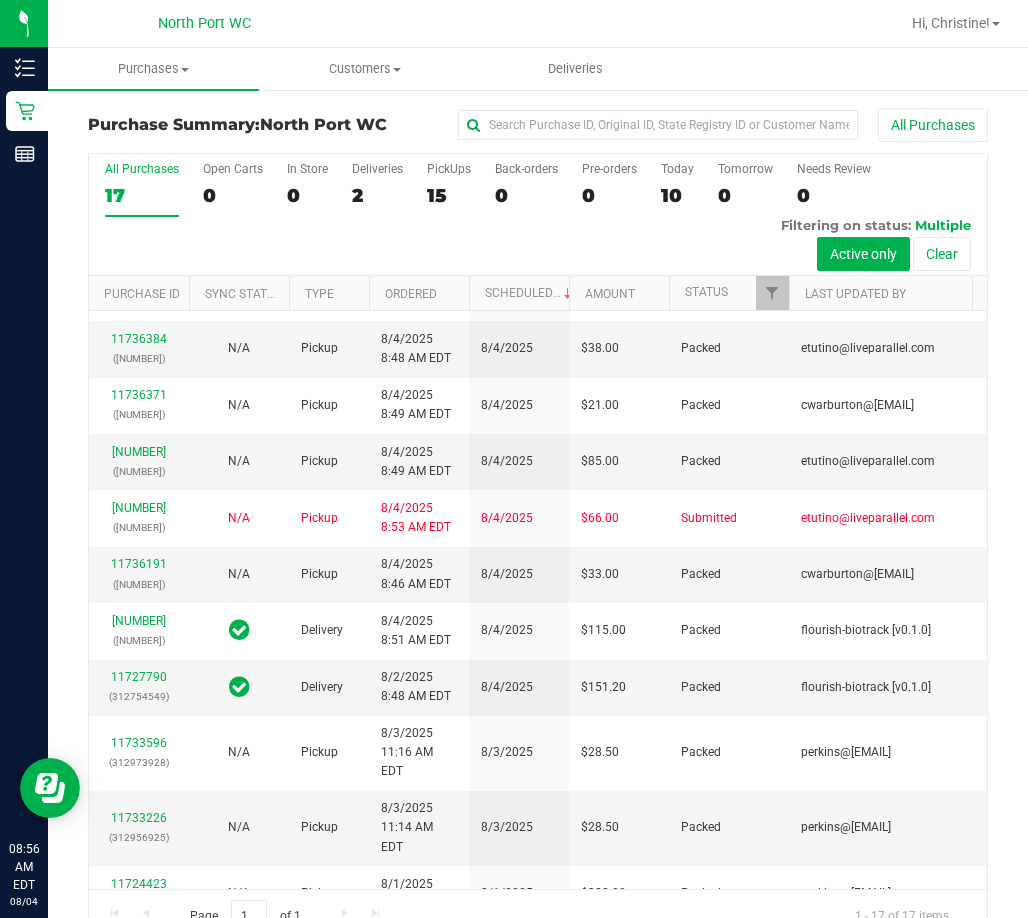 scroll, scrollTop: 300, scrollLeft: 0, axis: vertical 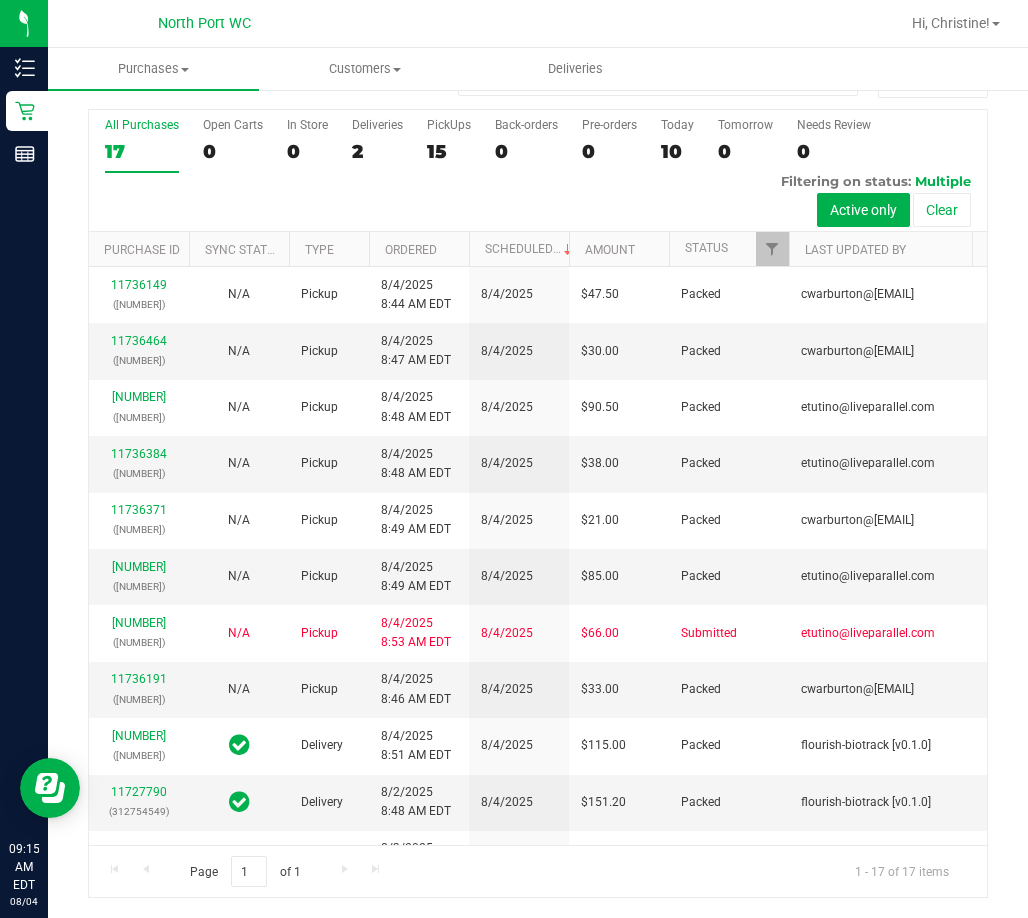 click at bounding box center [628, 23] 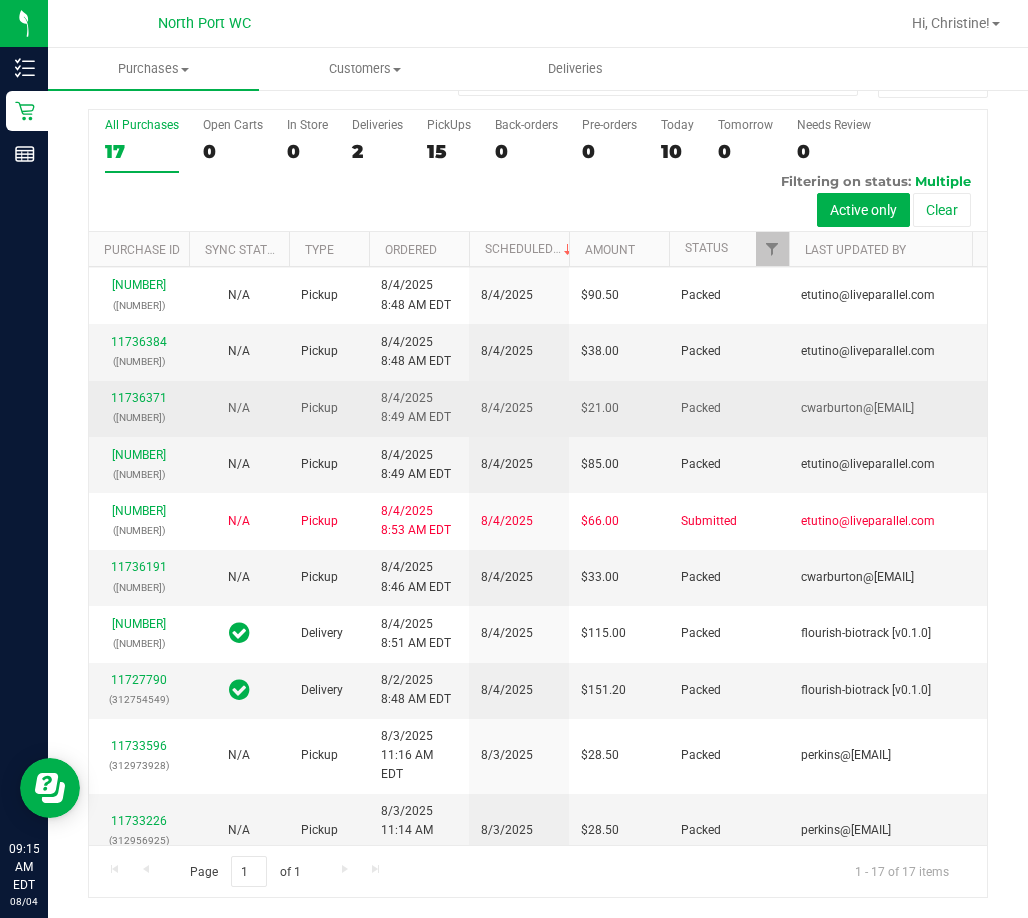 scroll, scrollTop: 0, scrollLeft: 0, axis: both 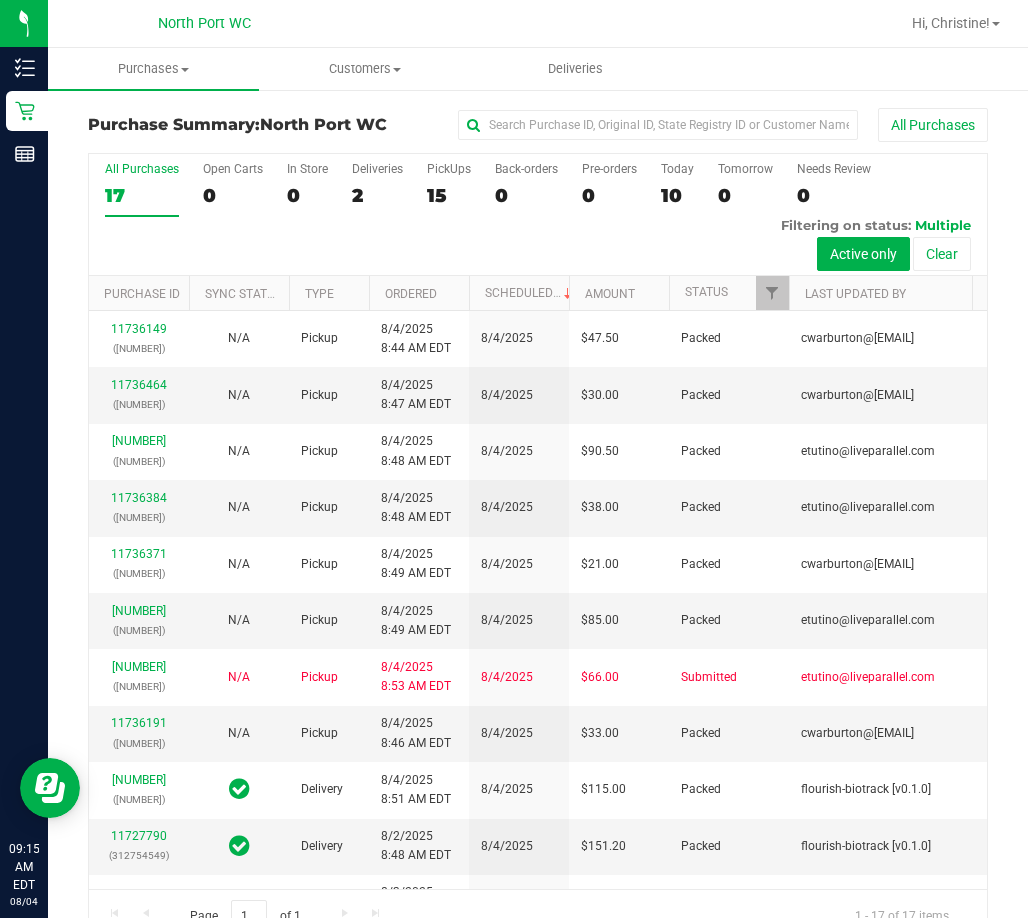 click on "North Port WC" at bounding box center (204, 23) 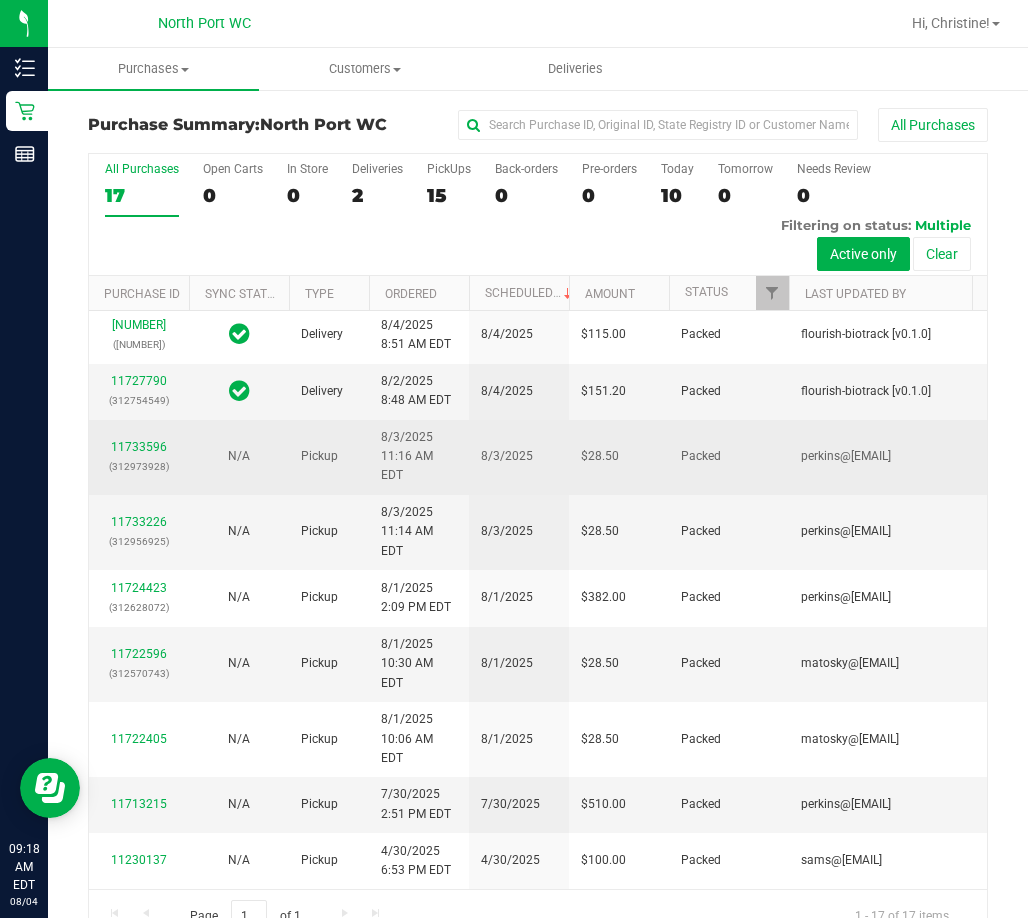 scroll, scrollTop: 1088, scrollLeft: 0, axis: vertical 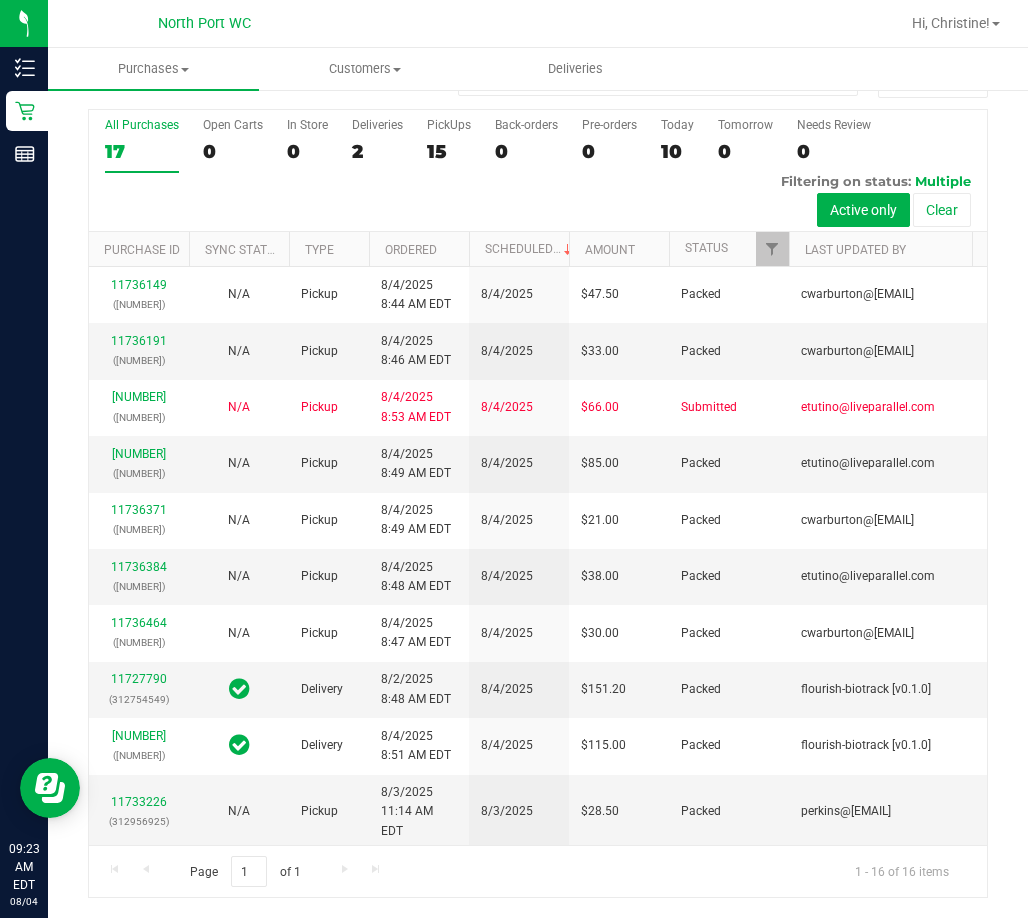 click at bounding box center [628, 23] 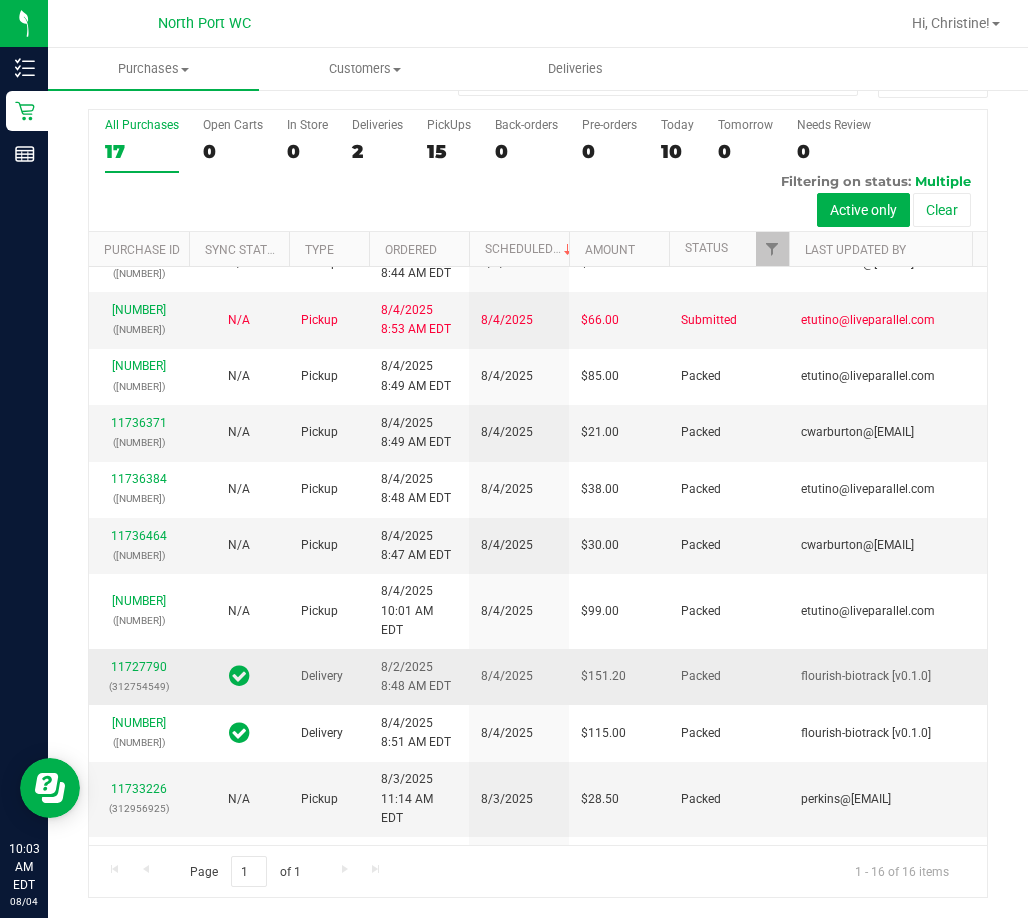 scroll, scrollTop: 0, scrollLeft: 0, axis: both 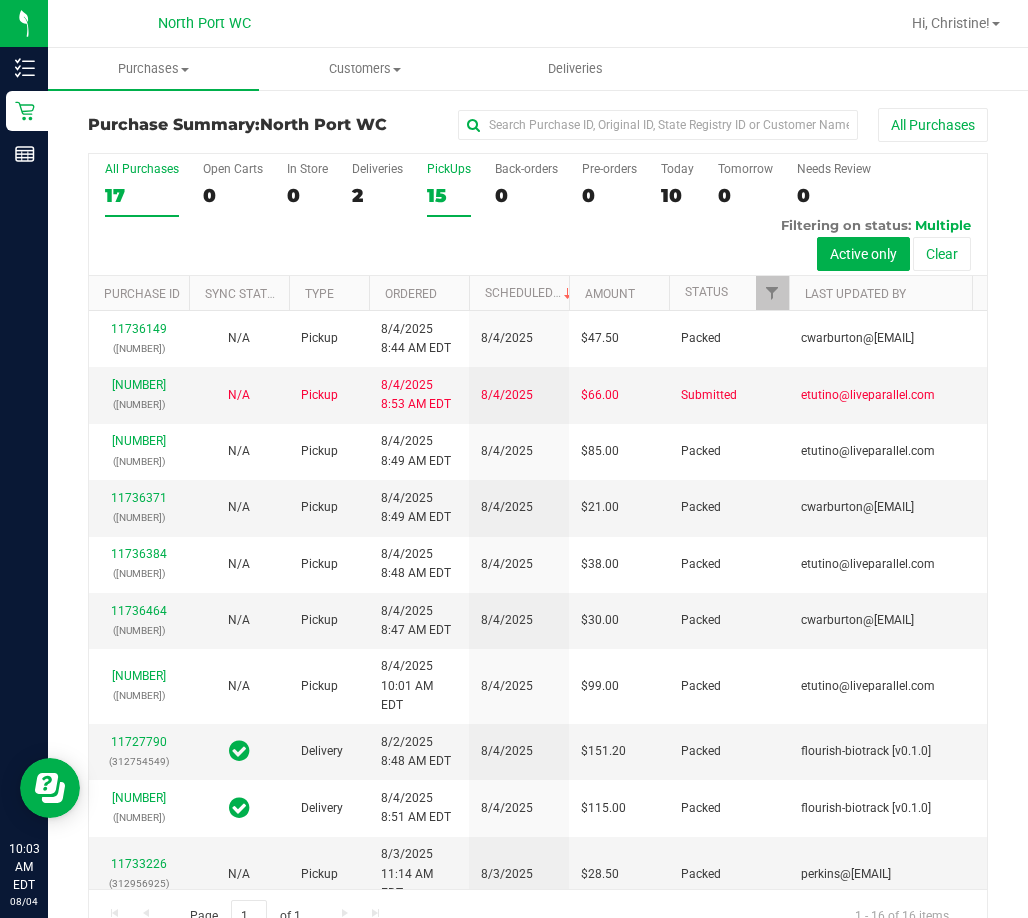 click on "PickUps" at bounding box center (449, 169) 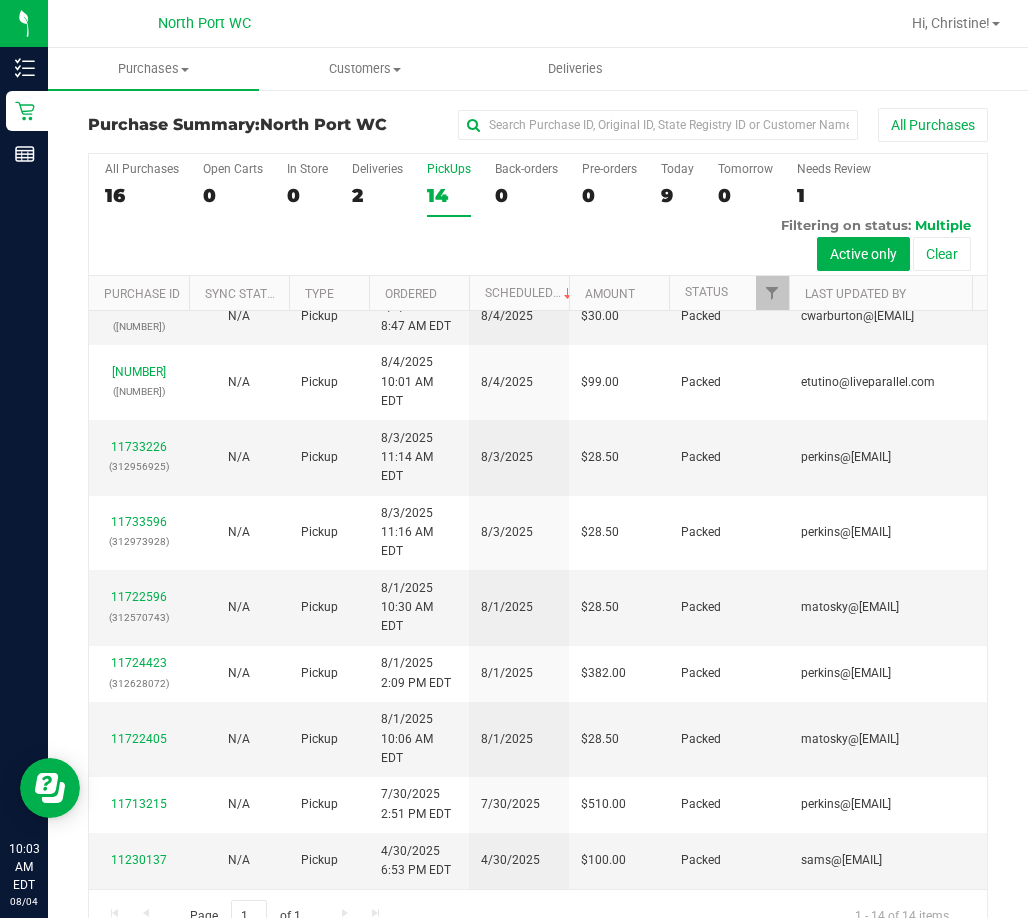 scroll, scrollTop: 864, scrollLeft: 0, axis: vertical 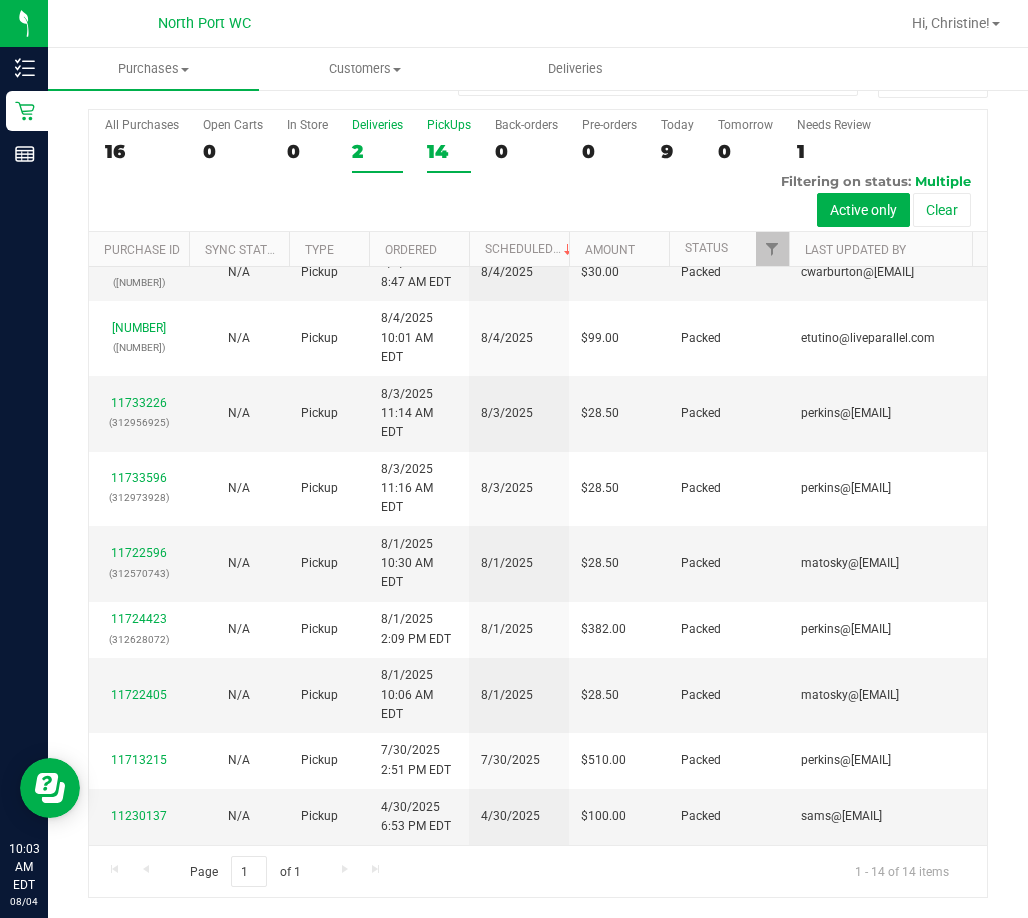 click on "Deliveries" at bounding box center (377, 125) 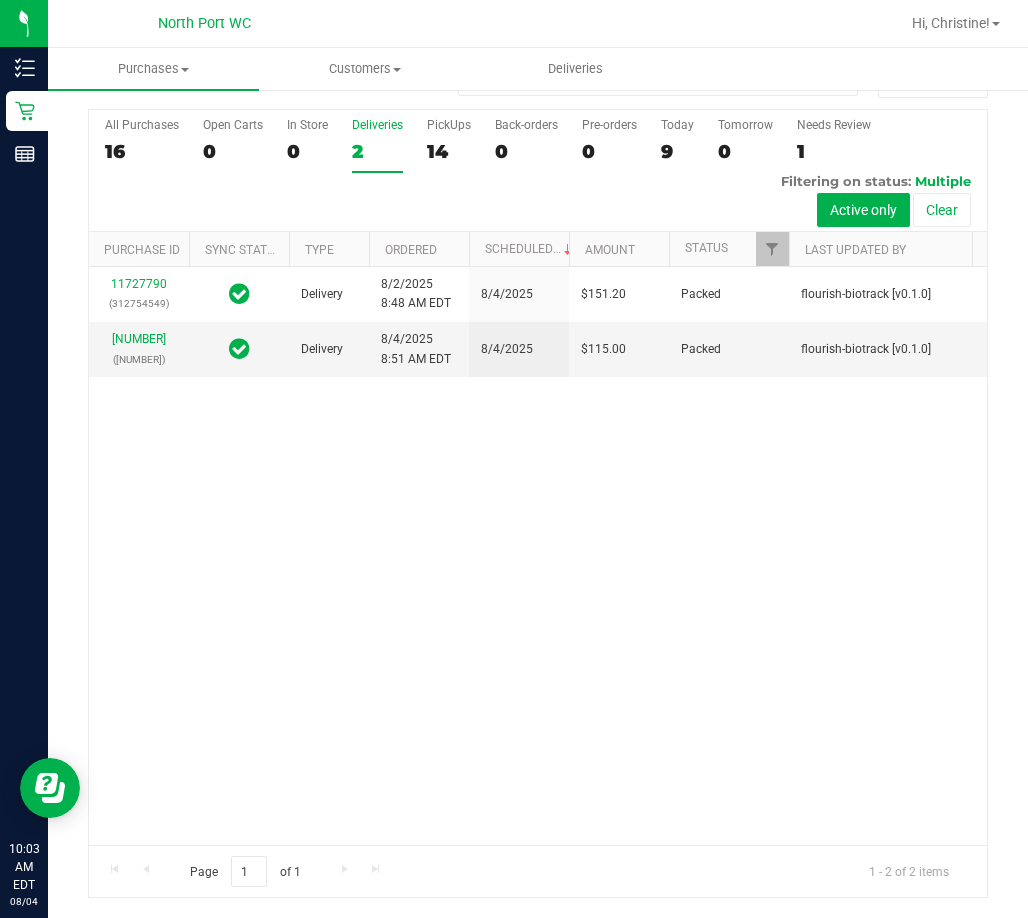 scroll, scrollTop: 0, scrollLeft: 0, axis: both 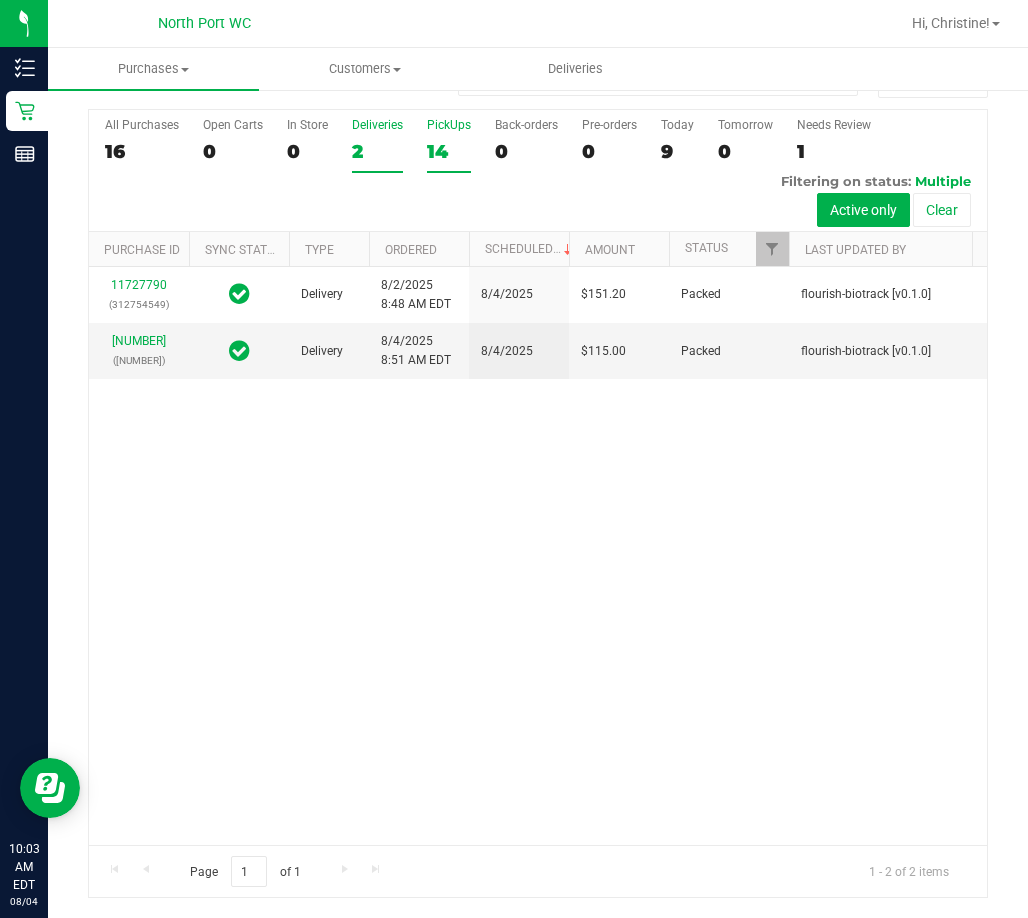 click on "PickUps" at bounding box center [449, 125] 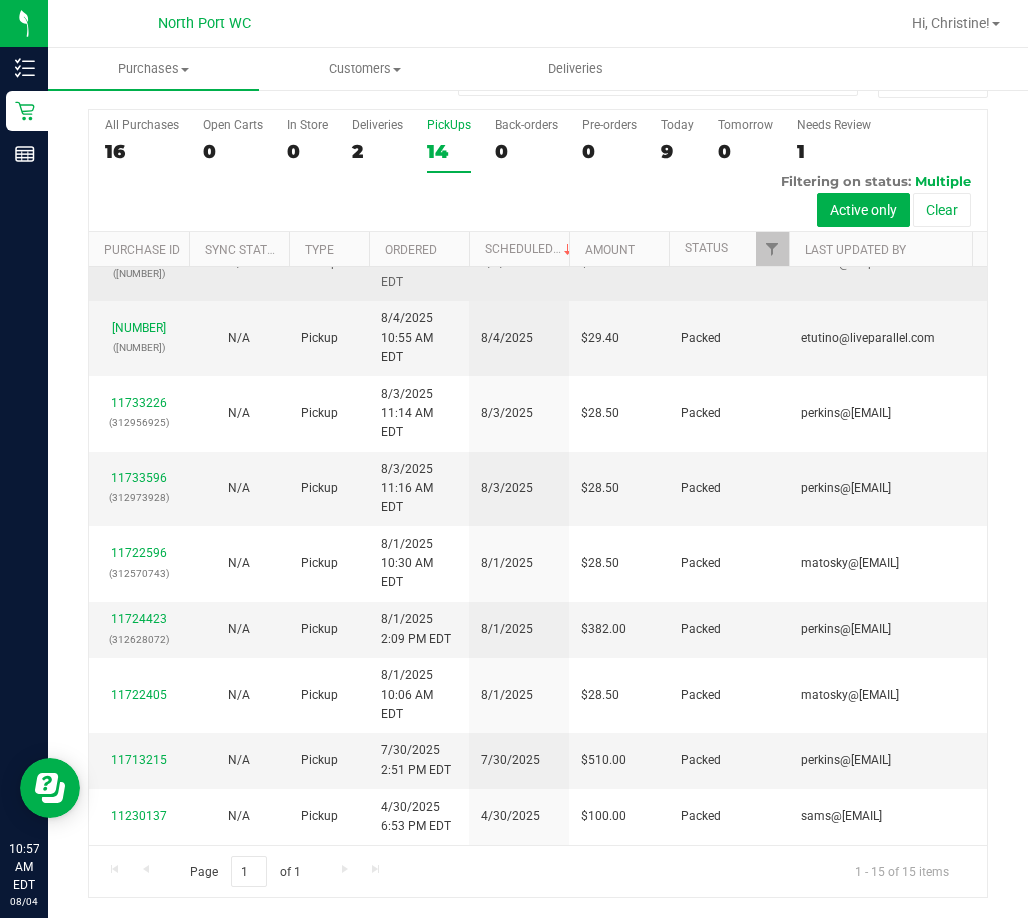 scroll, scrollTop: 996, scrollLeft: 0, axis: vertical 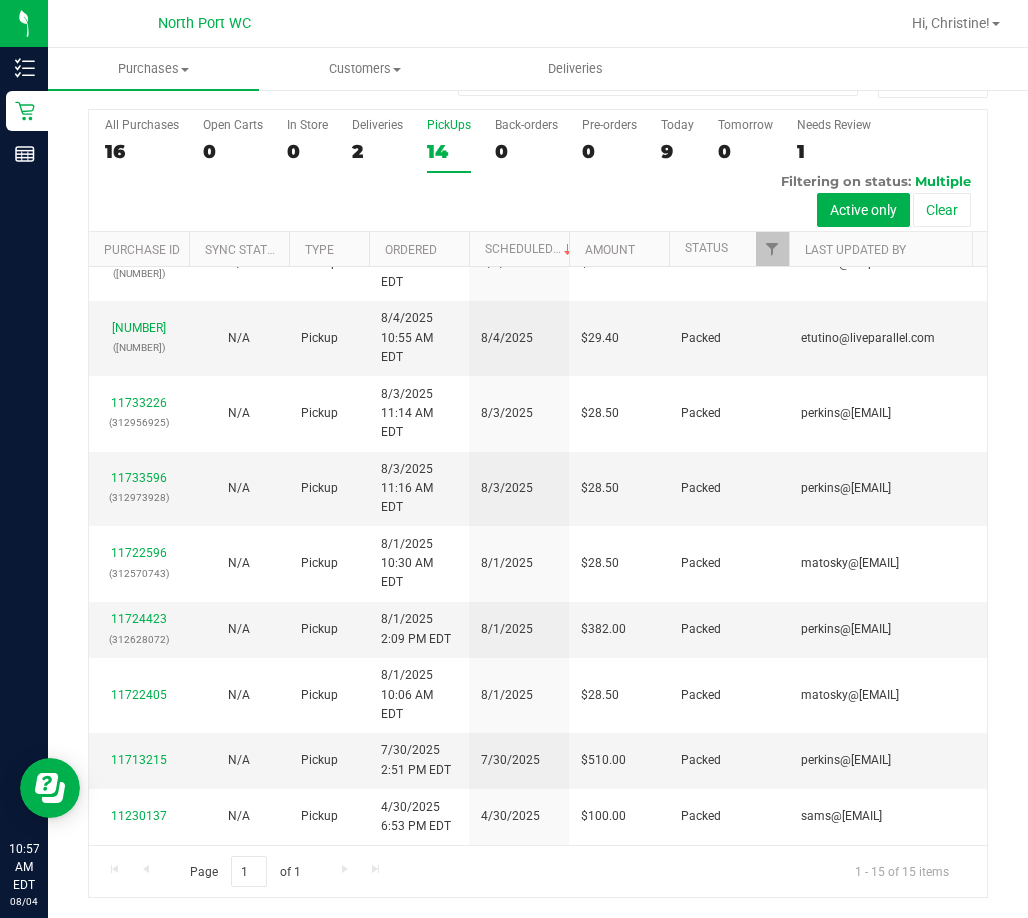 click on "Page 1 of 1 1 - 15 of 15 items" at bounding box center (538, 871) 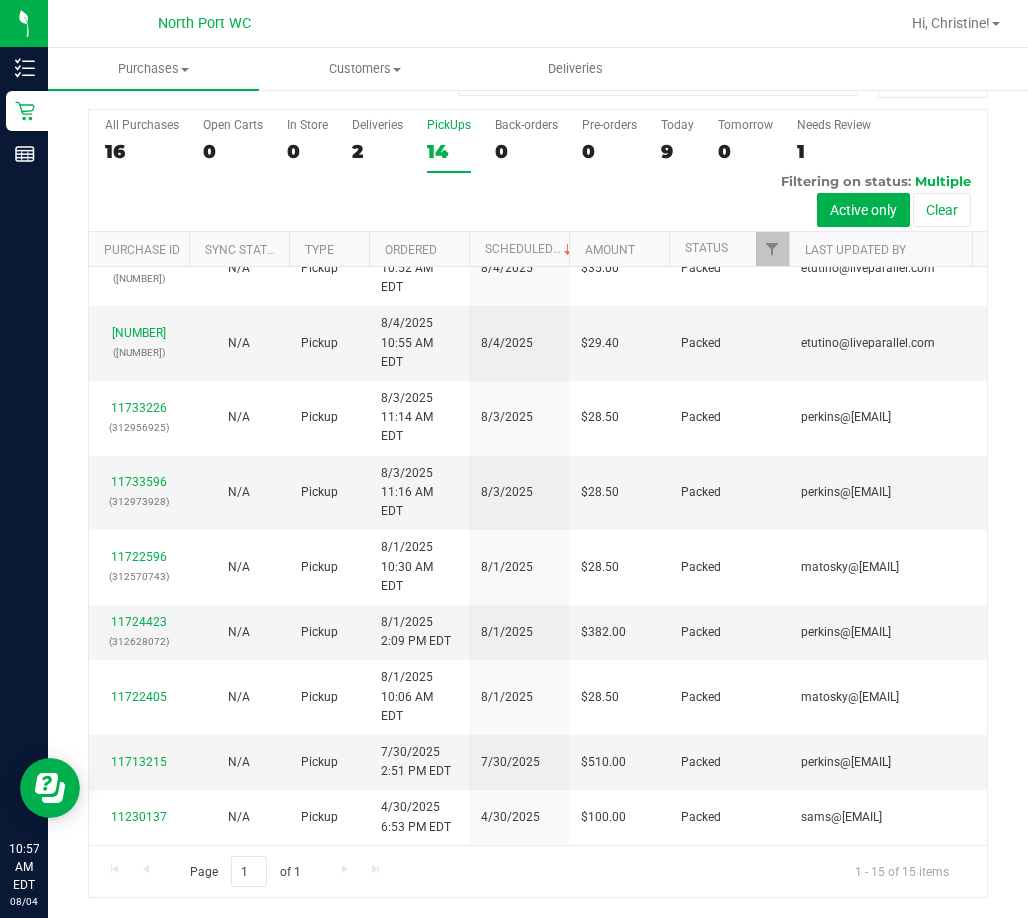 scroll, scrollTop: 0, scrollLeft: 0, axis: both 